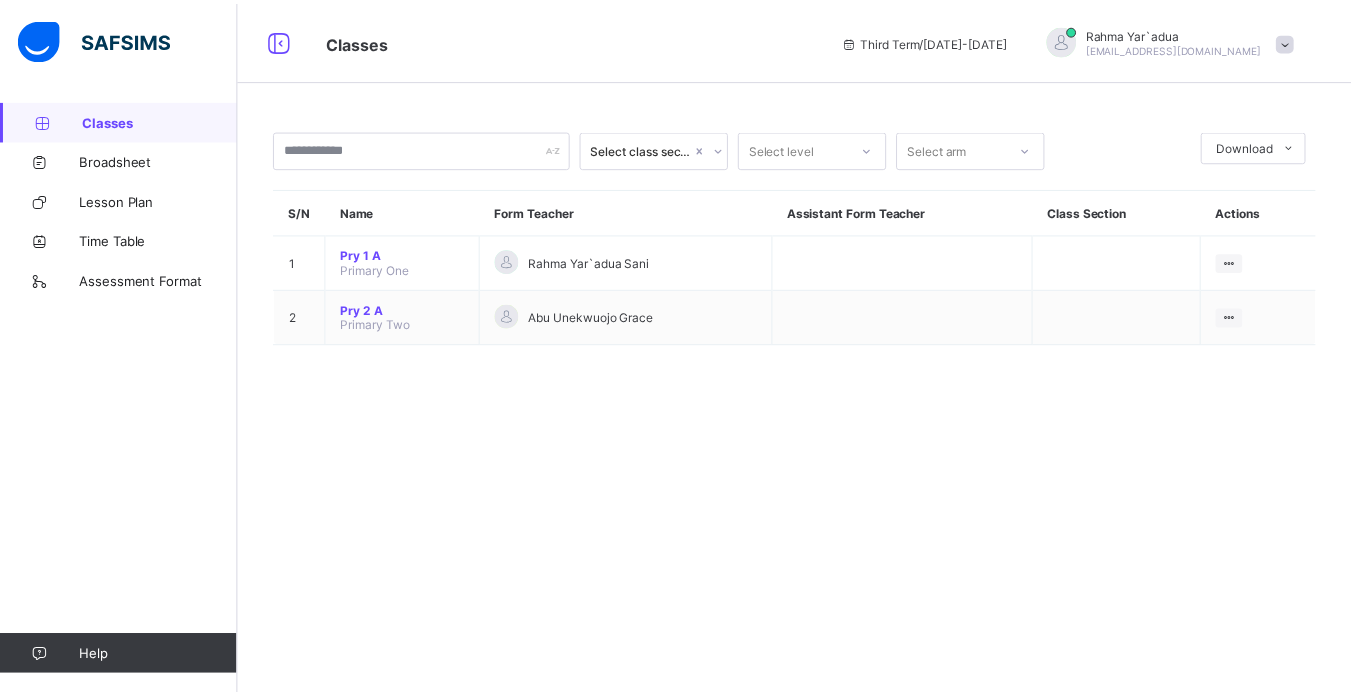 scroll, scrollTop: 0, scrollLeft: 0, axis: both 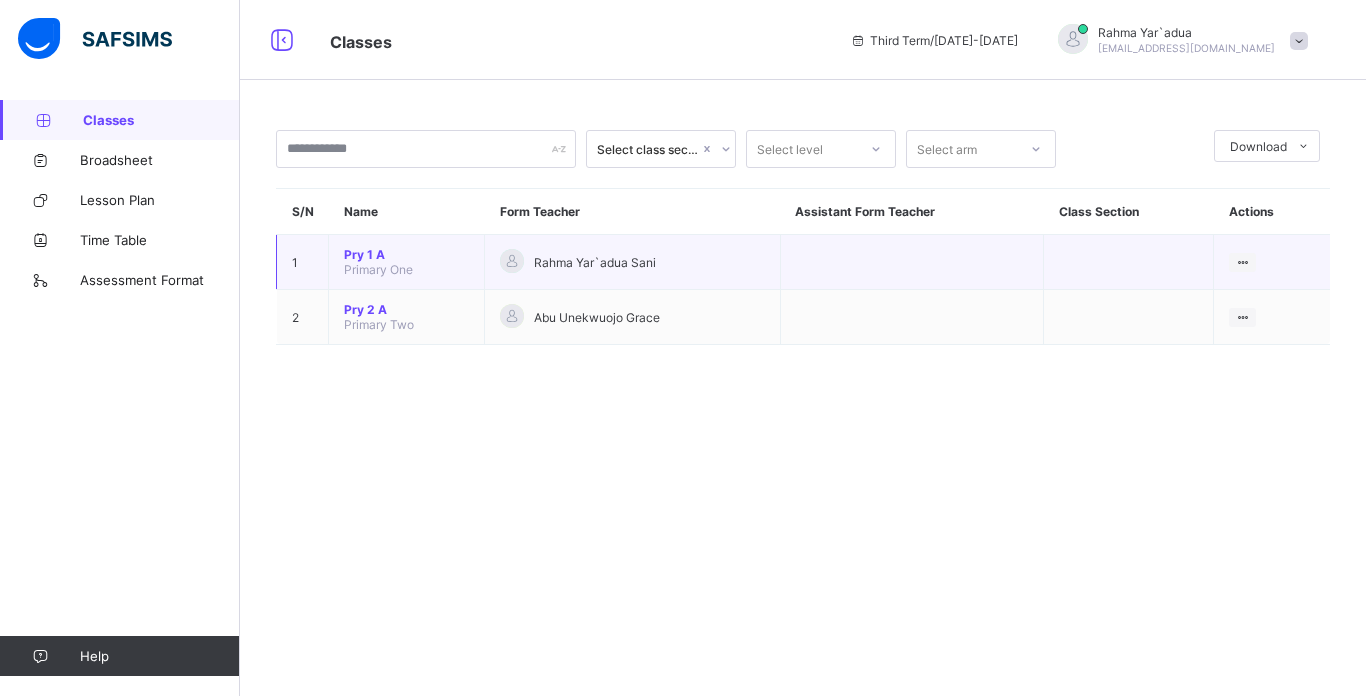click on "Primary One" at bounding box center (378, 269) 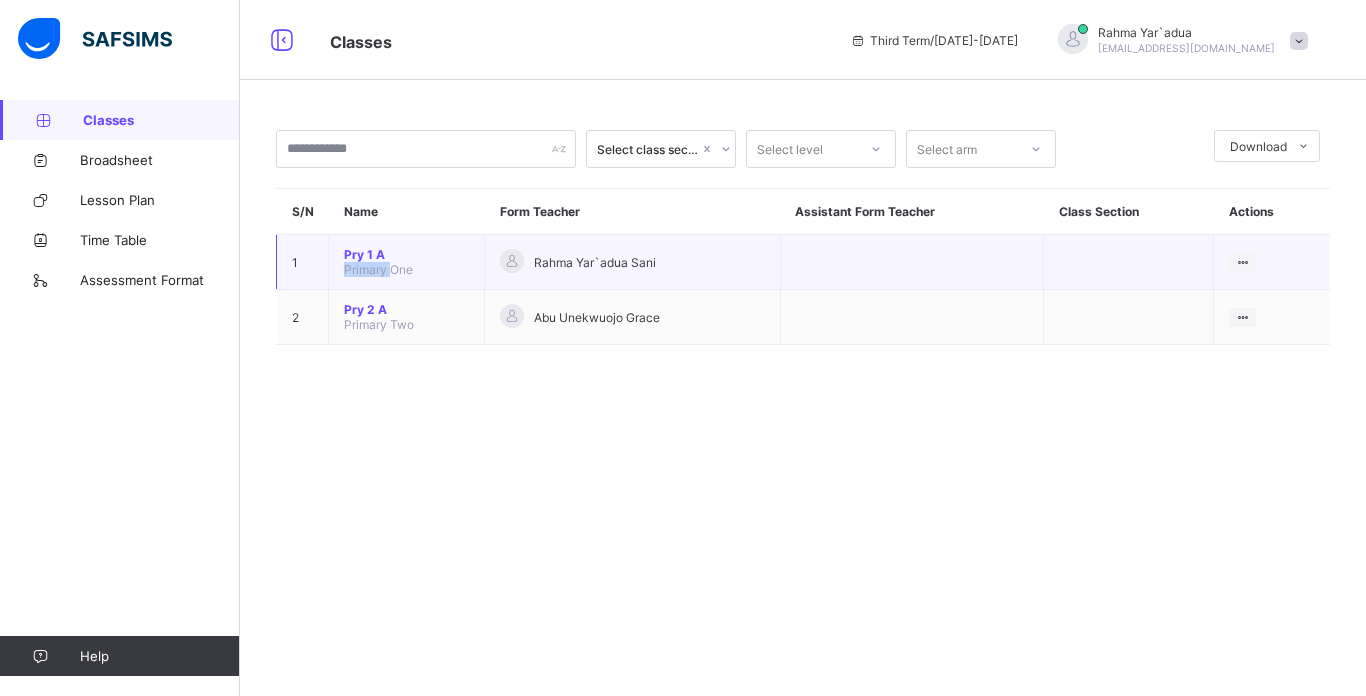 click on "Pry 1   A   Primary One" at bounding box center [407, 262] 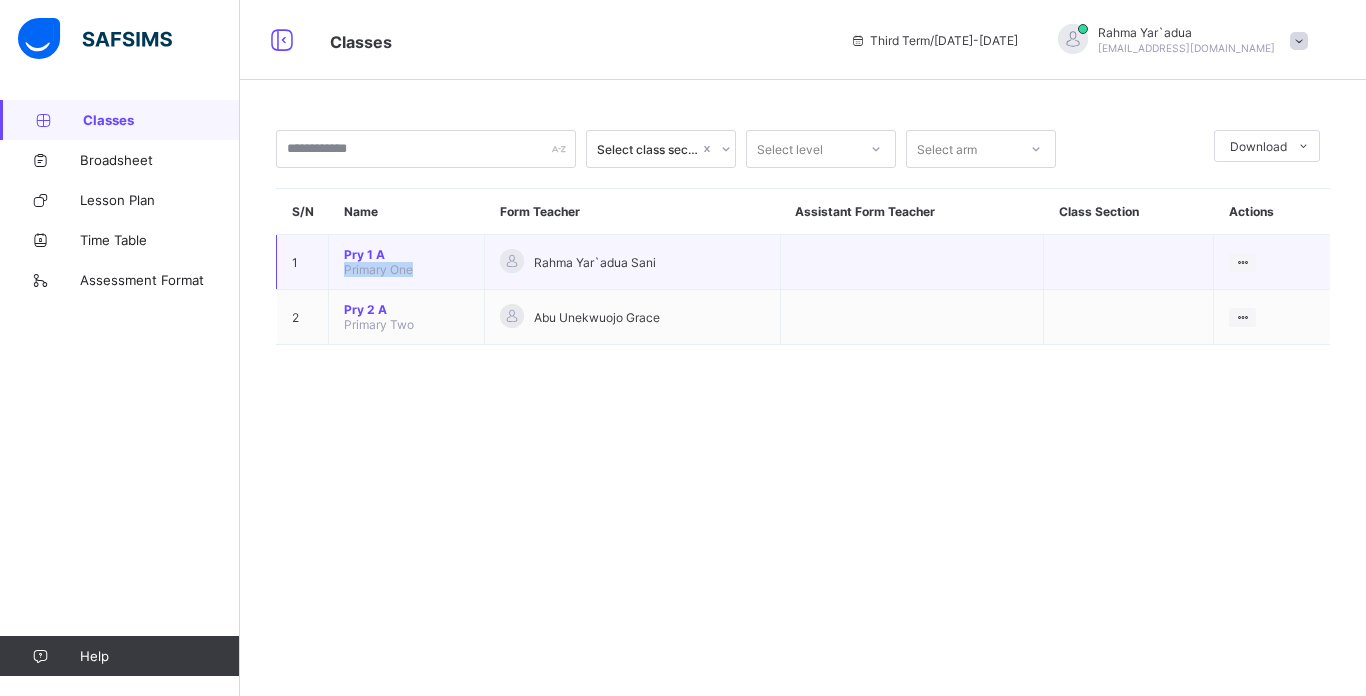 click on "Pry 1   A   Primary One" at bounding box center [407, 262] 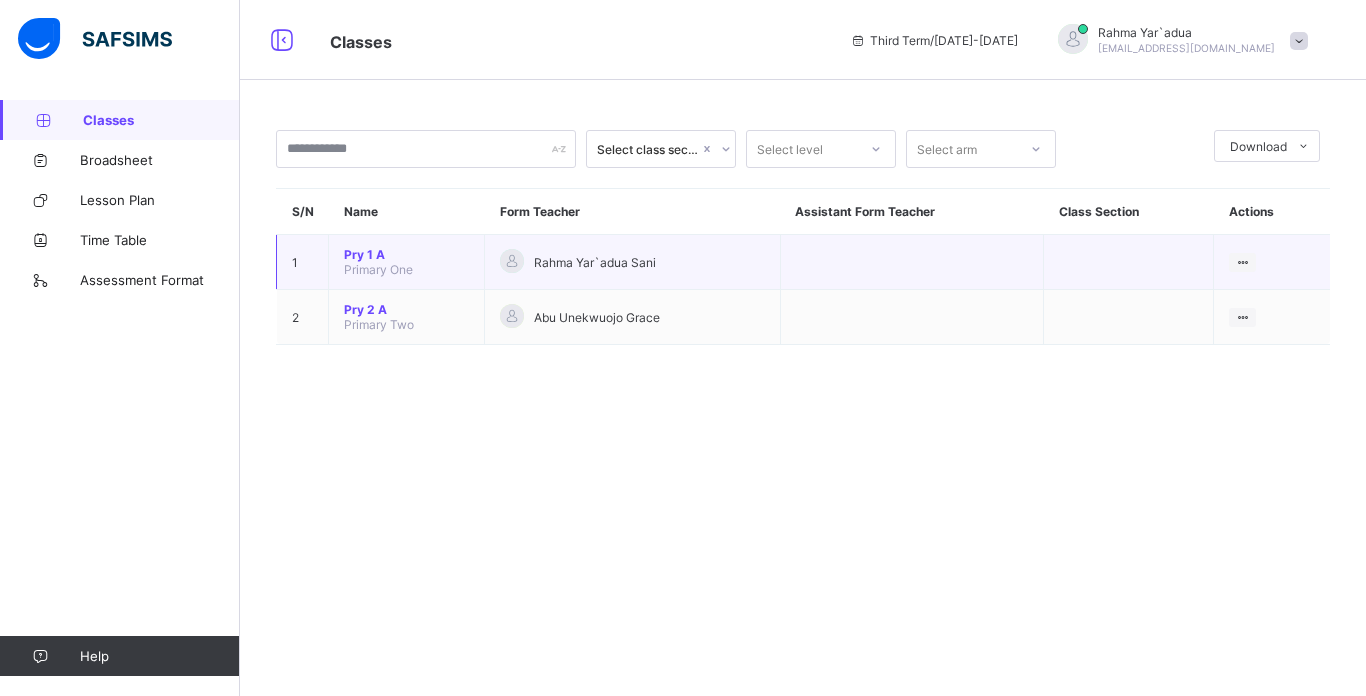 click on "Pry 1   A   Primary One" at bounding box center (407, 262) 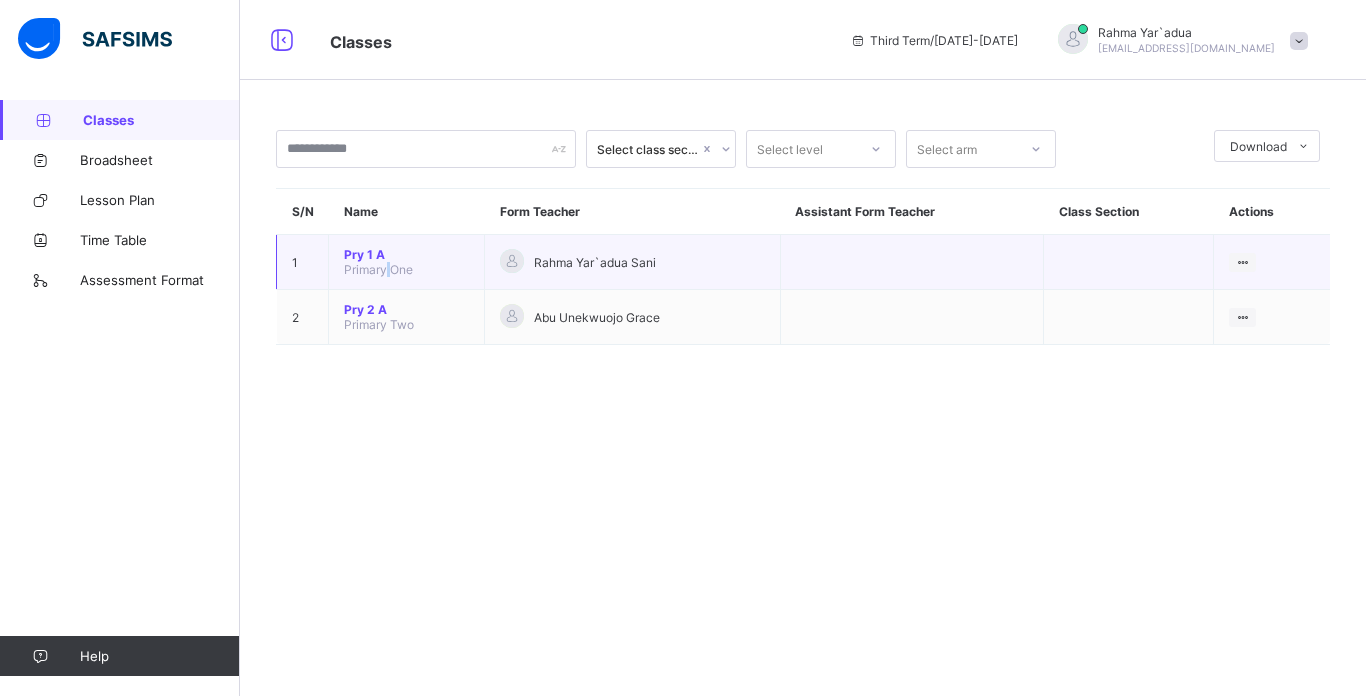 click on "Primary One" at bounding box center (378, 269) 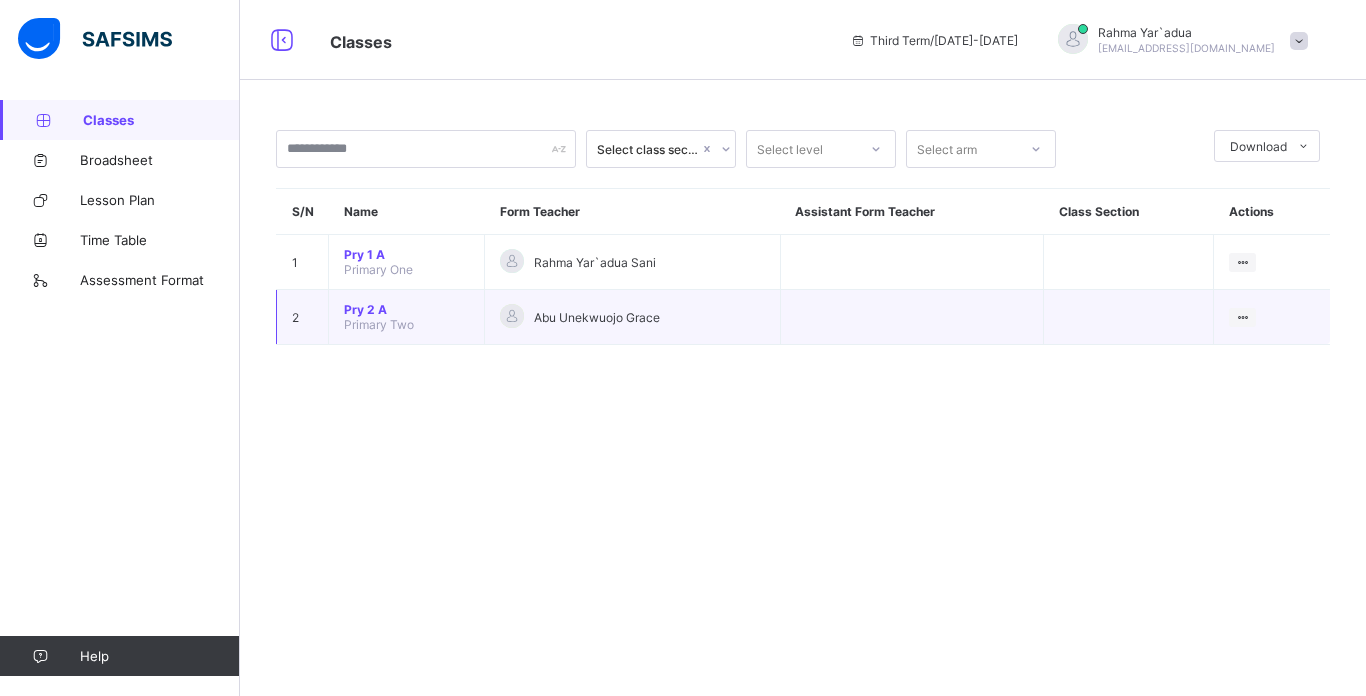 click on "Pry 2   A   Primary Two" at bounding box center (407, 317) 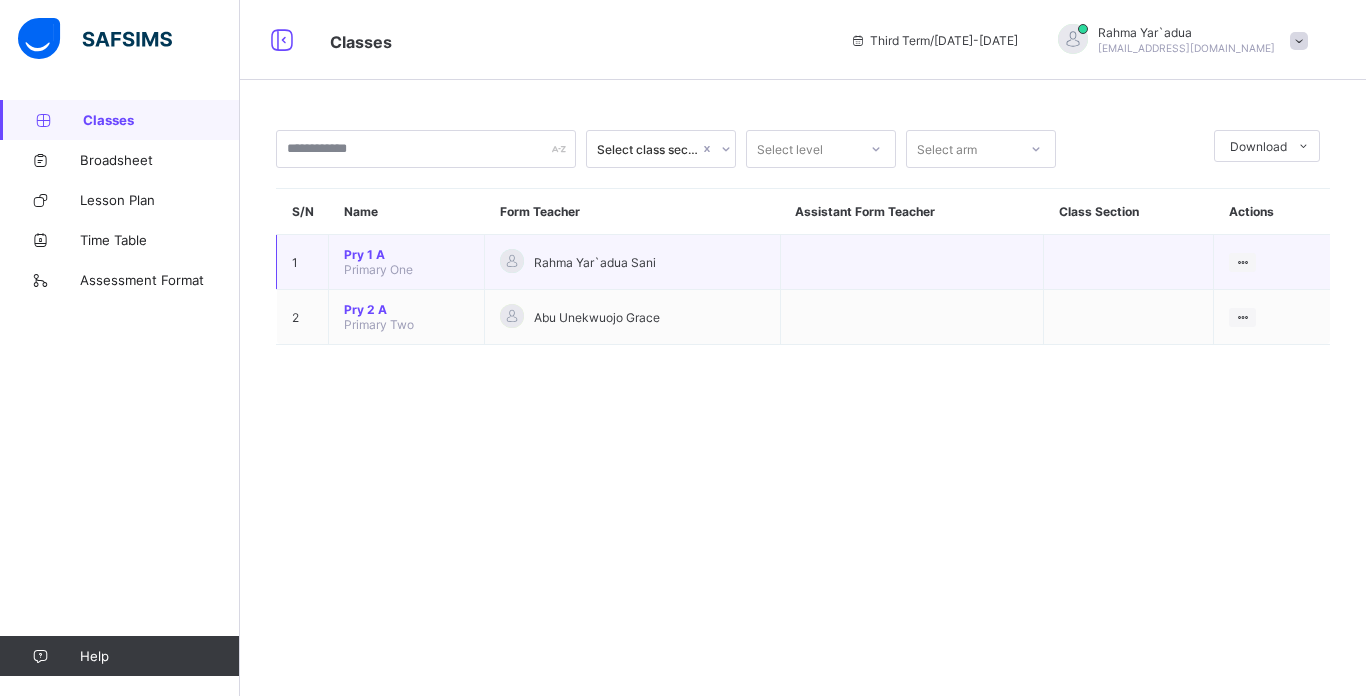 click on "Pry 1   A   Primary One" at bounding box center [407, 262] 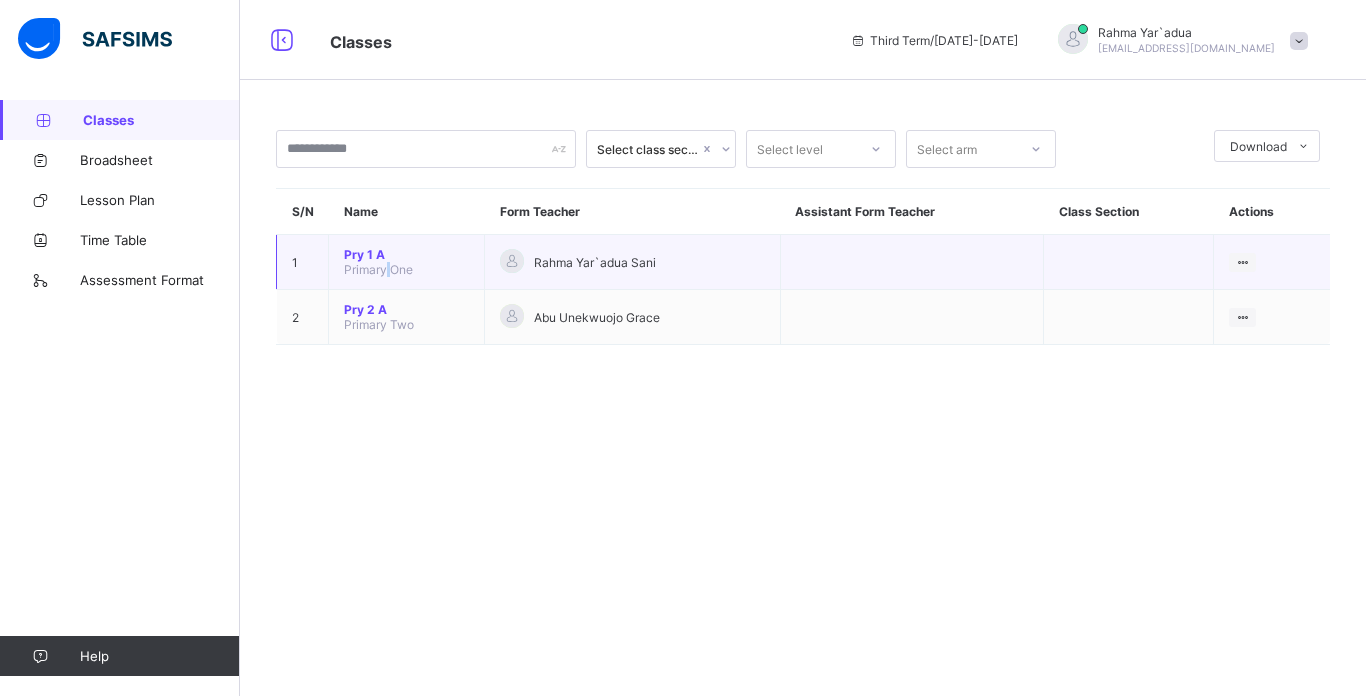 click on "Pry 1   A   Primary One" at bounding box center (407, 262) 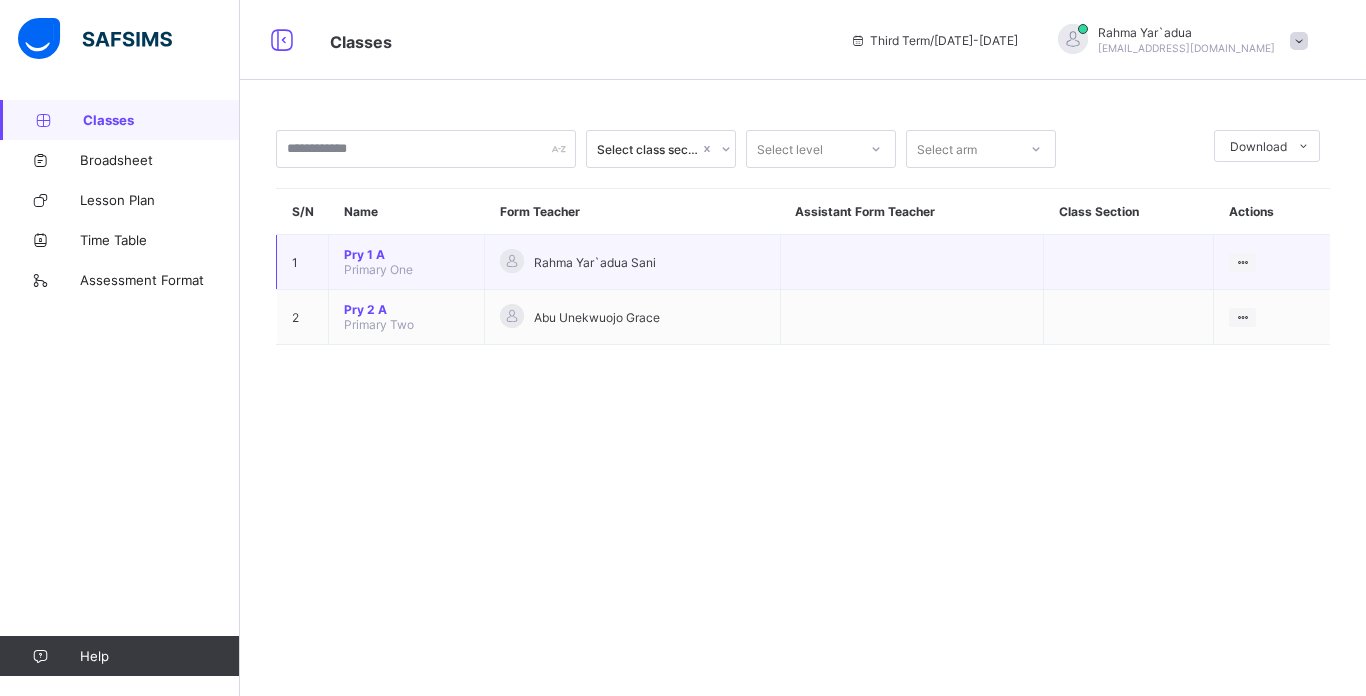 click on "Primary One" at bounding box center [378, 269] 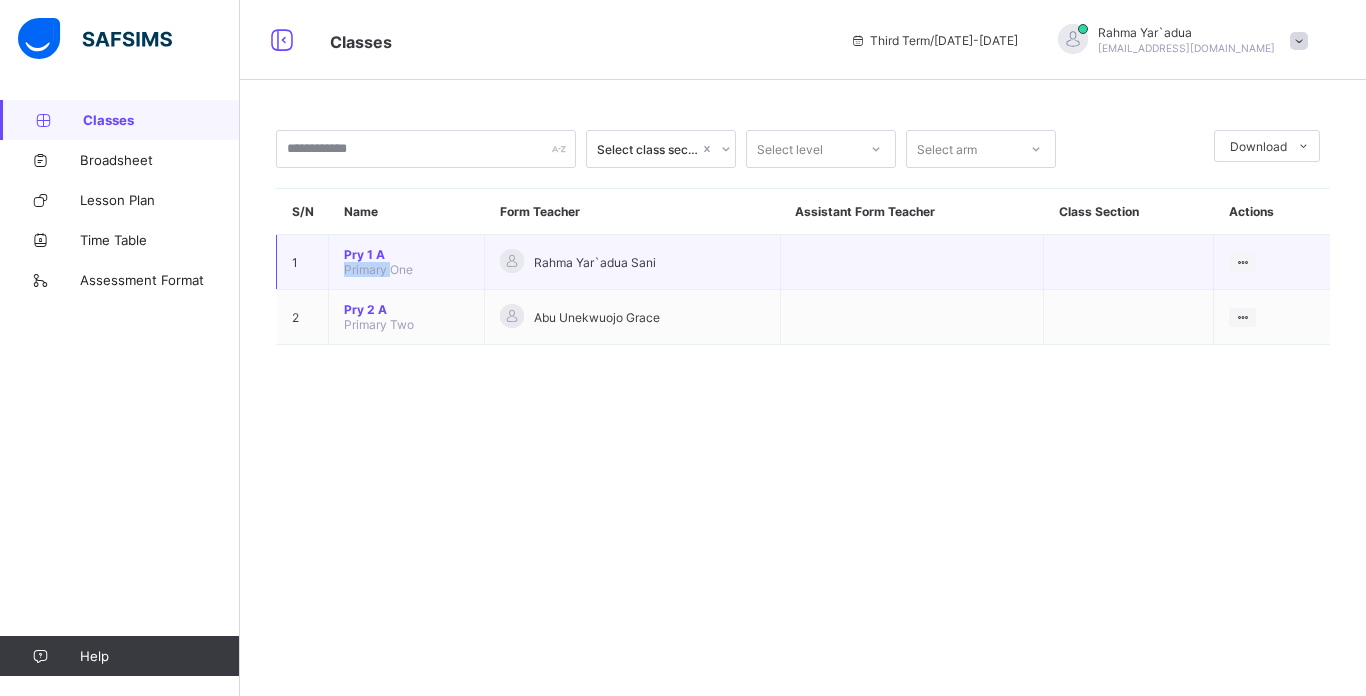 click on "Pry 1   A   Primary One" at bounding box center (407, 262) 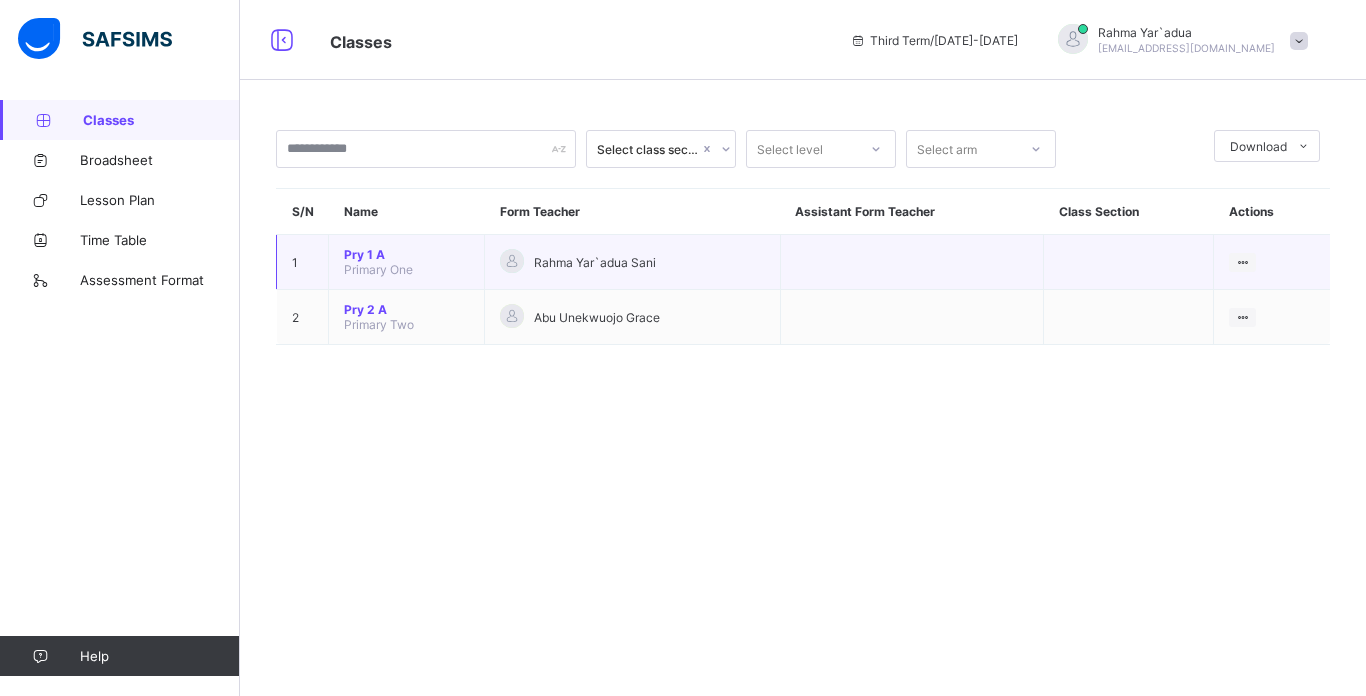 click on "Pry 1   A   Primary One" at bounding box center [407, 262] 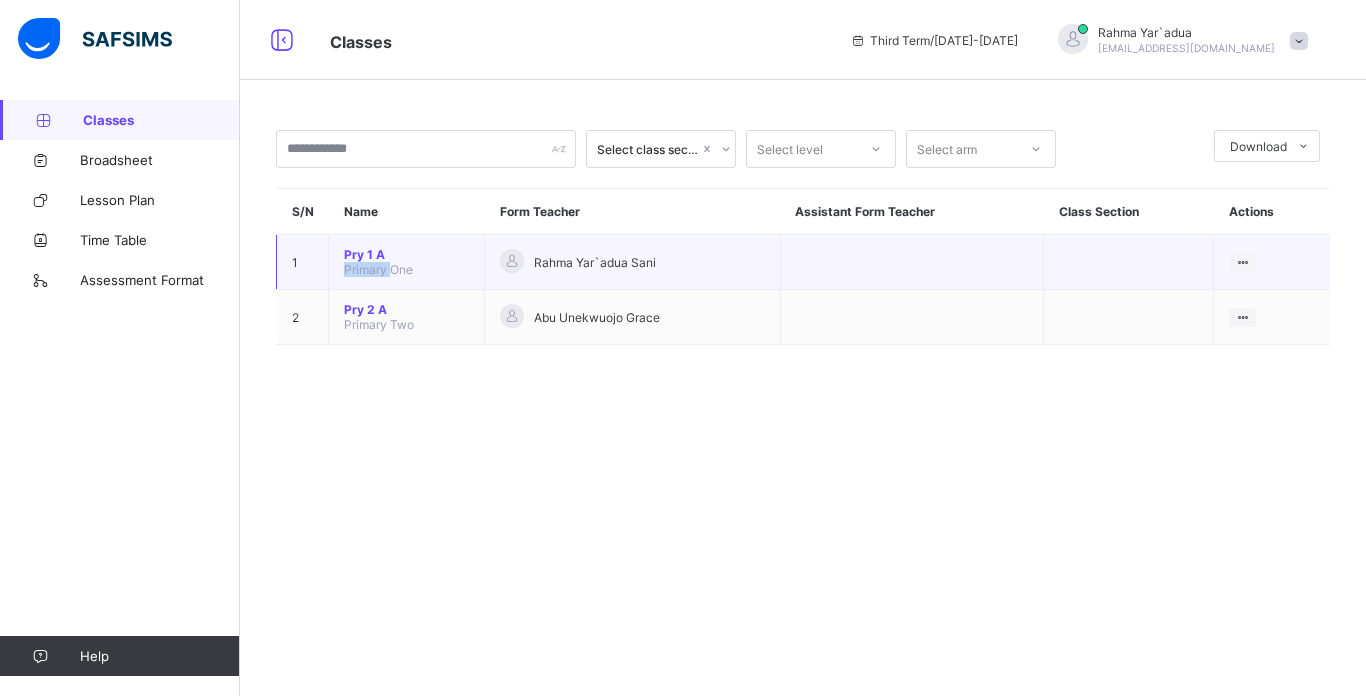 click on "Pry 1   A   Primary One" at bounding box center (407, 262) 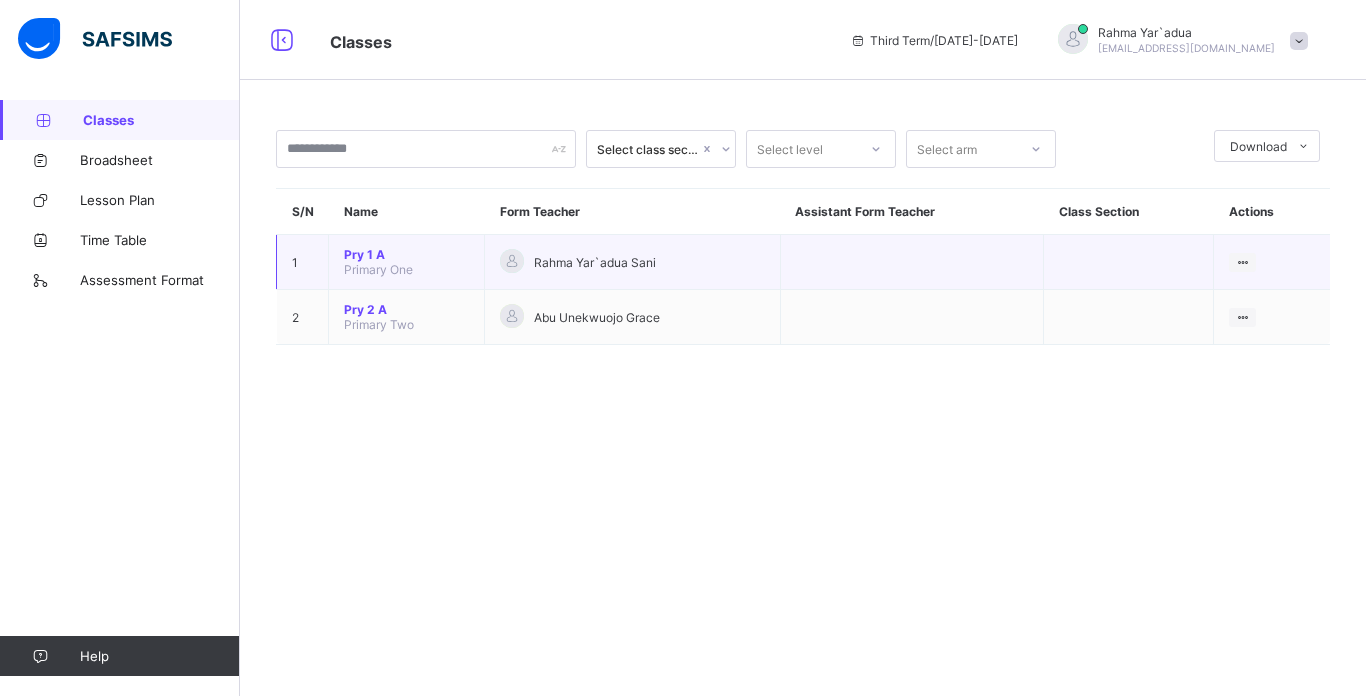 click on "Pry 1   A   Primary One" at bounding box center (407, 262) 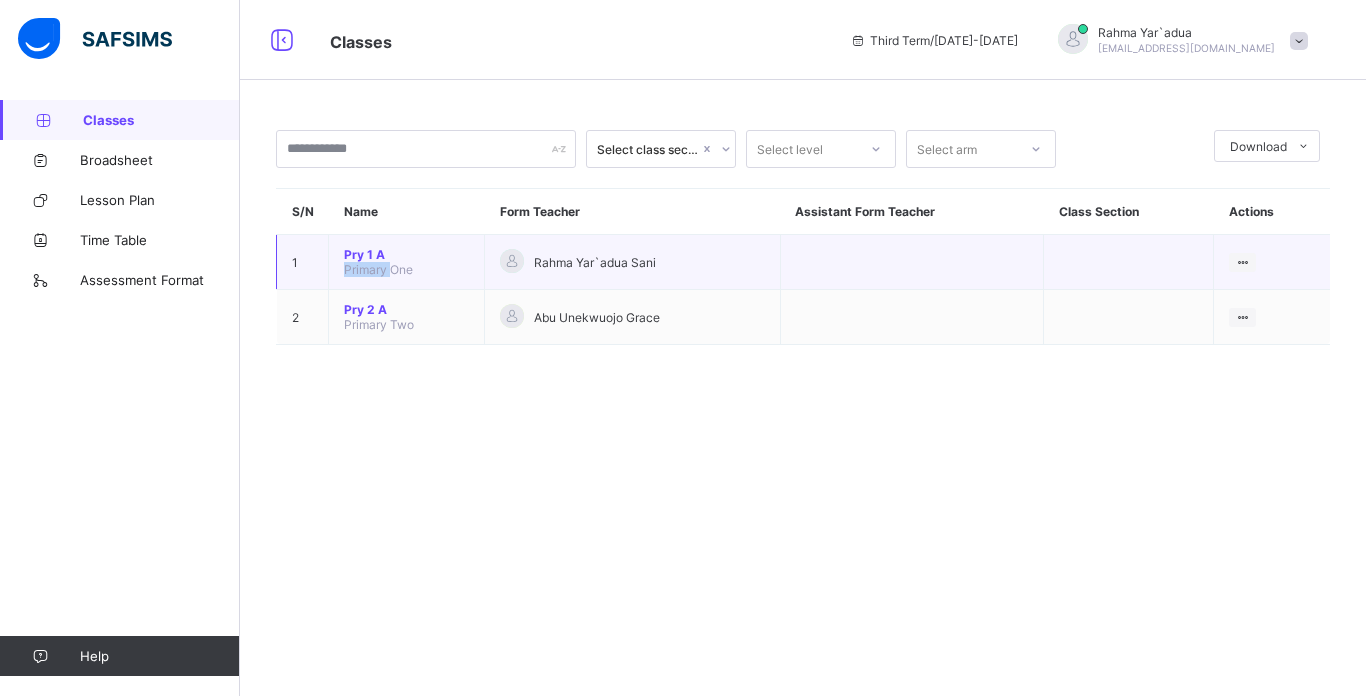 click on "Pry 1   A   Primary One" at bounding box center (407, 262) 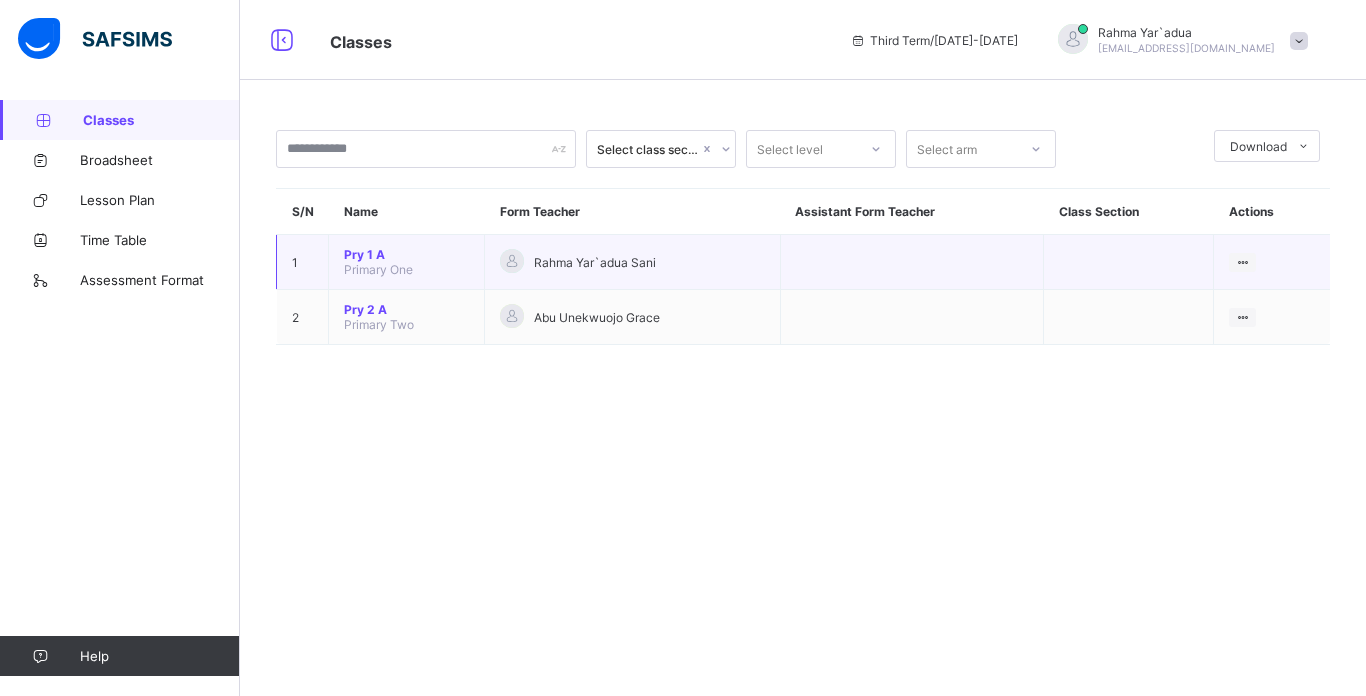 drag, startPoint x: 383, startPoint y: 278, endPoint x: 399, endPoint y: 273, distance: 16.763054 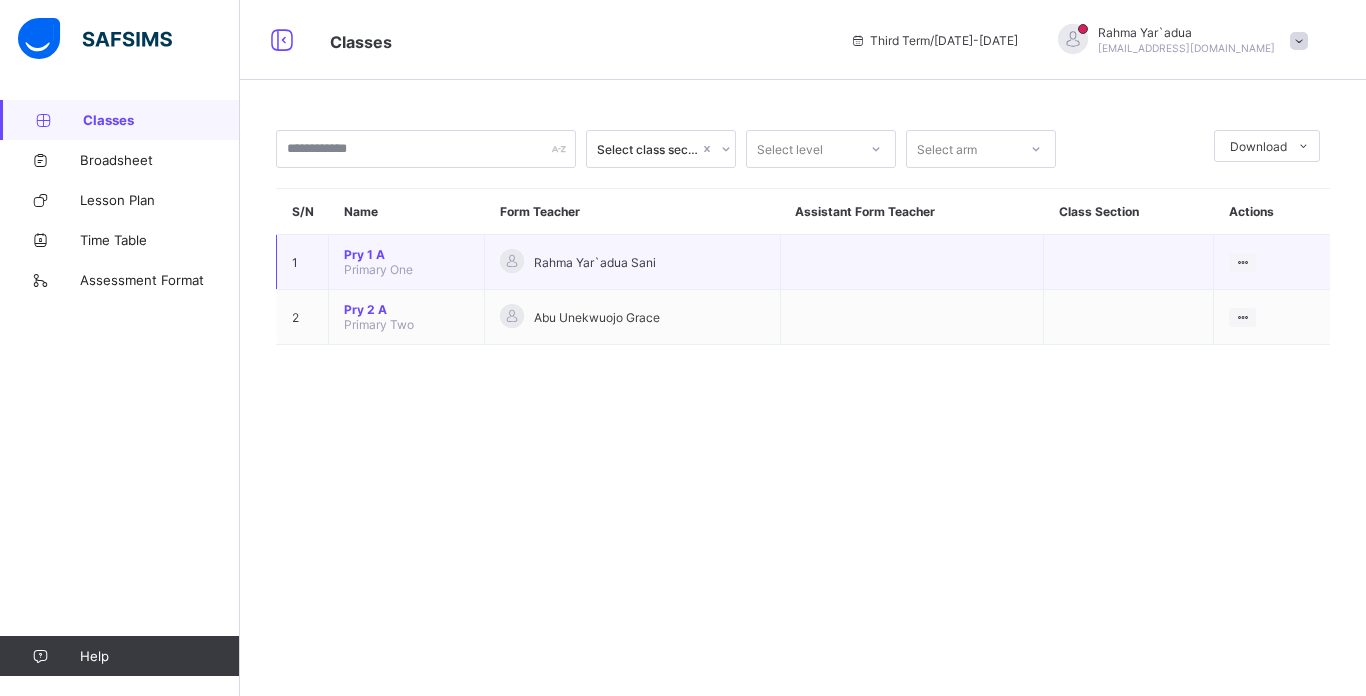 click on "Primary One" at bounding box center [378, 269] 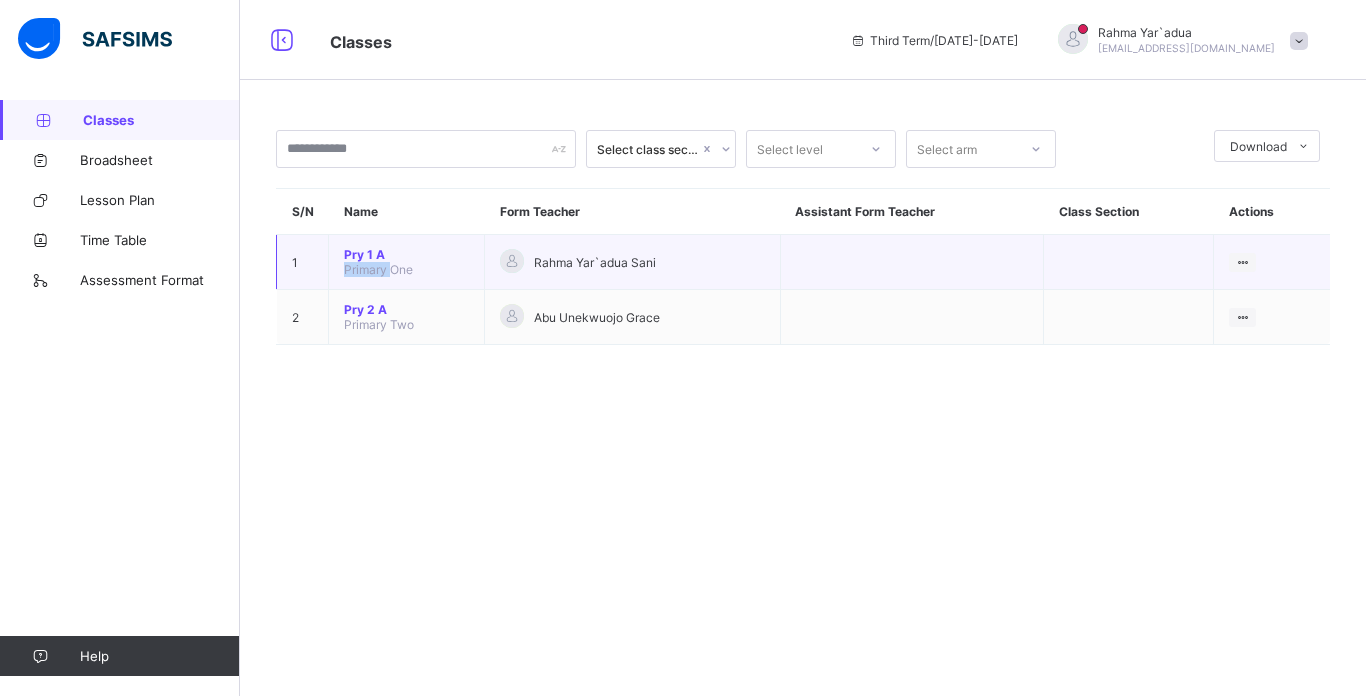 click on "Primary One" at bounding box center [378, 269] 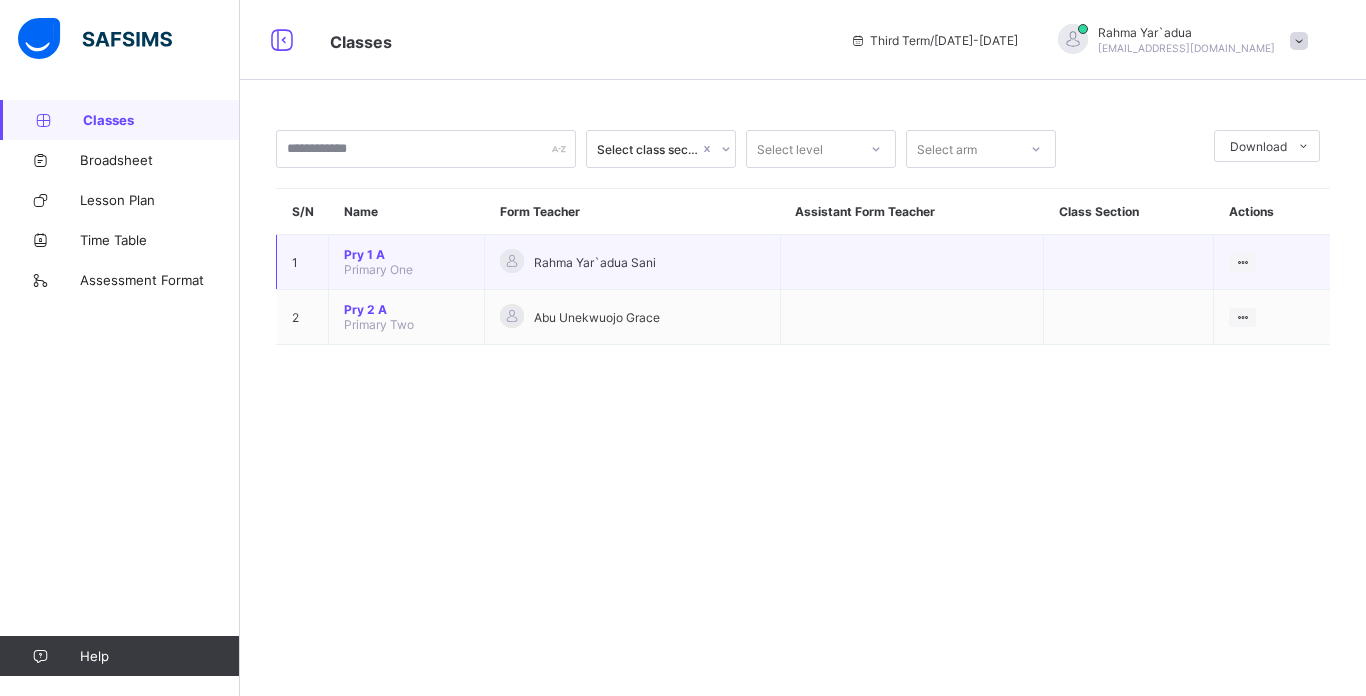click on "Pry 1   A" at bounding box center [406, 254] 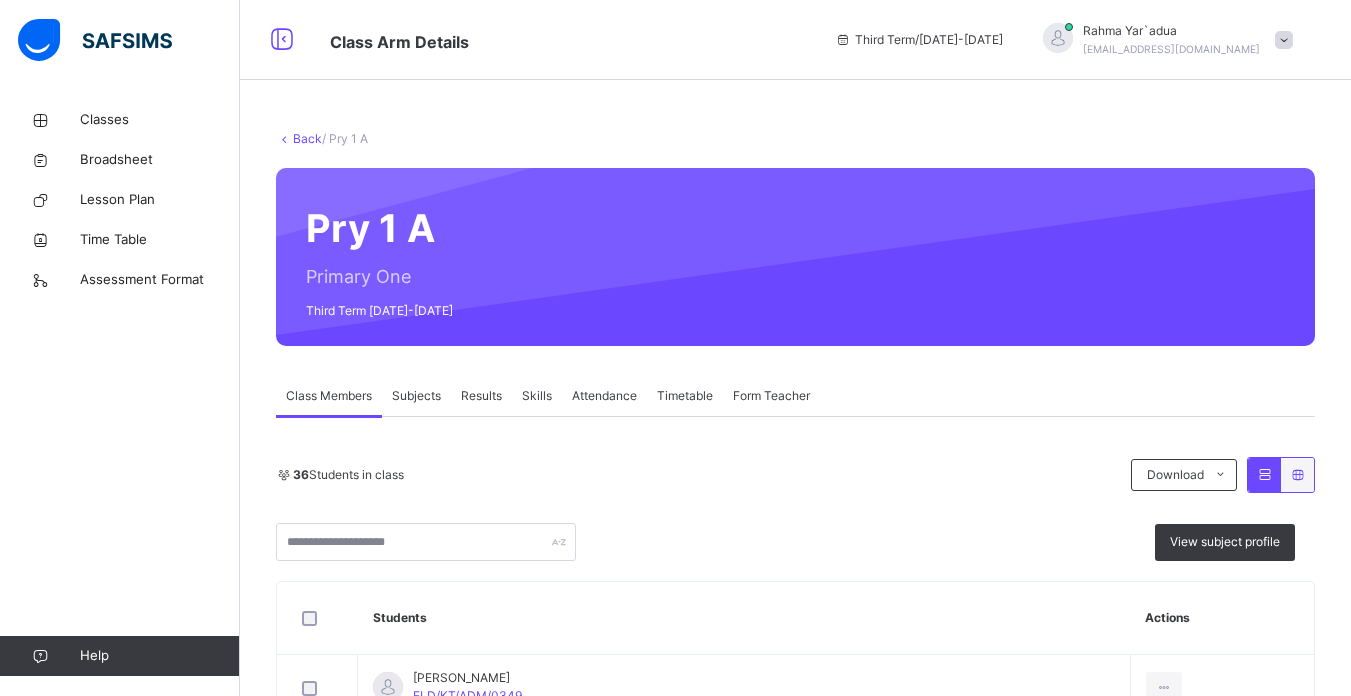 click on "Subjects" at bounding box center (416, 396) 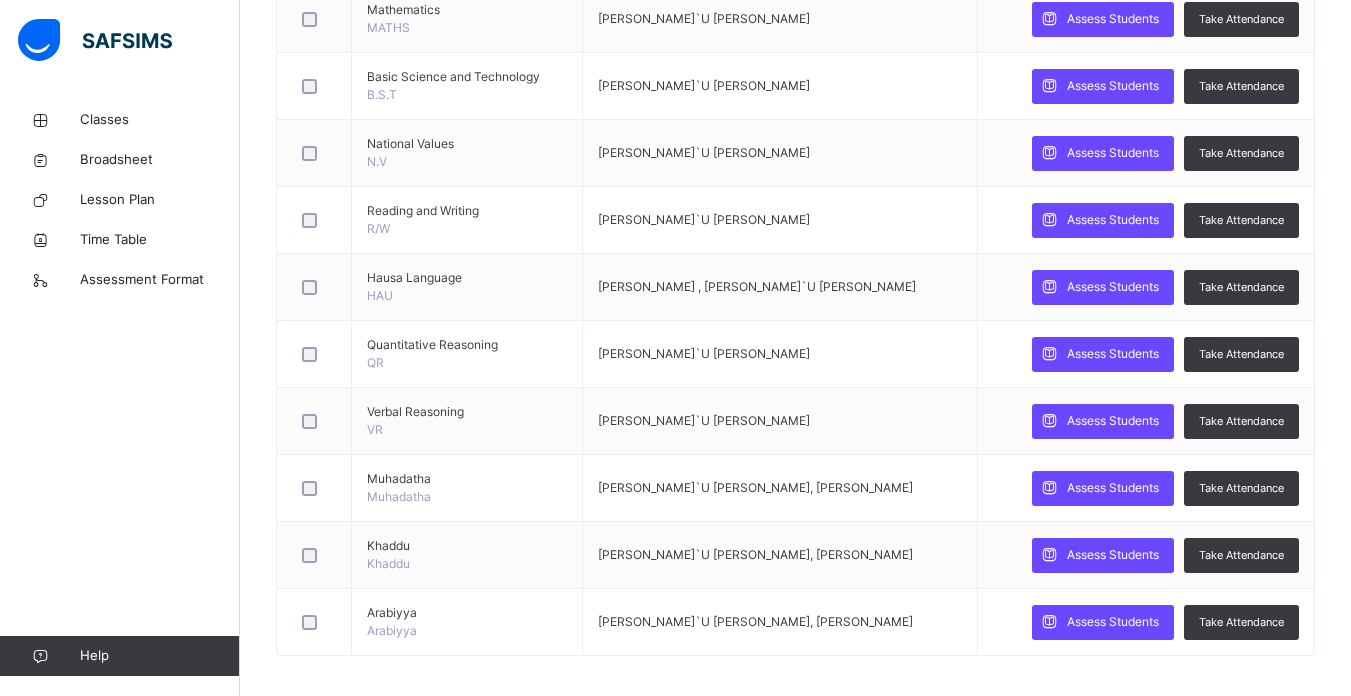 scroll, scrollTop: 664, scrollLeft: 0, axis: vertical 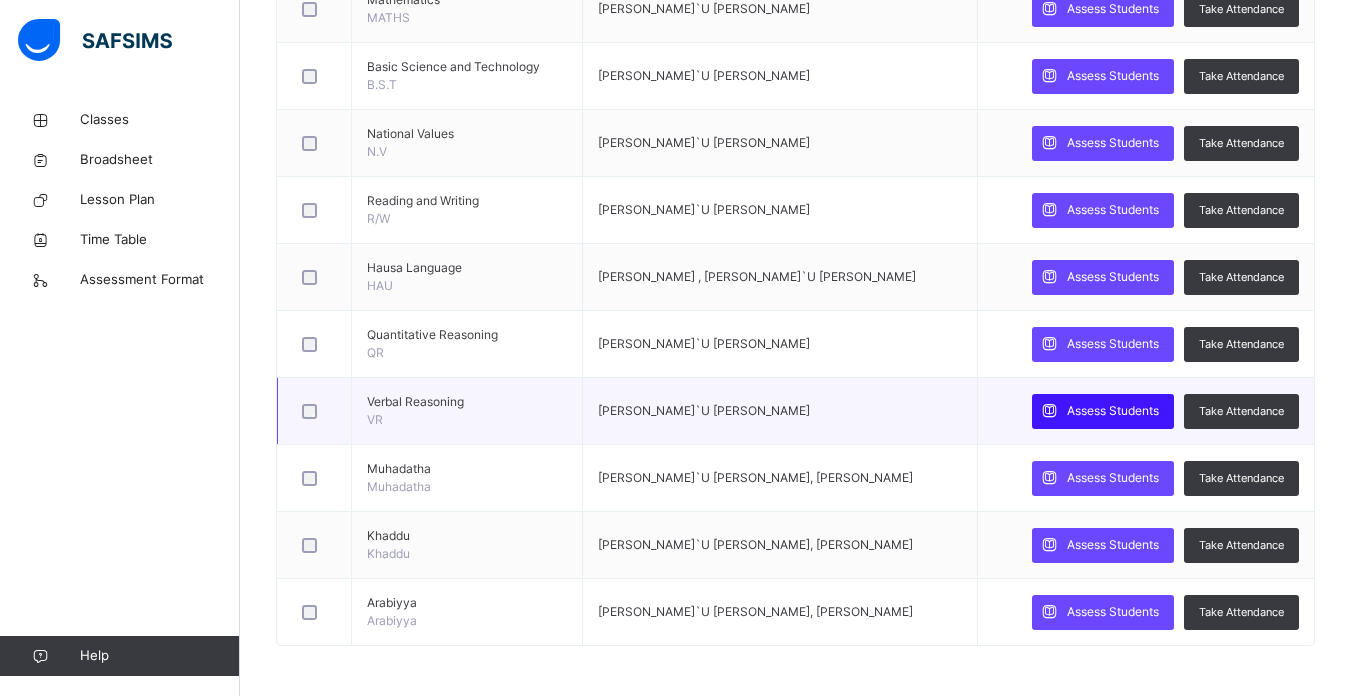click at bounding box center (1049, 411) 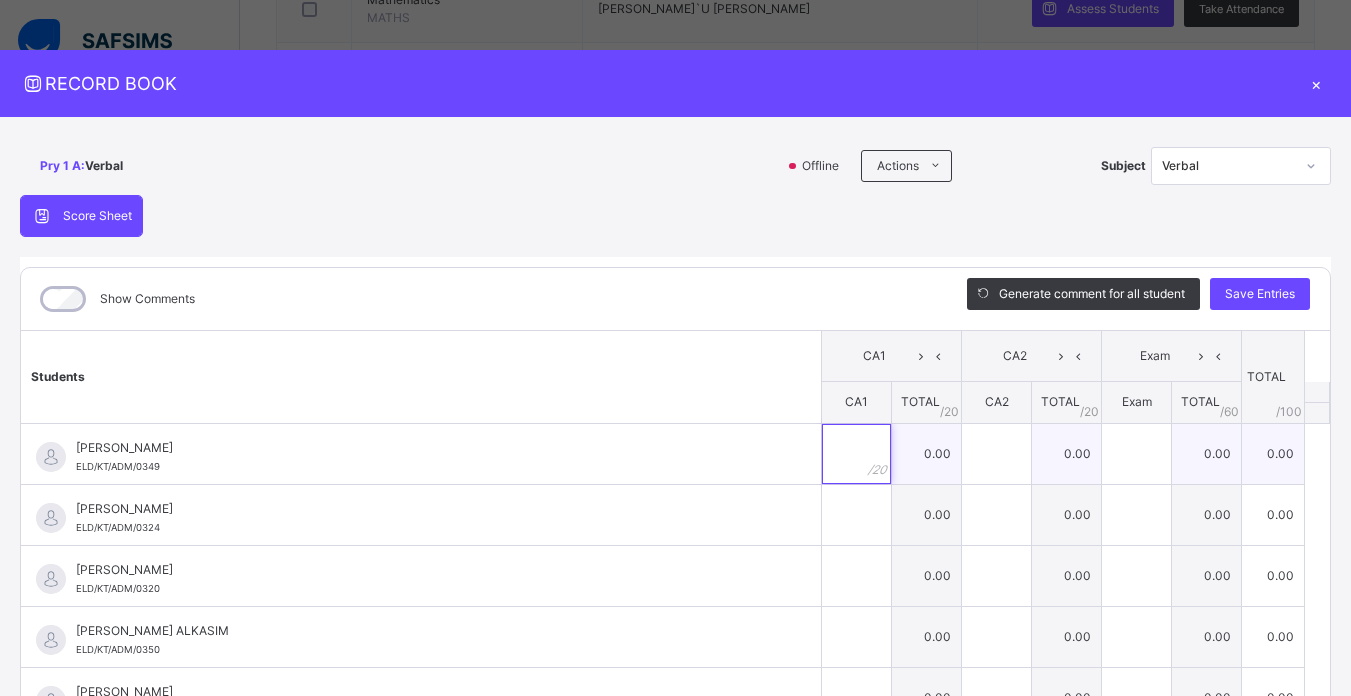 click at bounding box center [856, 454] 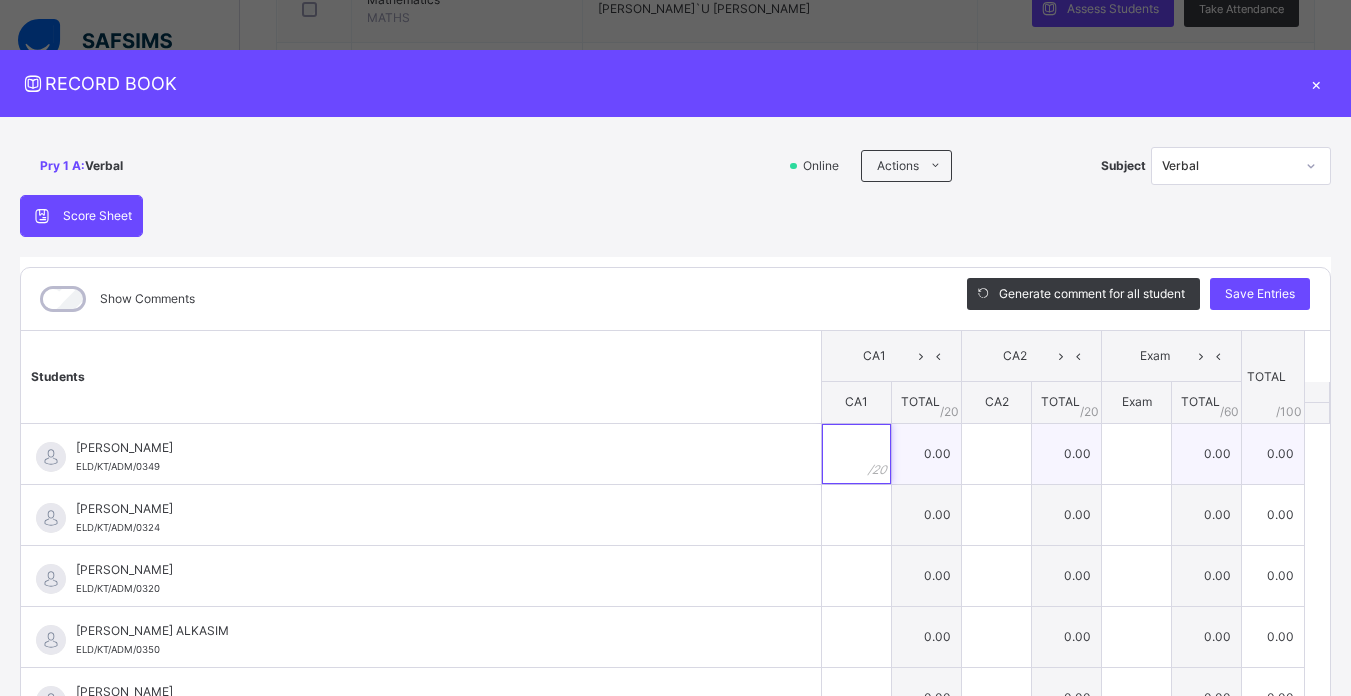 click at bounding box center [856, 454] 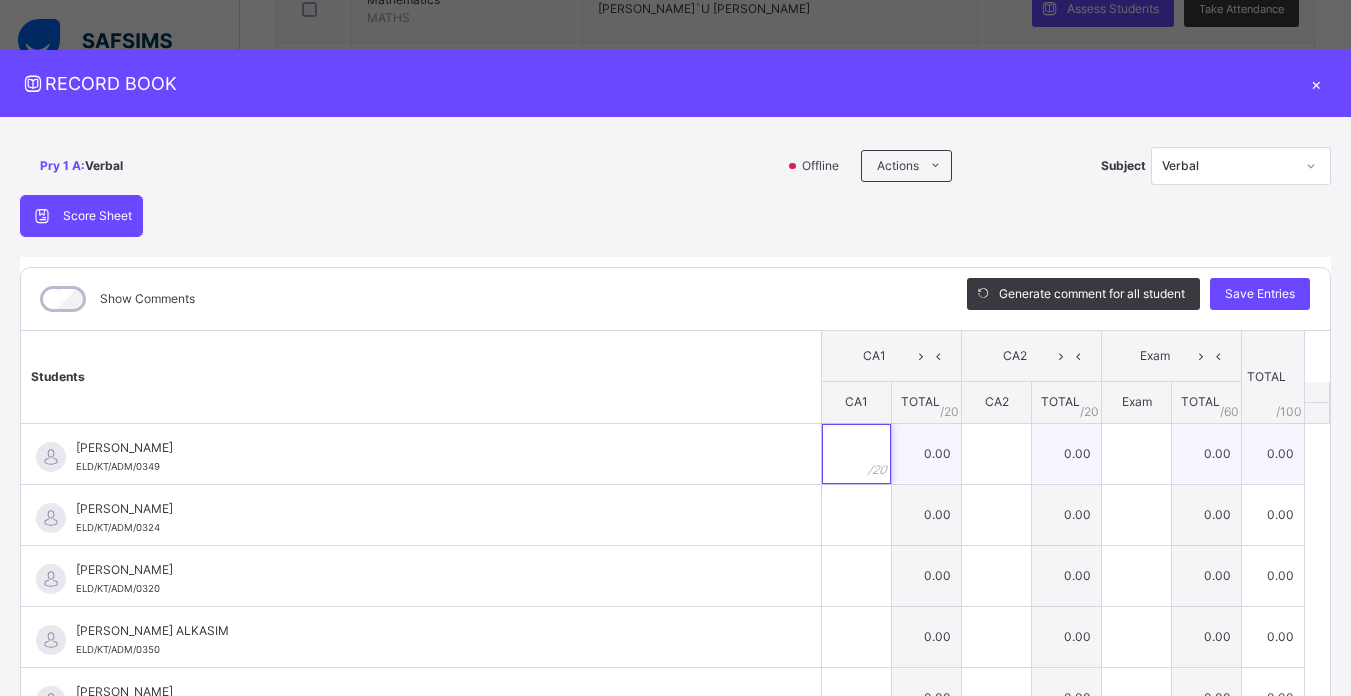 click at bounding box center (856, 454) 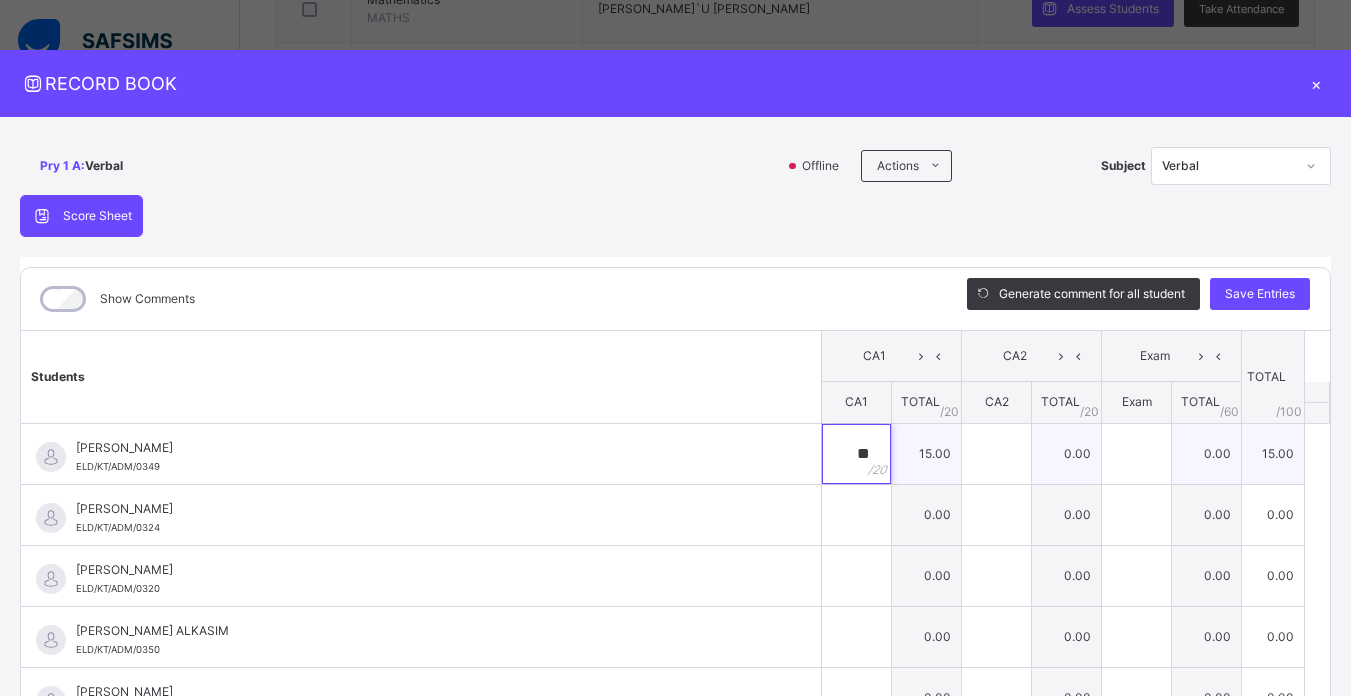 type on "**" 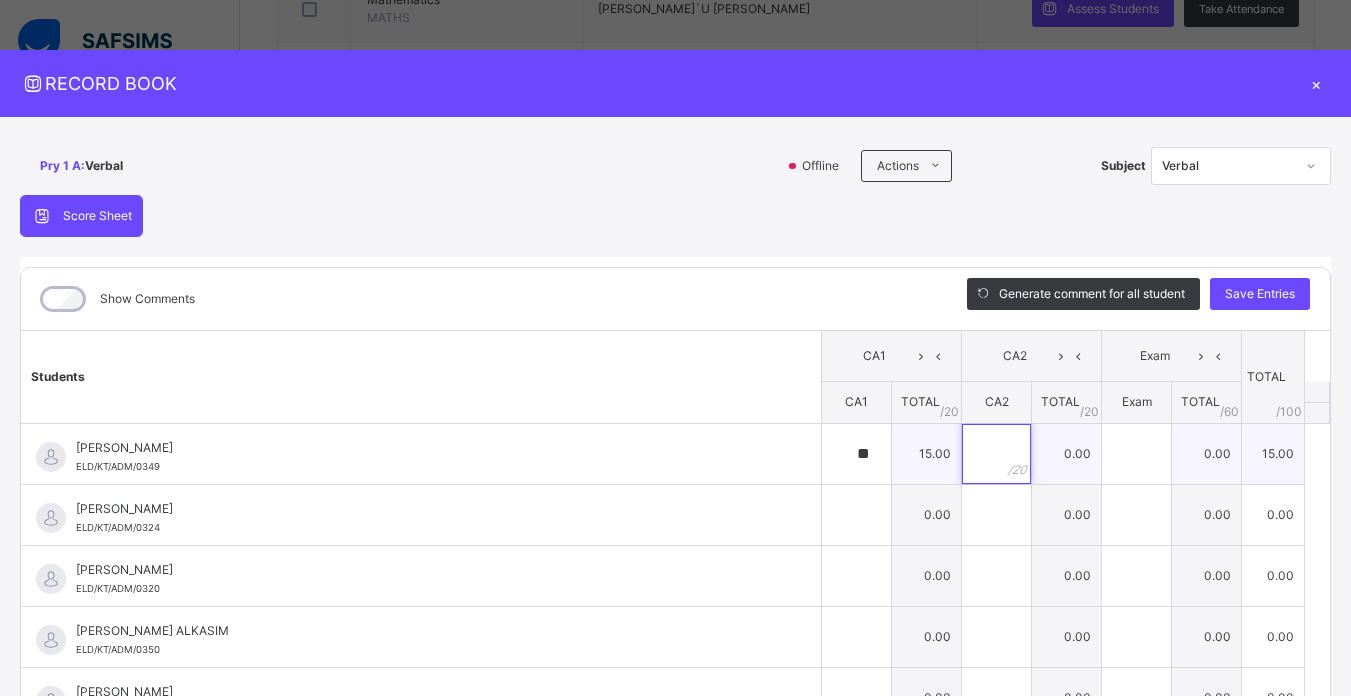 click at bounding box center (996, 454) 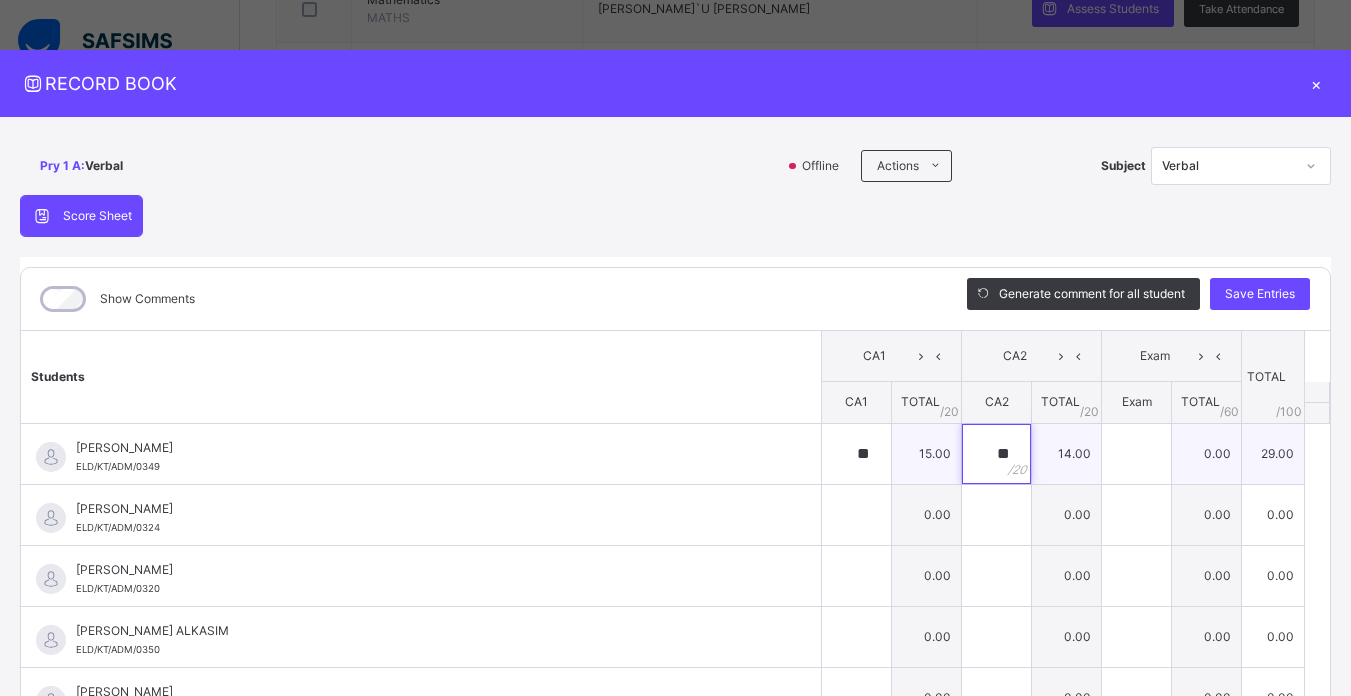 type on "**" 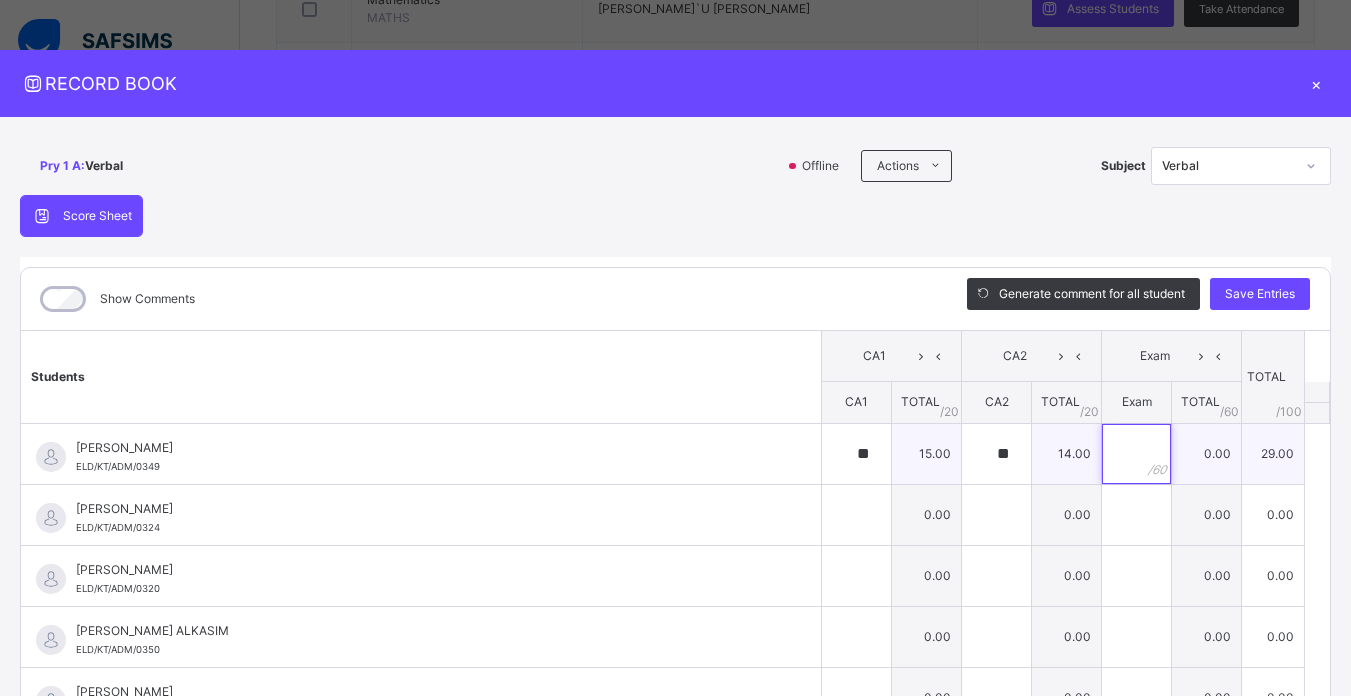 click at bounding box center [1136, 454] 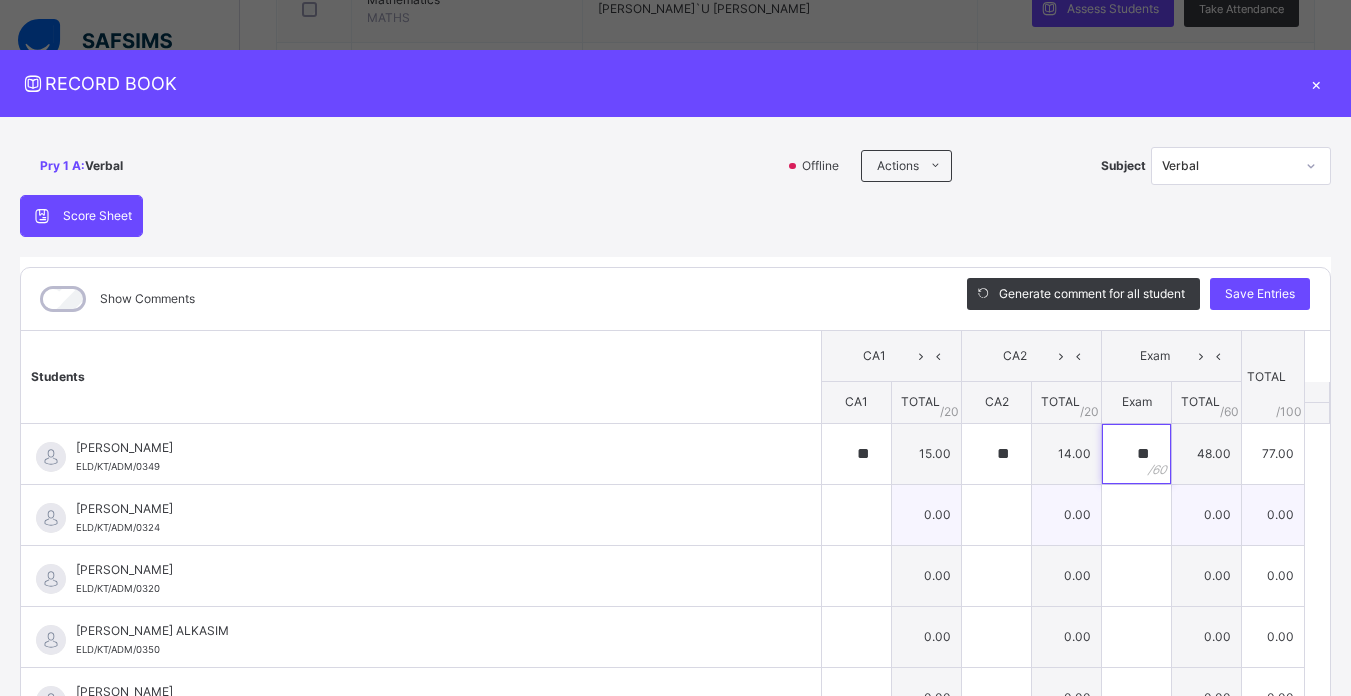 type on "**" 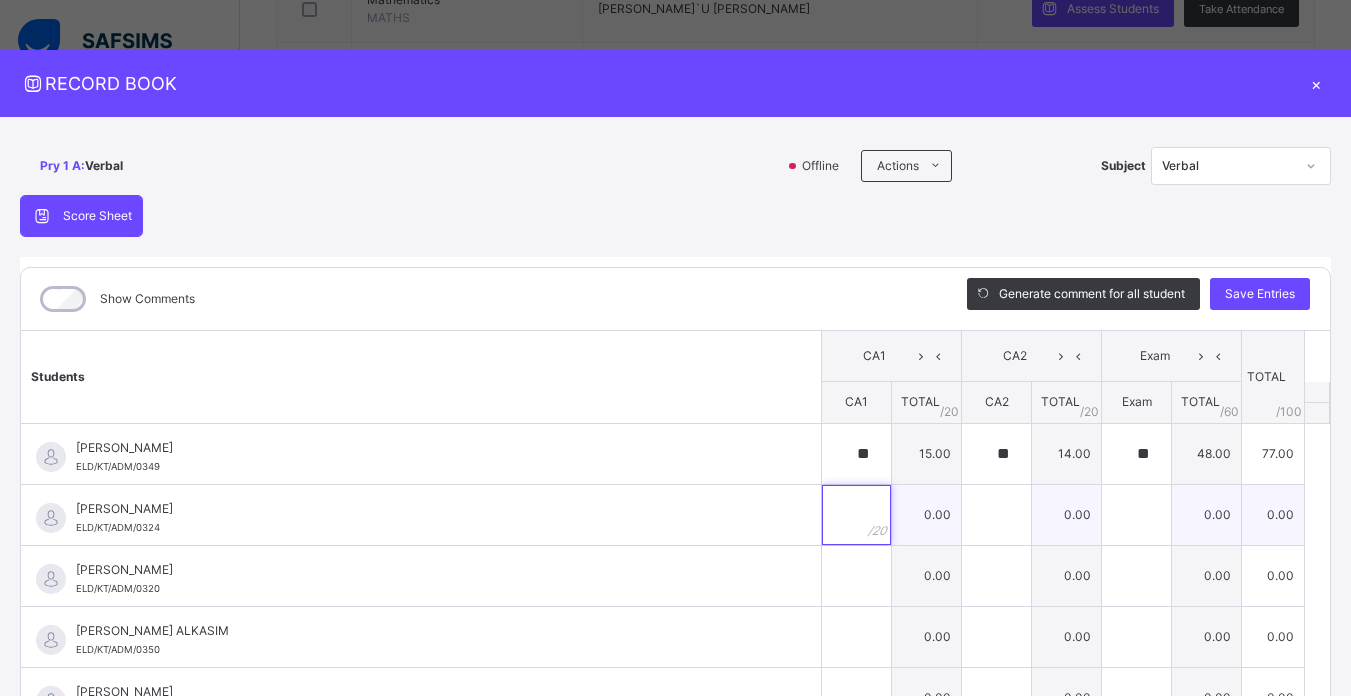 click at bounding box center (856, 515) 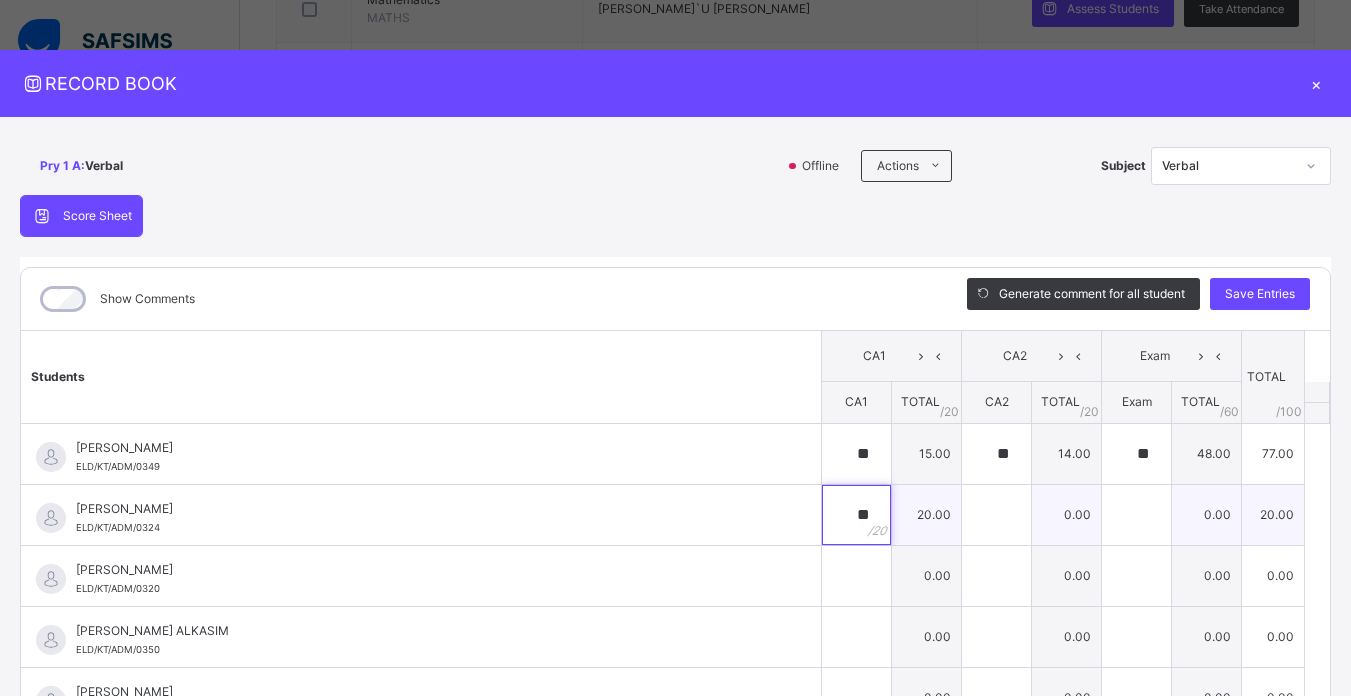type on "**" 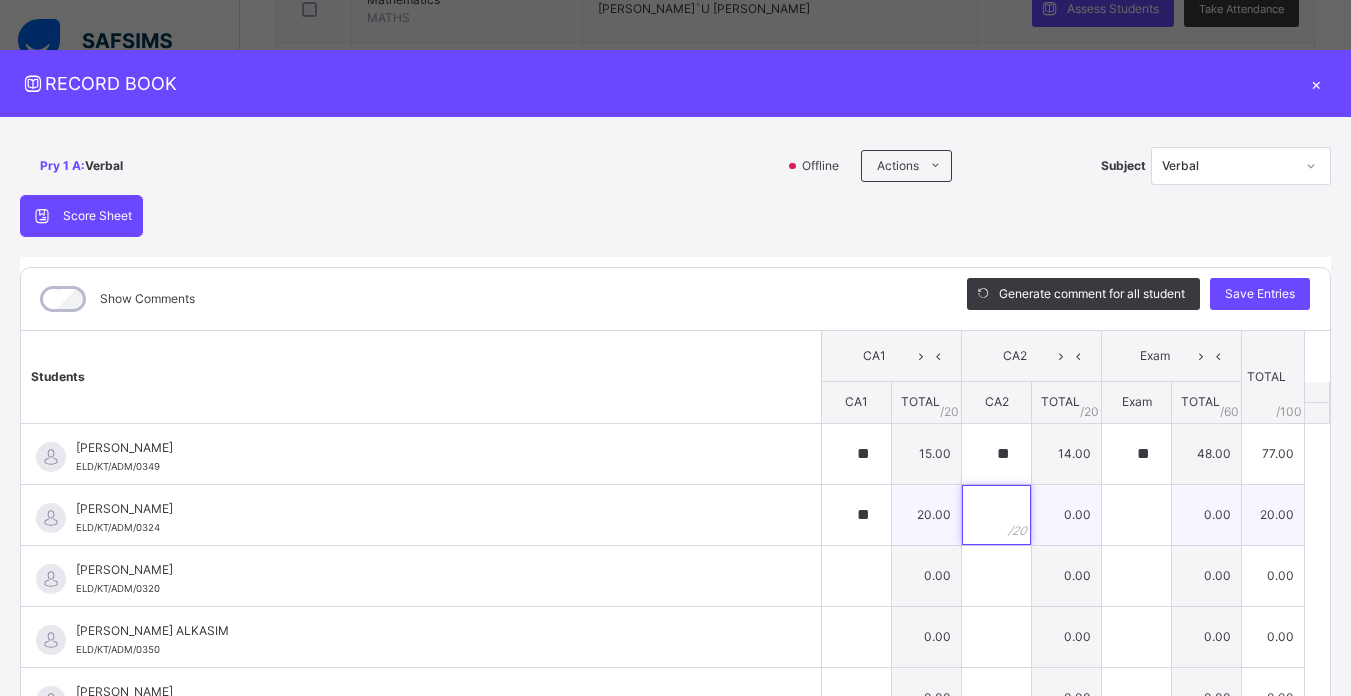 click at bounding box center [996, 515] 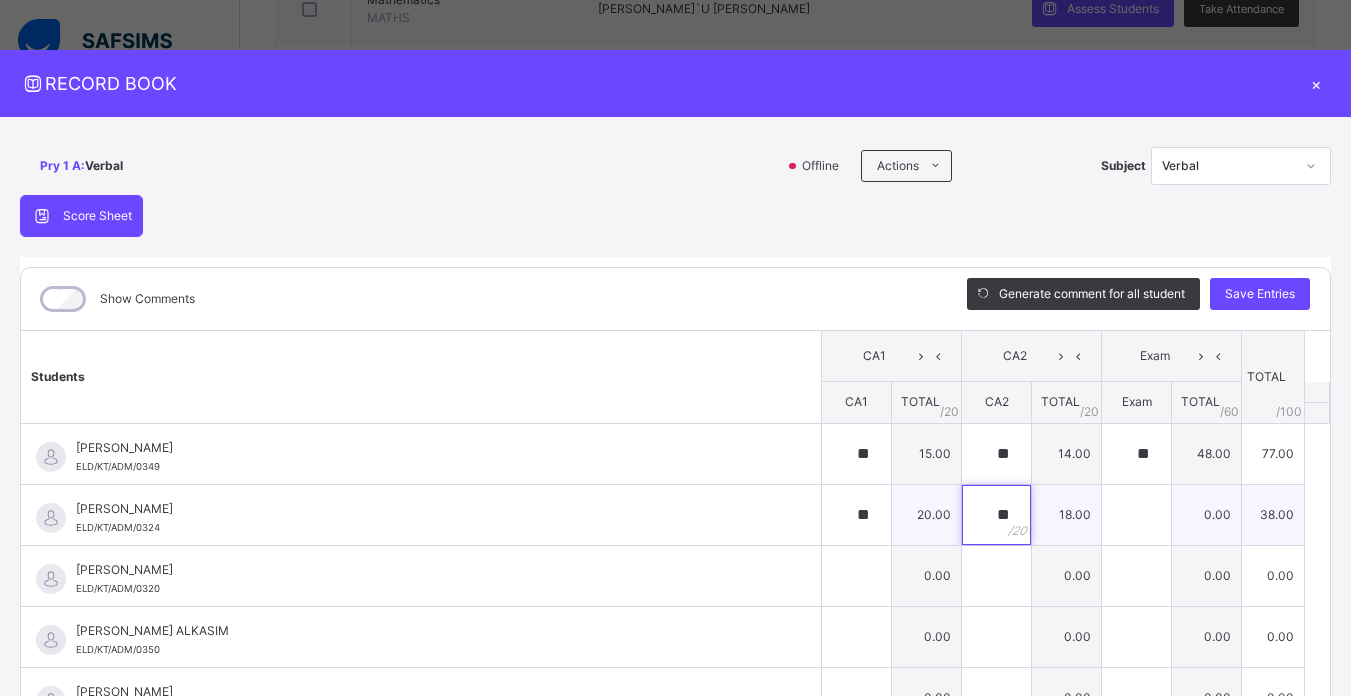 type on "**" 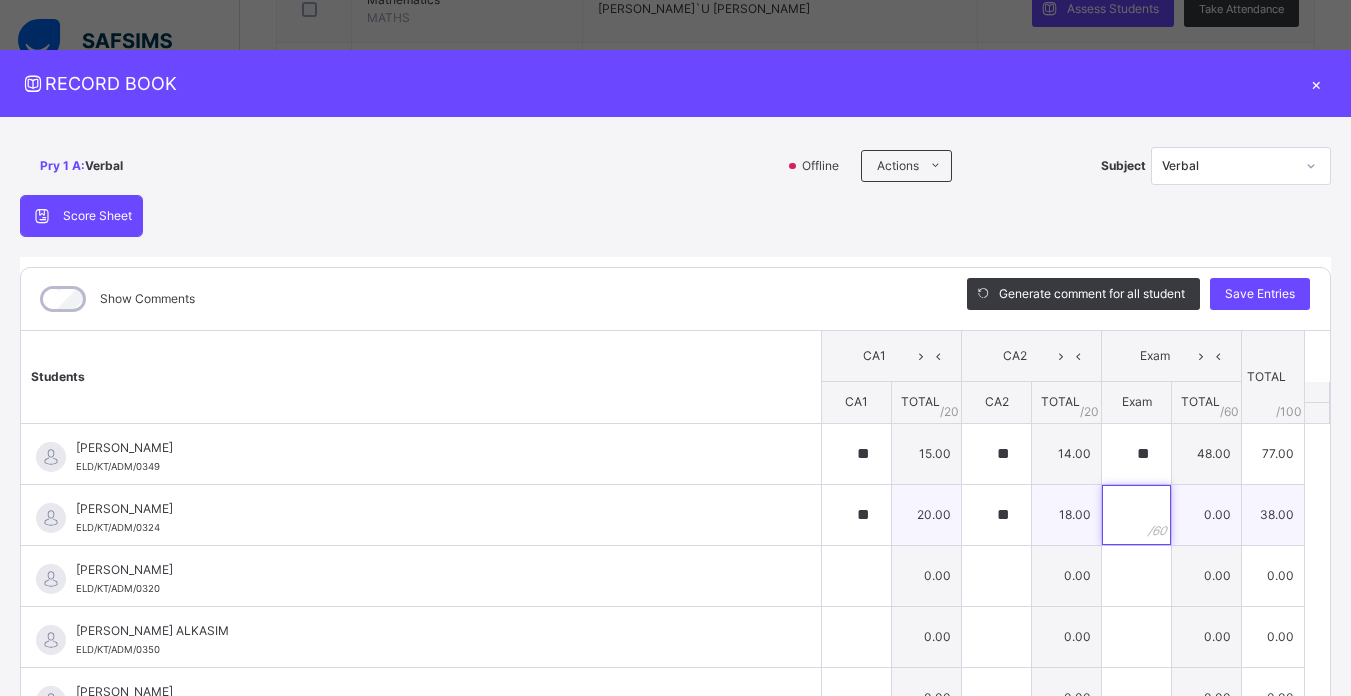 click at bounding box center [1136, 515] 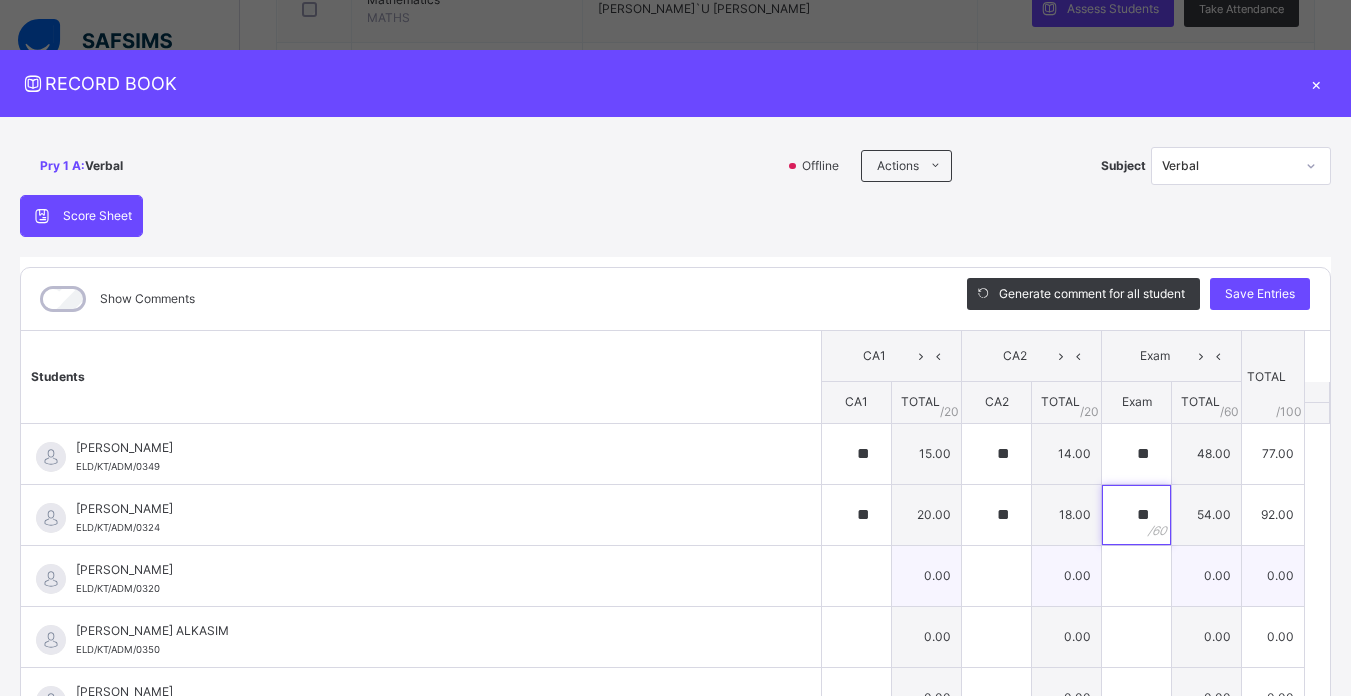 type on "**" 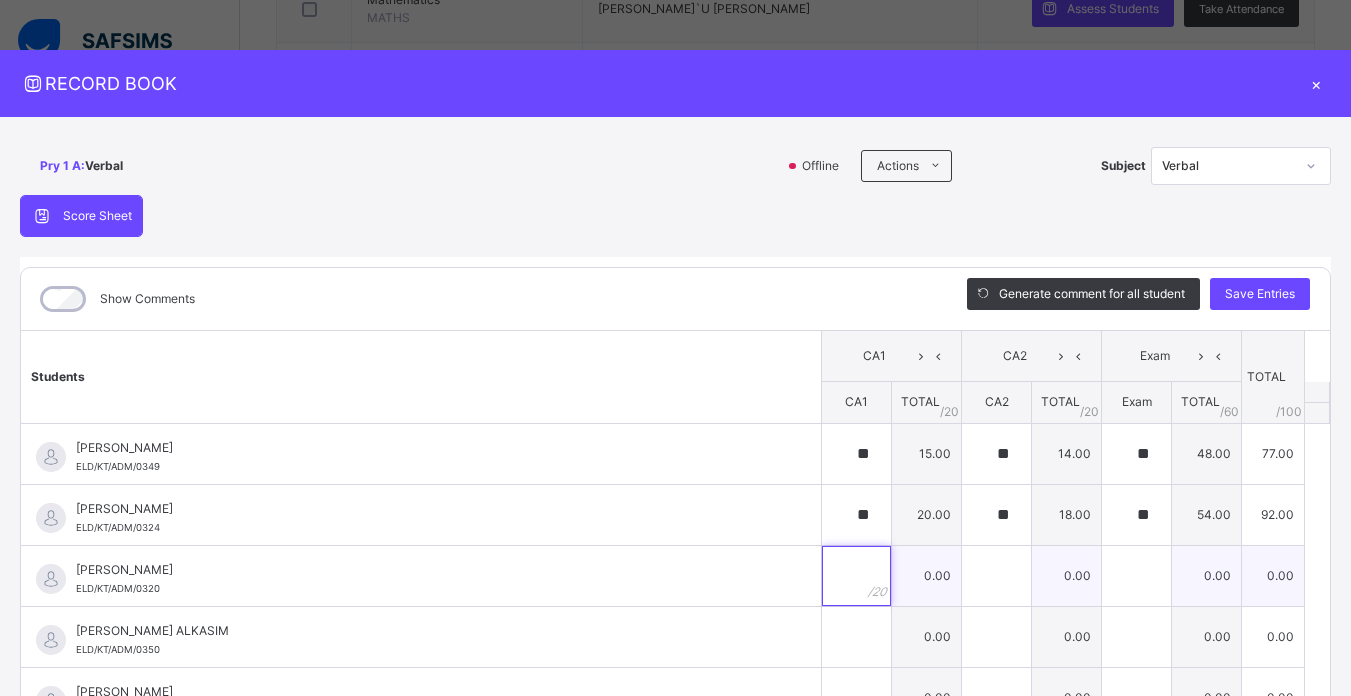 click at bounding box center (856, 576) 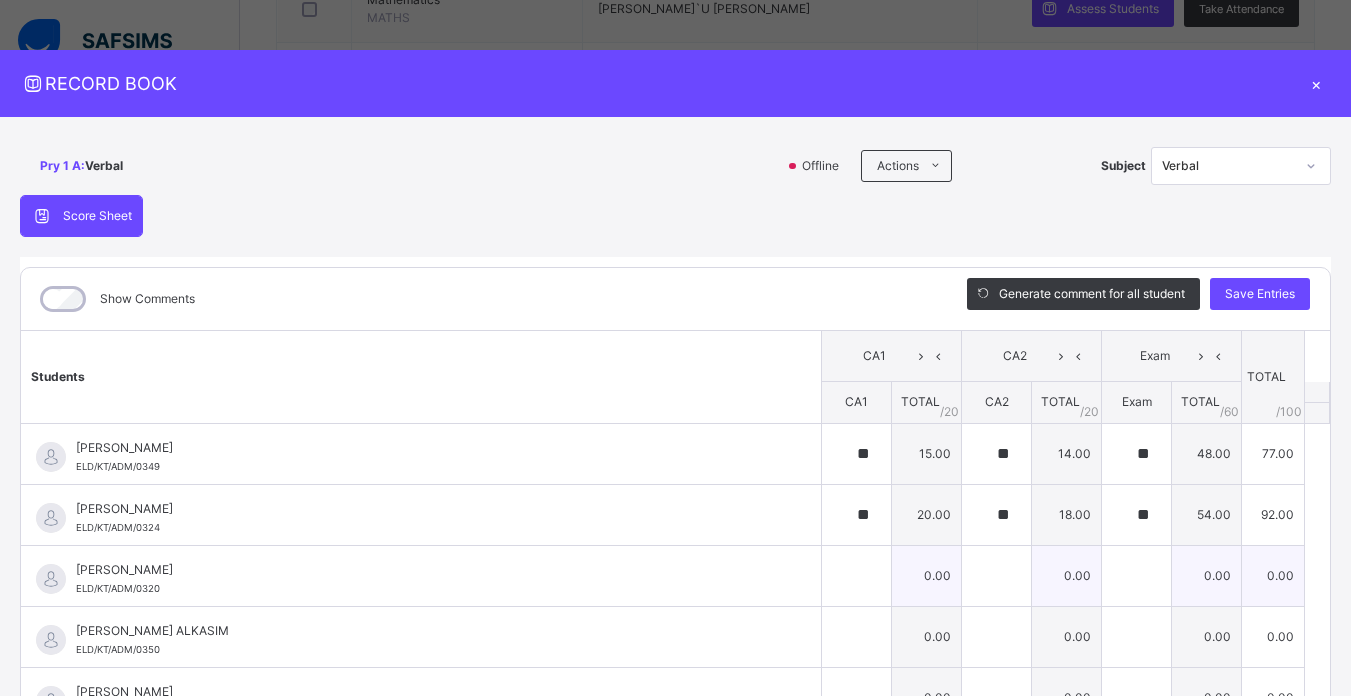 click at bounding box center (856, 576) 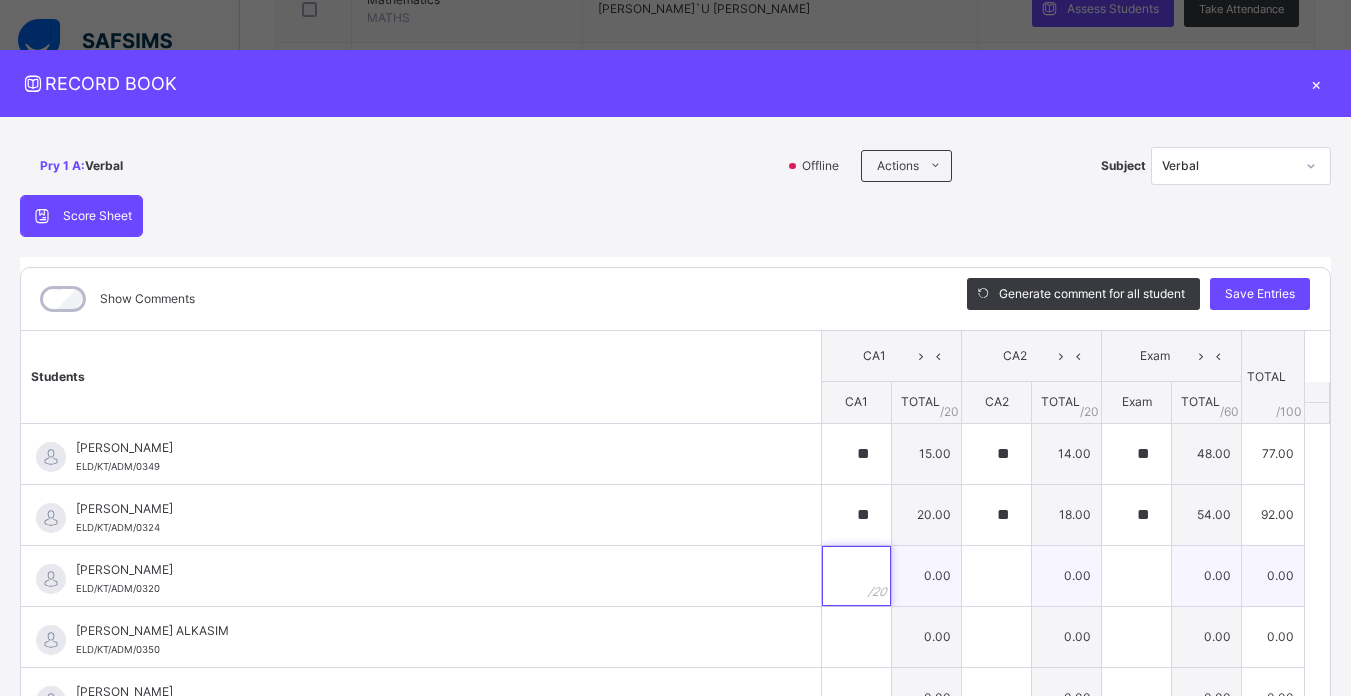 click at bounding box center (856, 576) 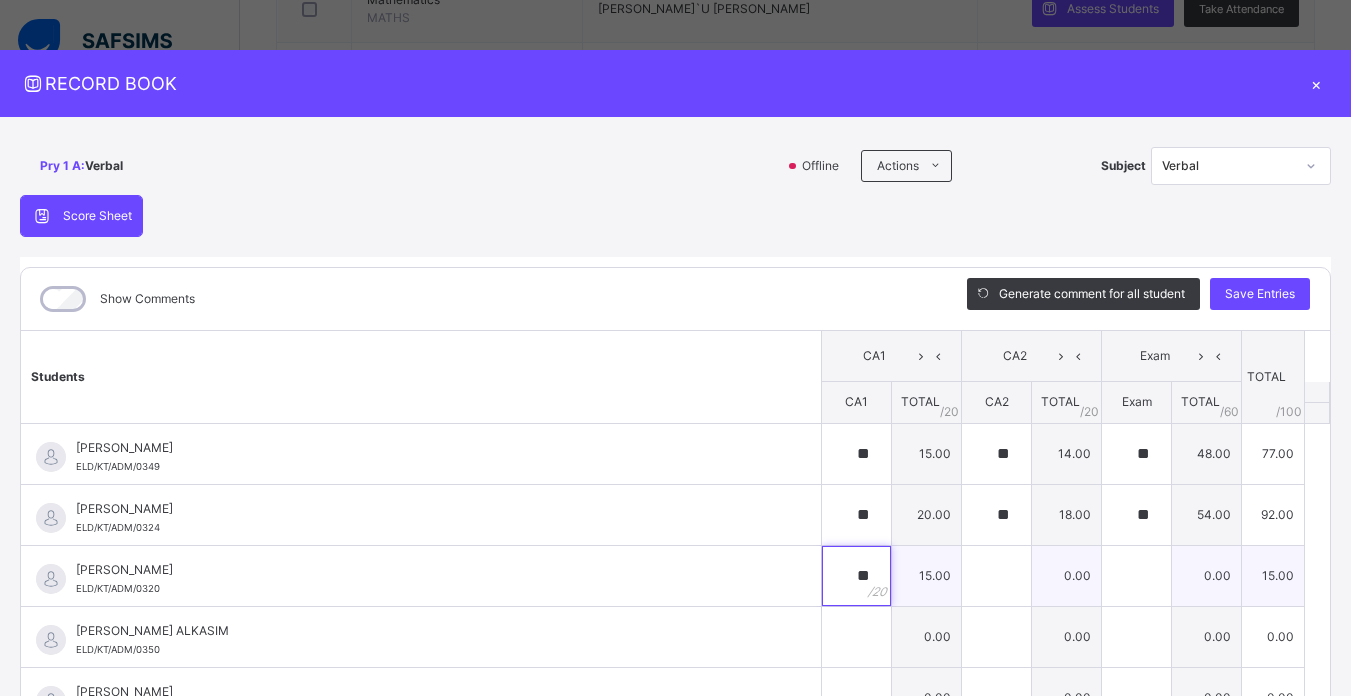 type on "**" 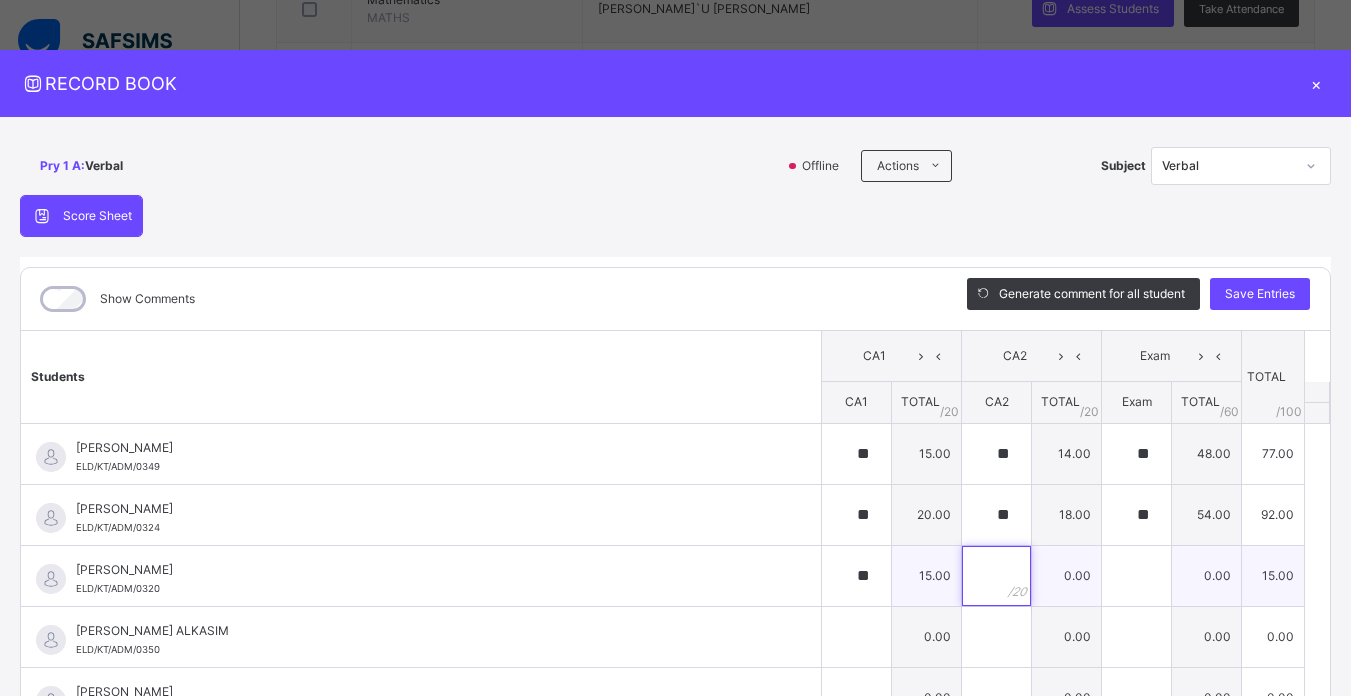 click at bounding box center [996, 576] 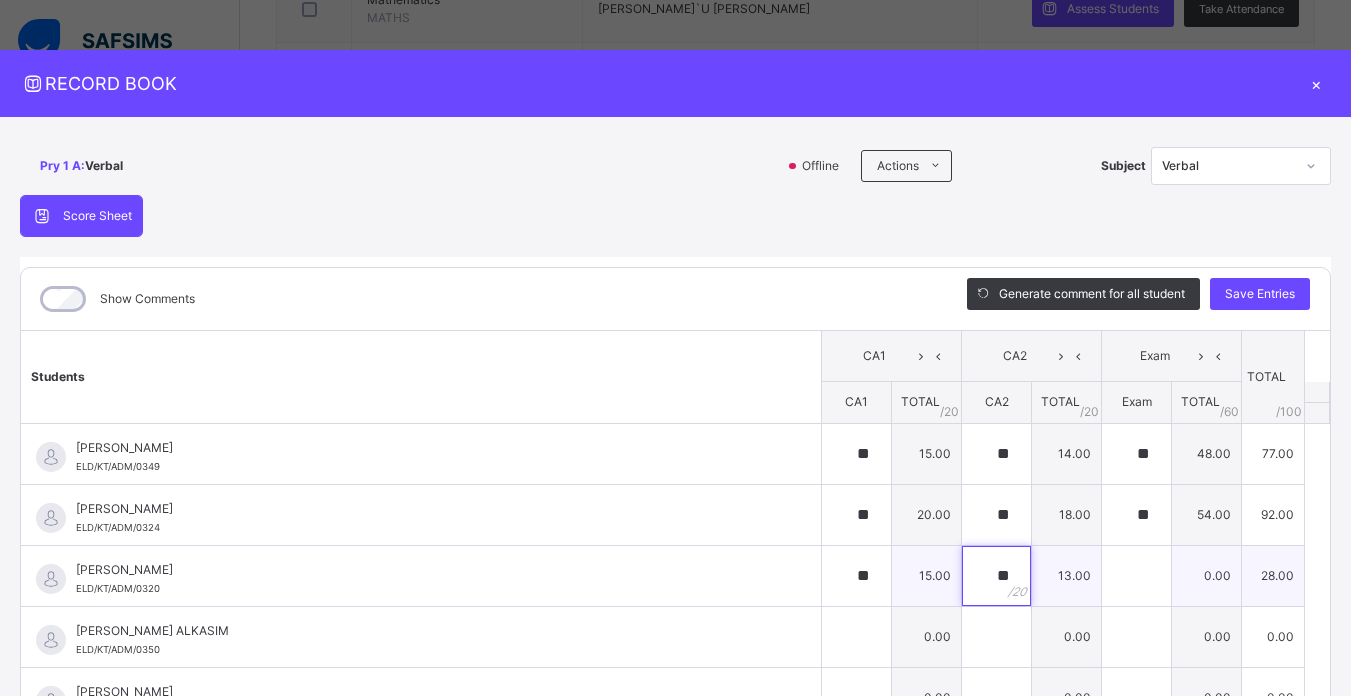 type on "**" 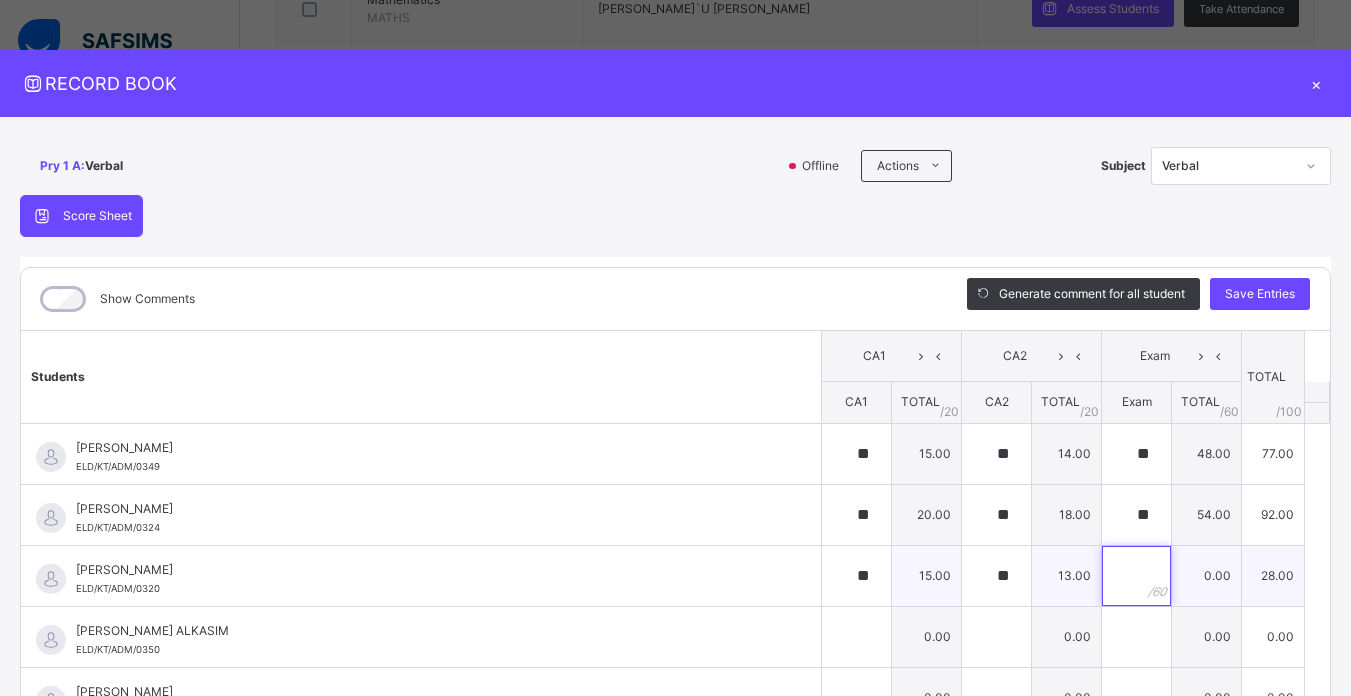 click at bounding box center (1136, 576) 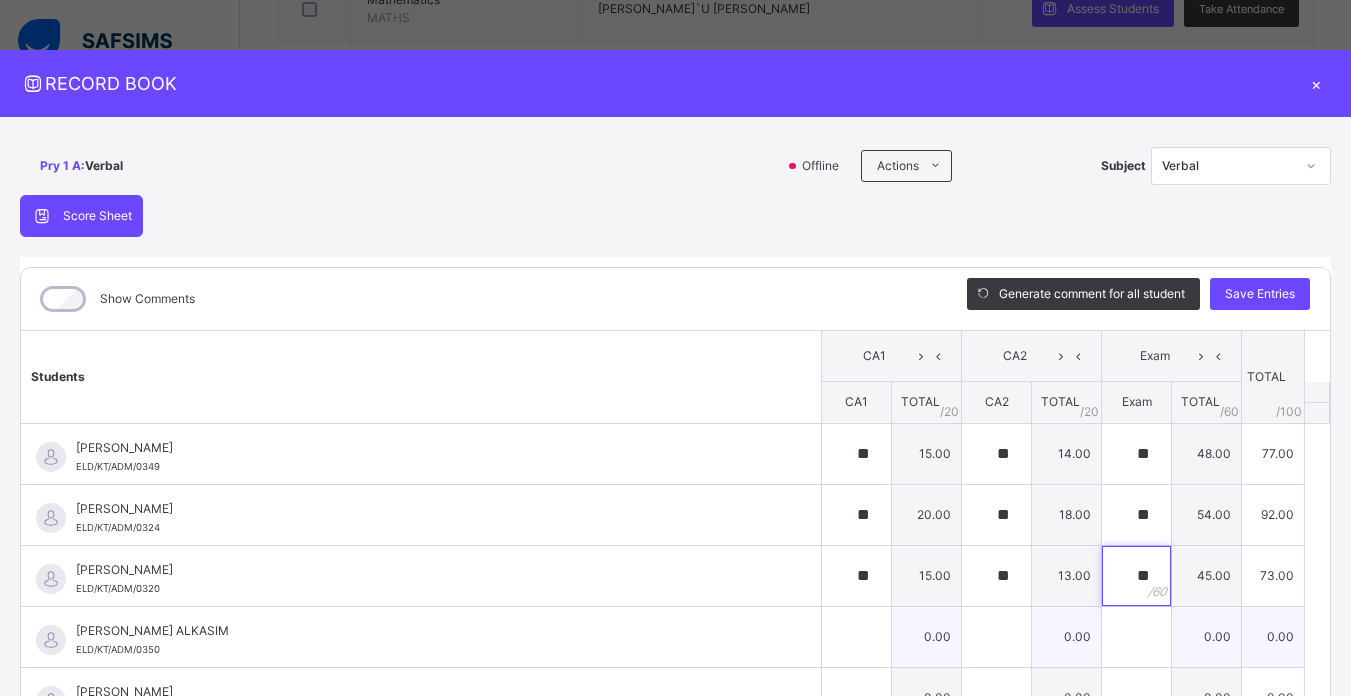 type on "**" 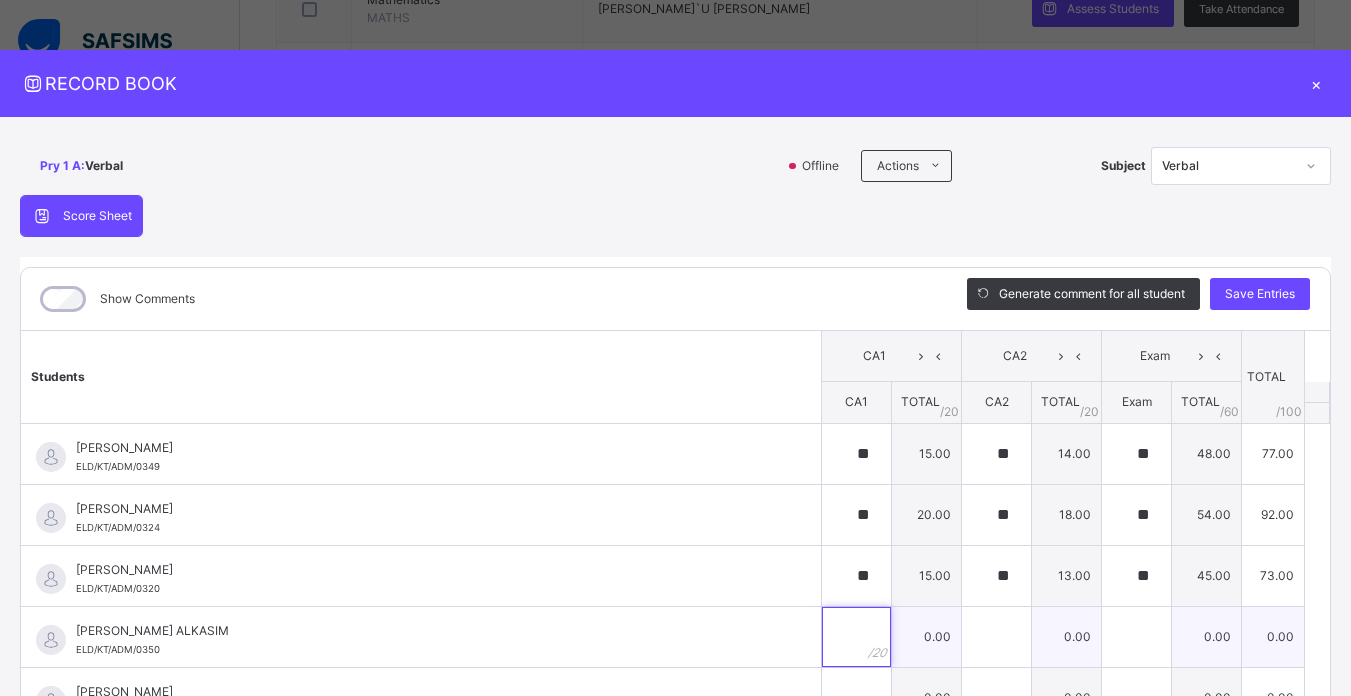 click at bounding box center [856, 637] 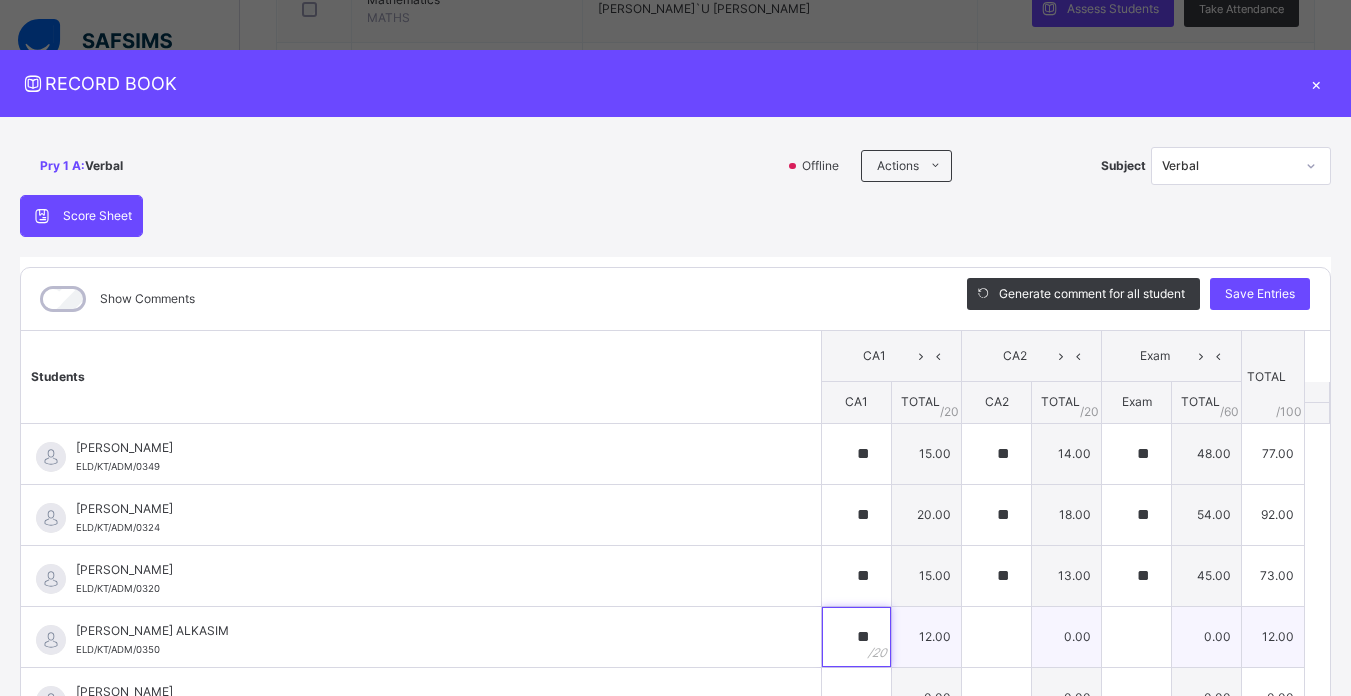 type on "**" 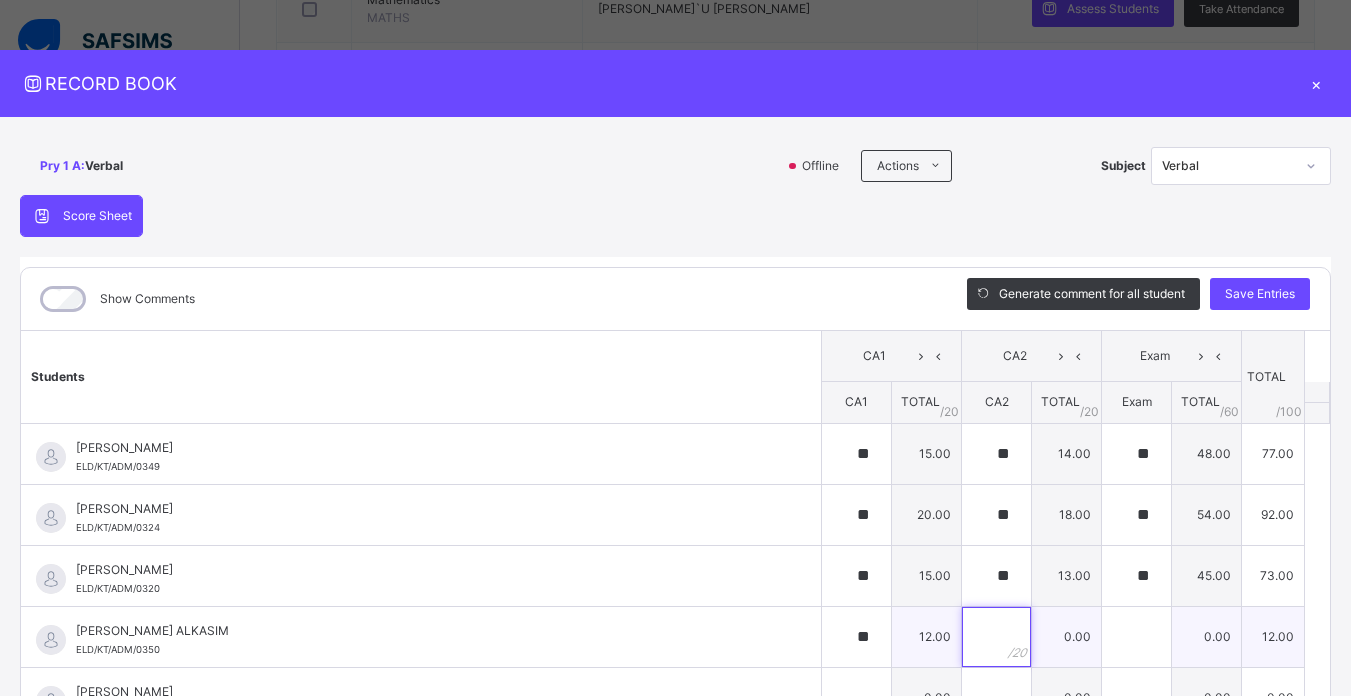 click at bounding box center [996, 637] 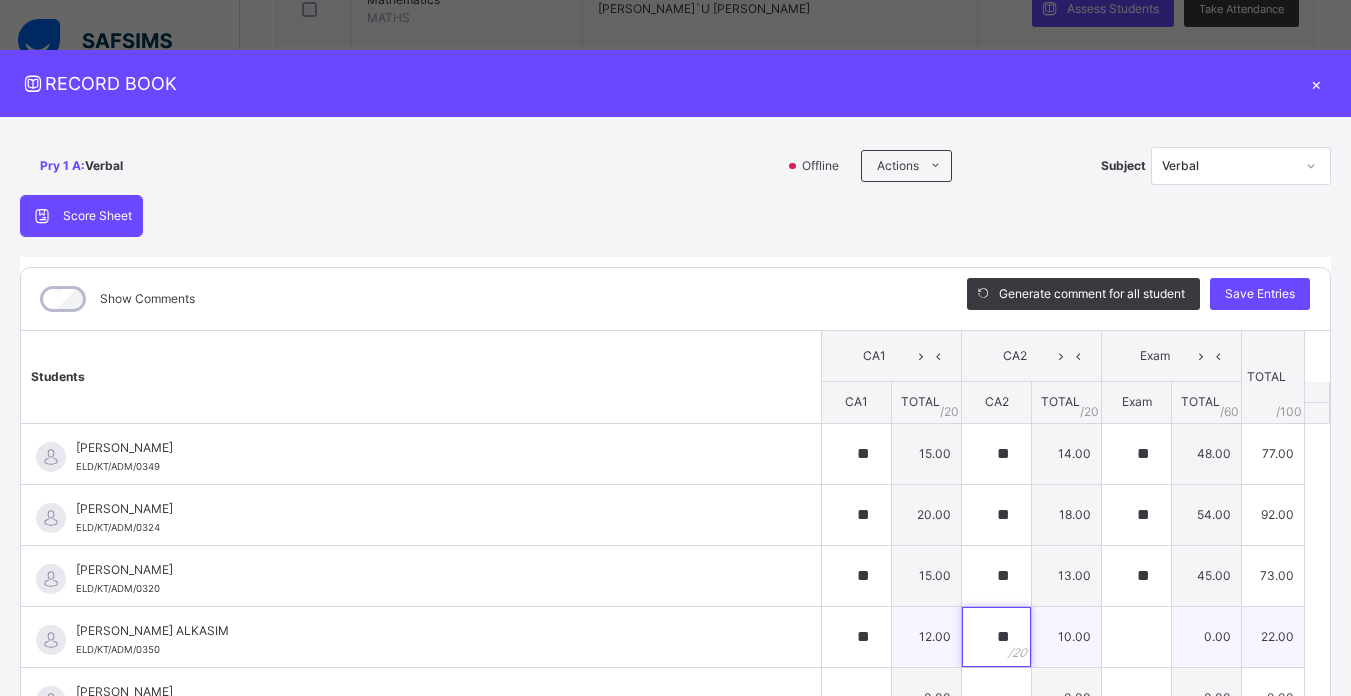 type on "**" 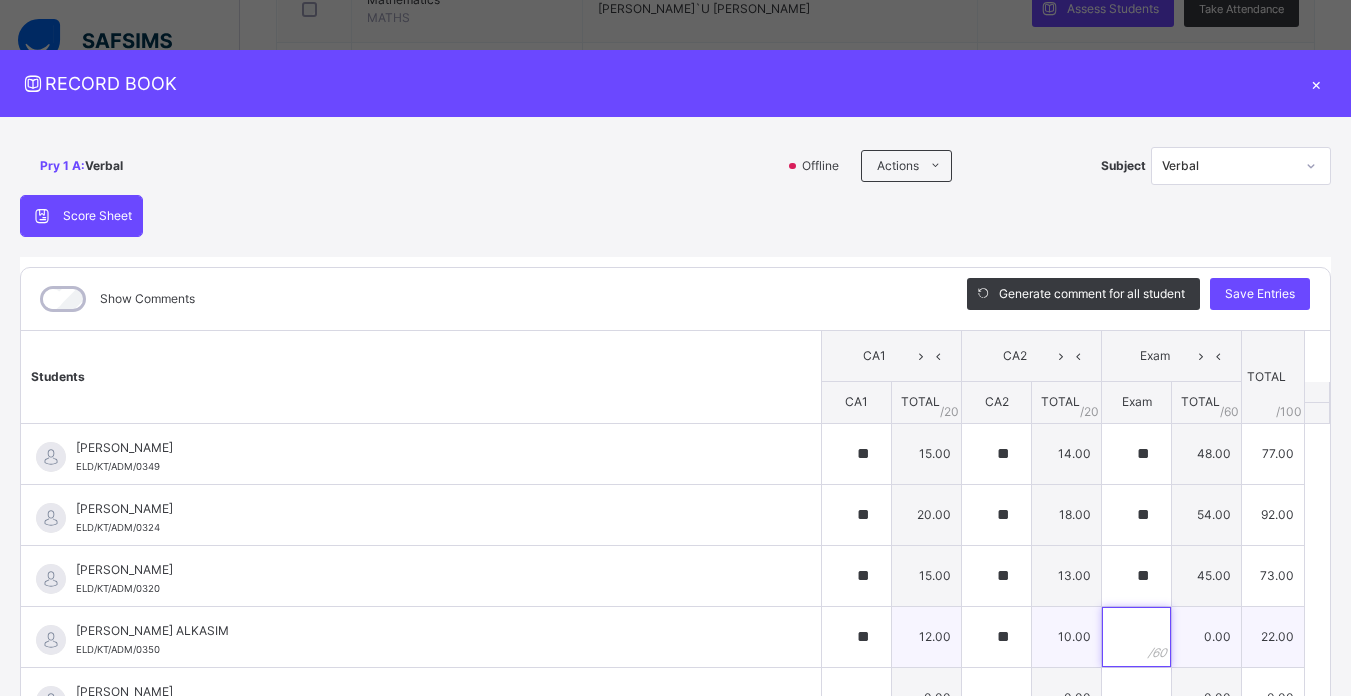 click at bounding box center [1136, 637] 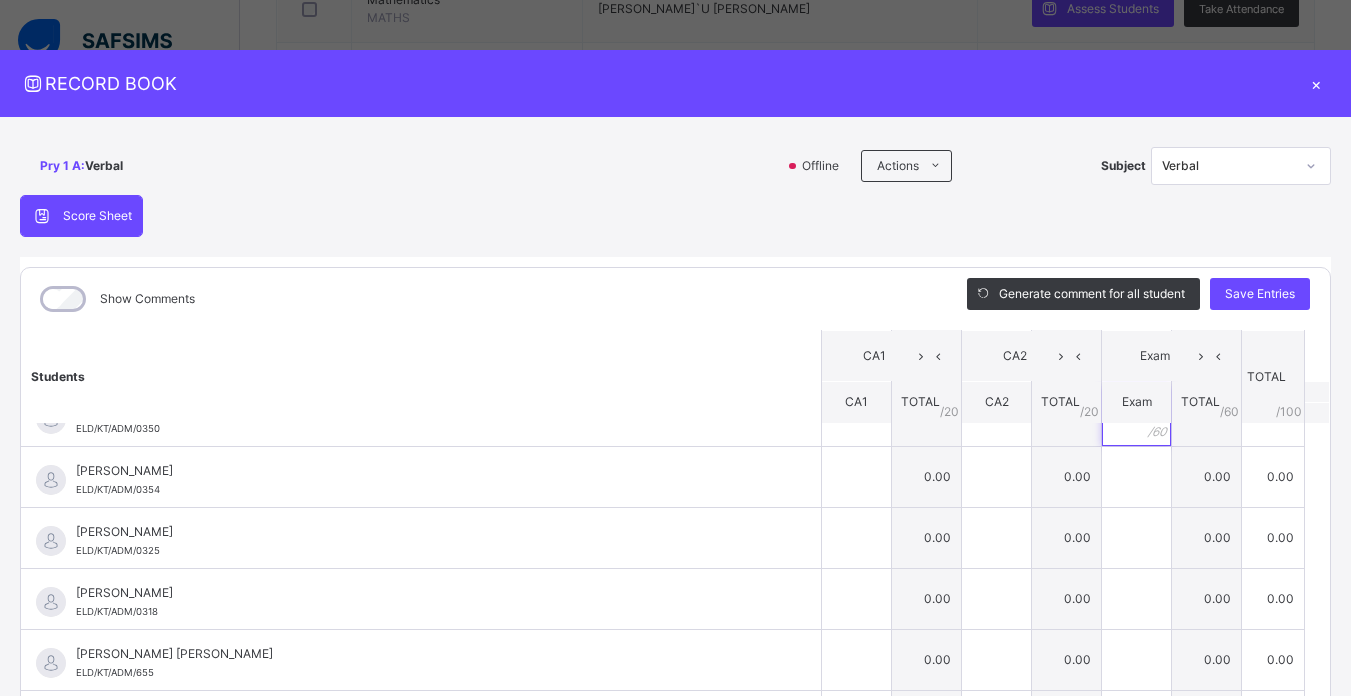 scroll, scrollTop: 250, scrollLeft: 0, axis: vertical 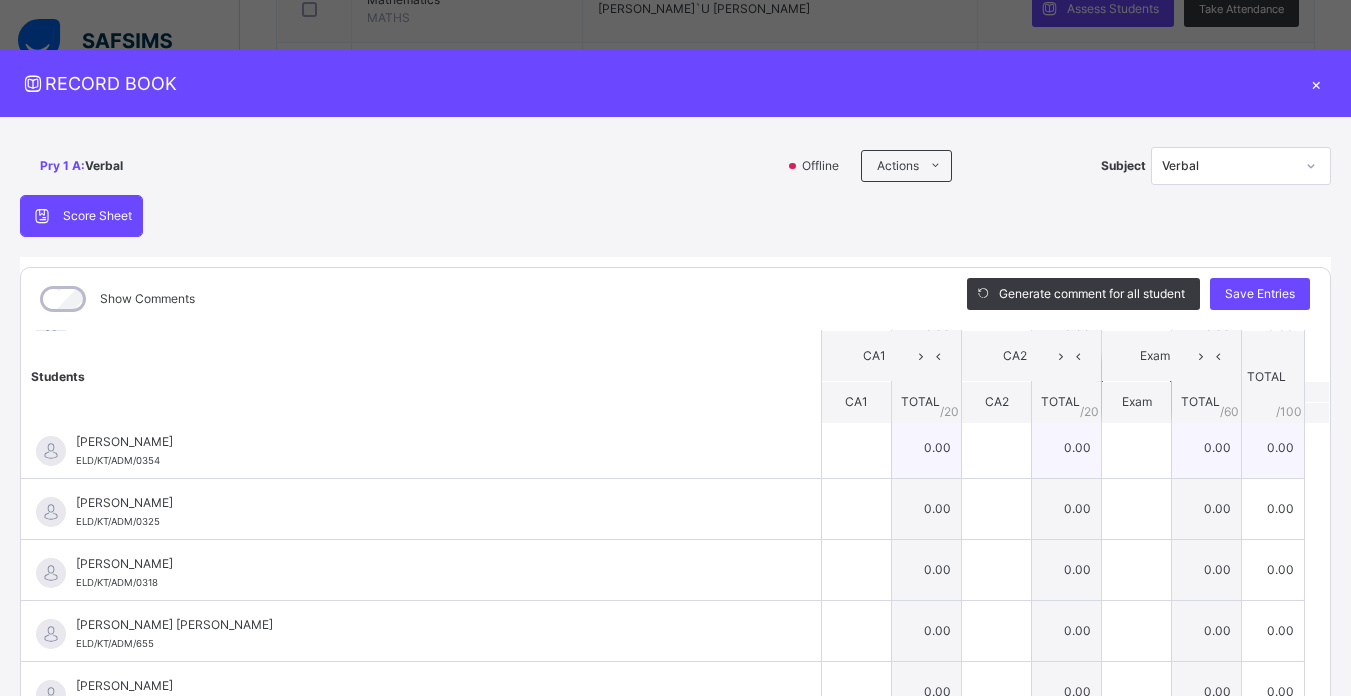 type on "**" 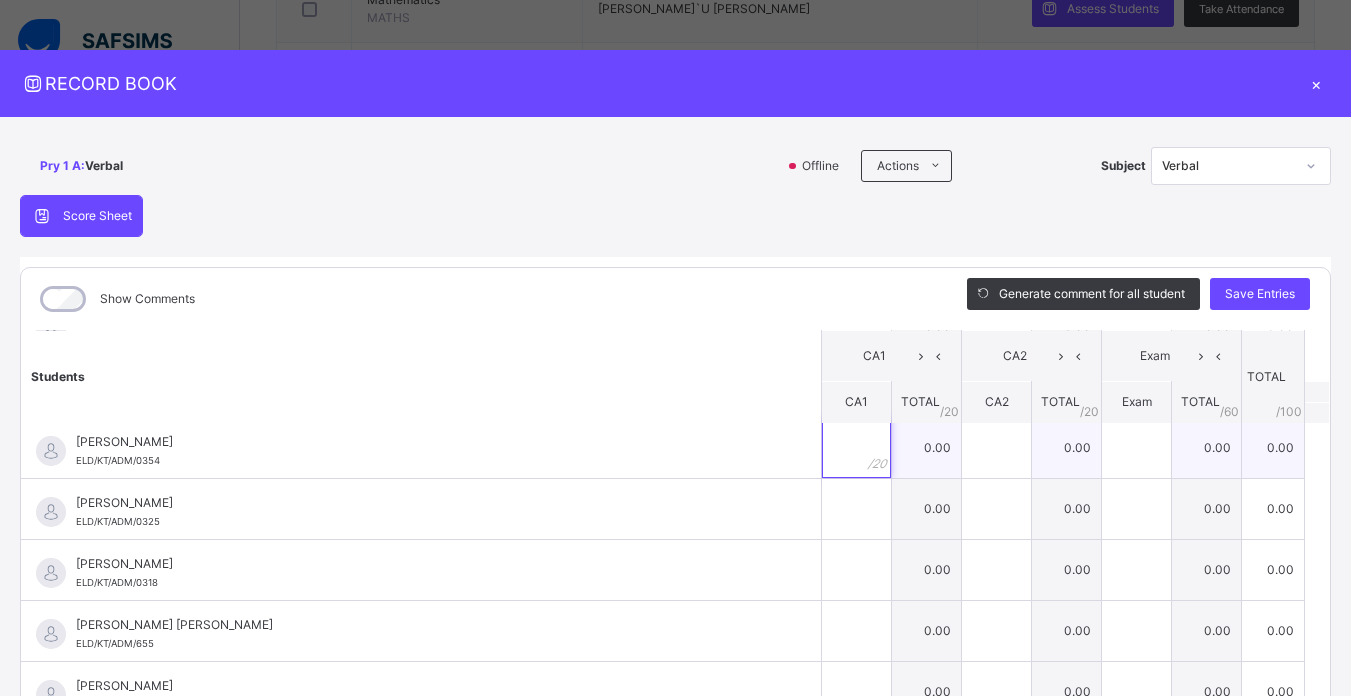 click at bounding box center [856, 448] 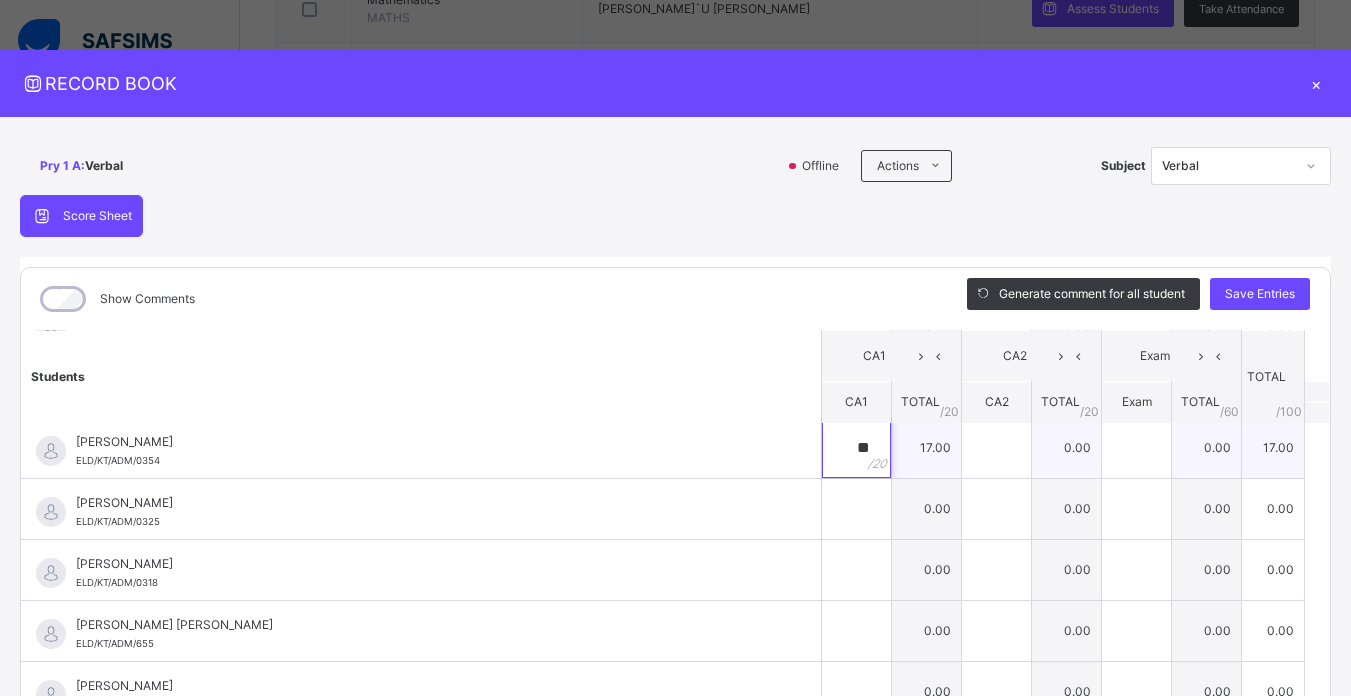 type on "**" 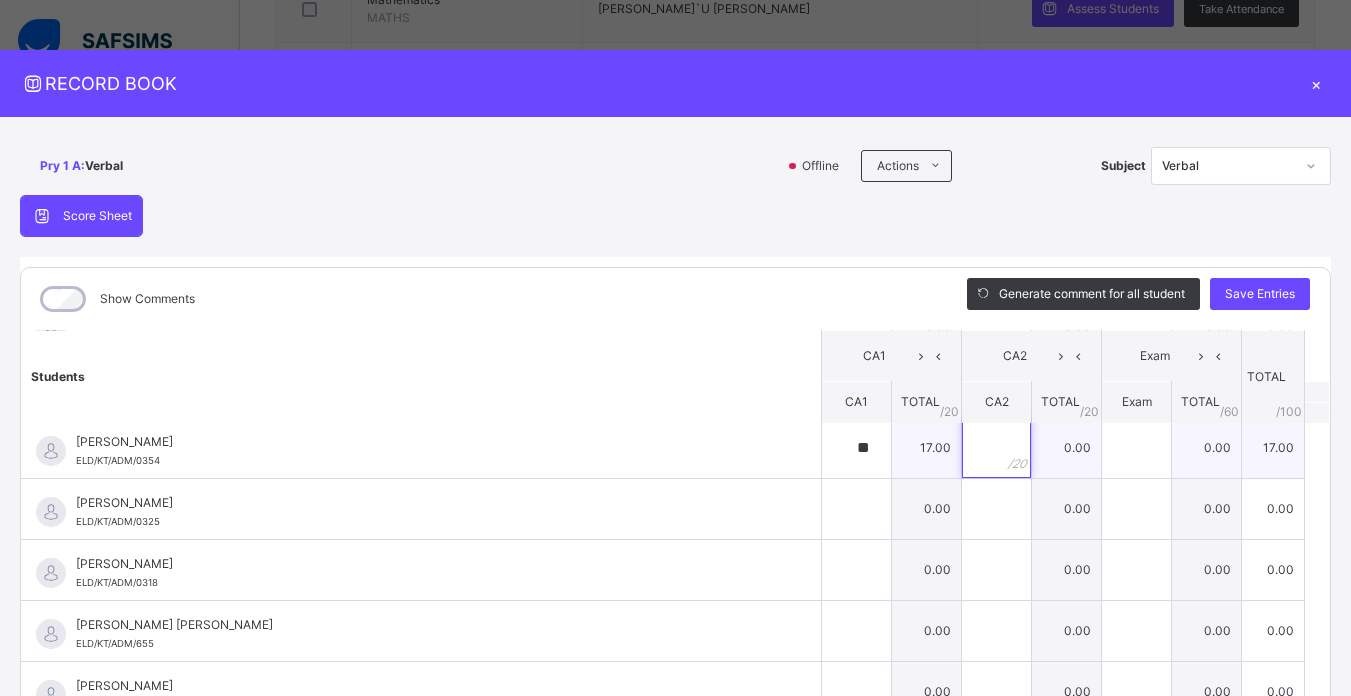 click at bounding box center [996, 448] 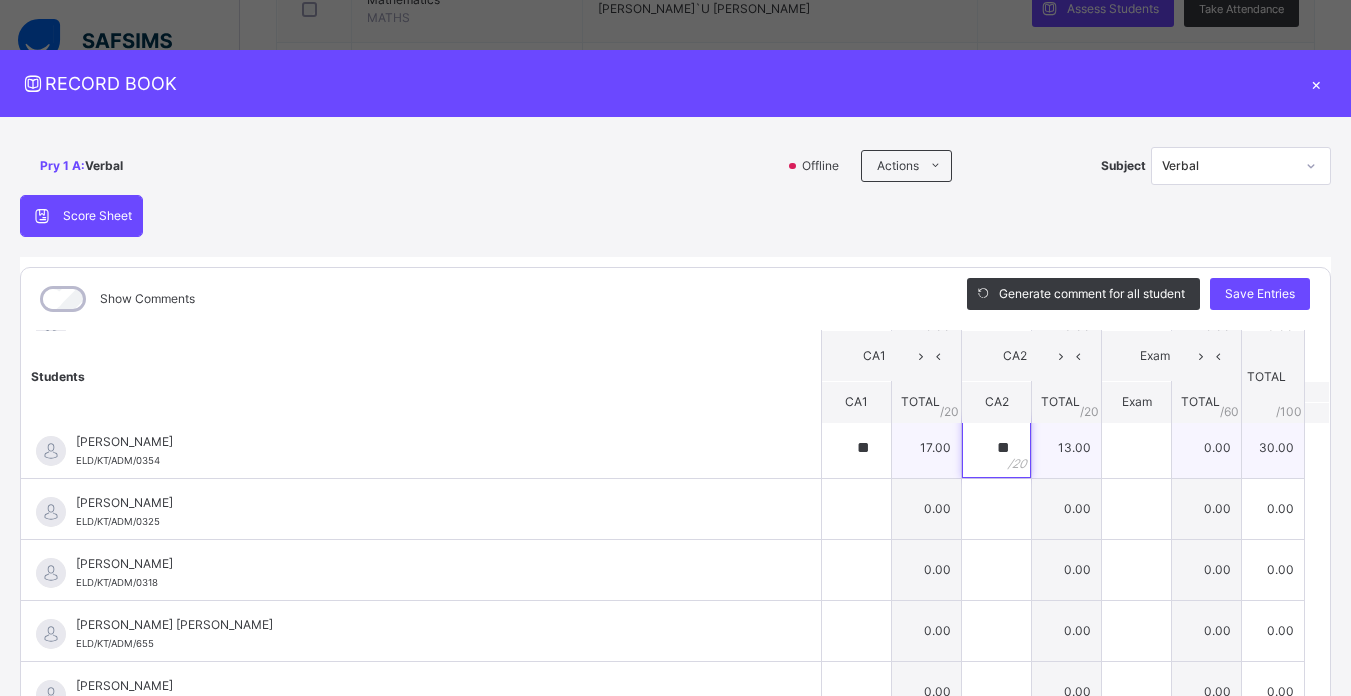 type on "**" 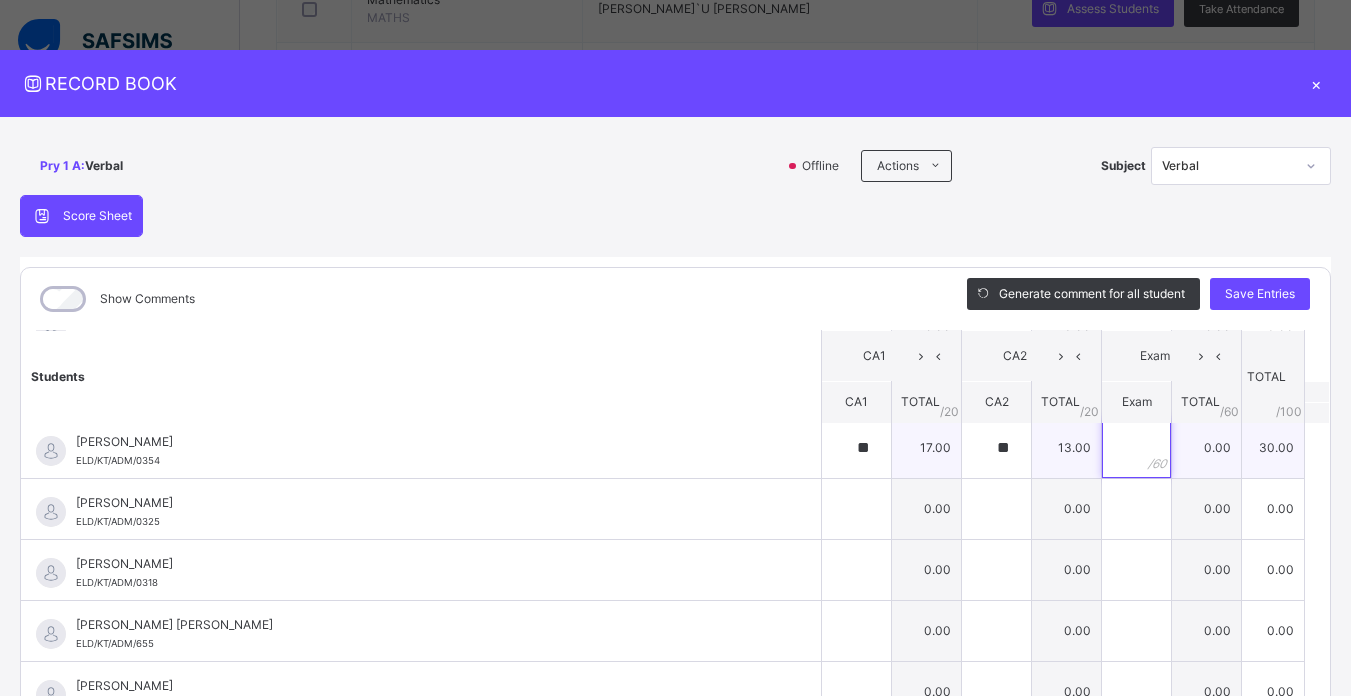 click at bounding box center [1136, 448] 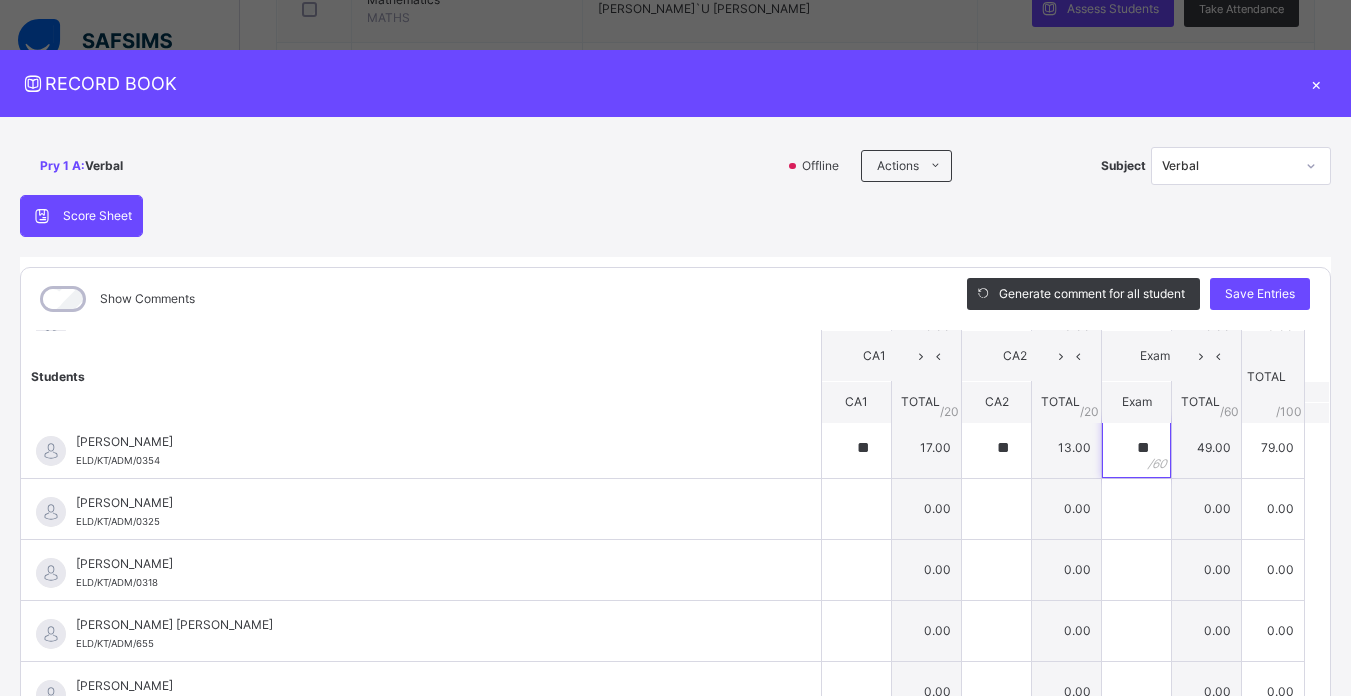 scroll, scrollTop: 167, scrollLeft: 0, axis: vertical 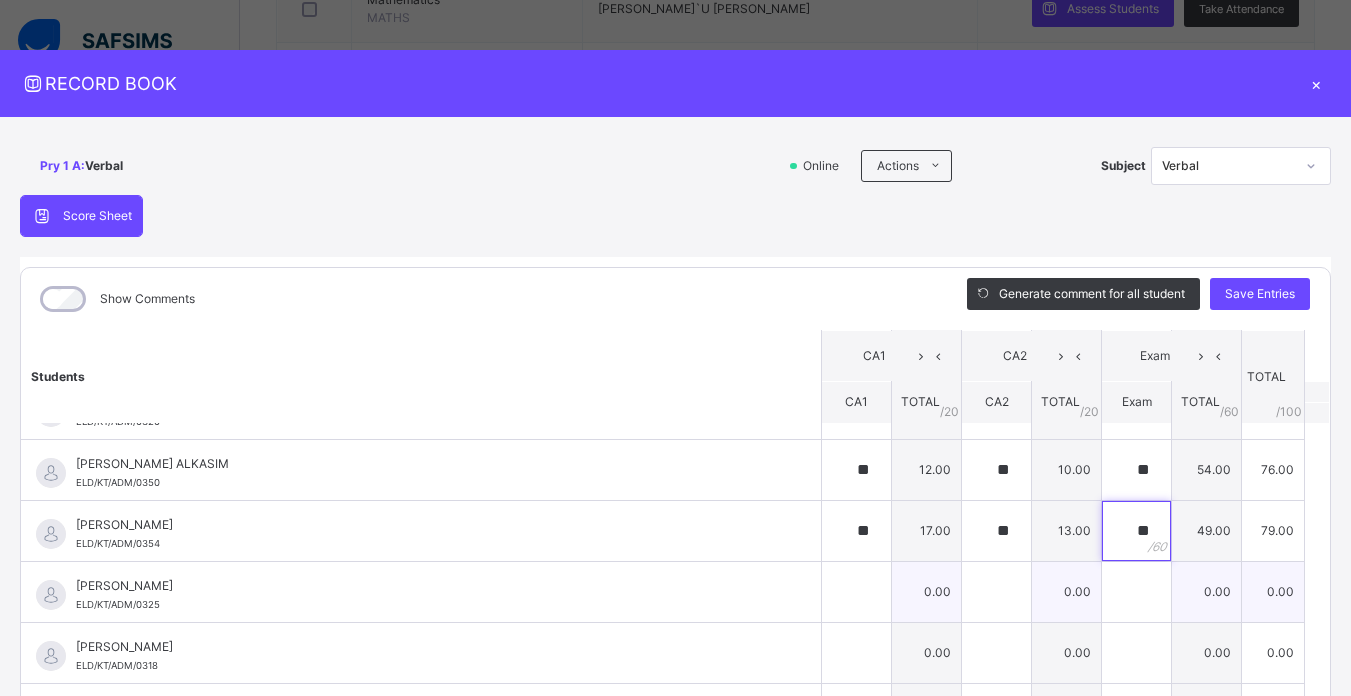 type on "**" 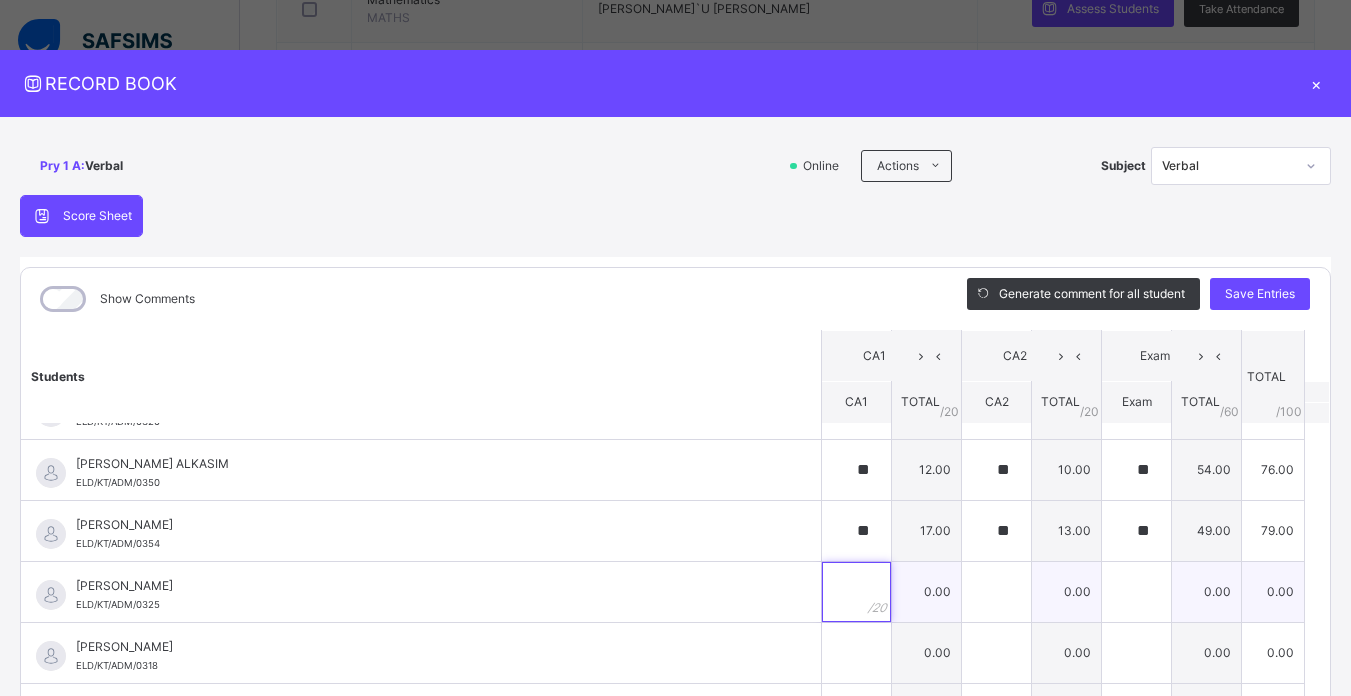 click at bounding box center (856, 592) 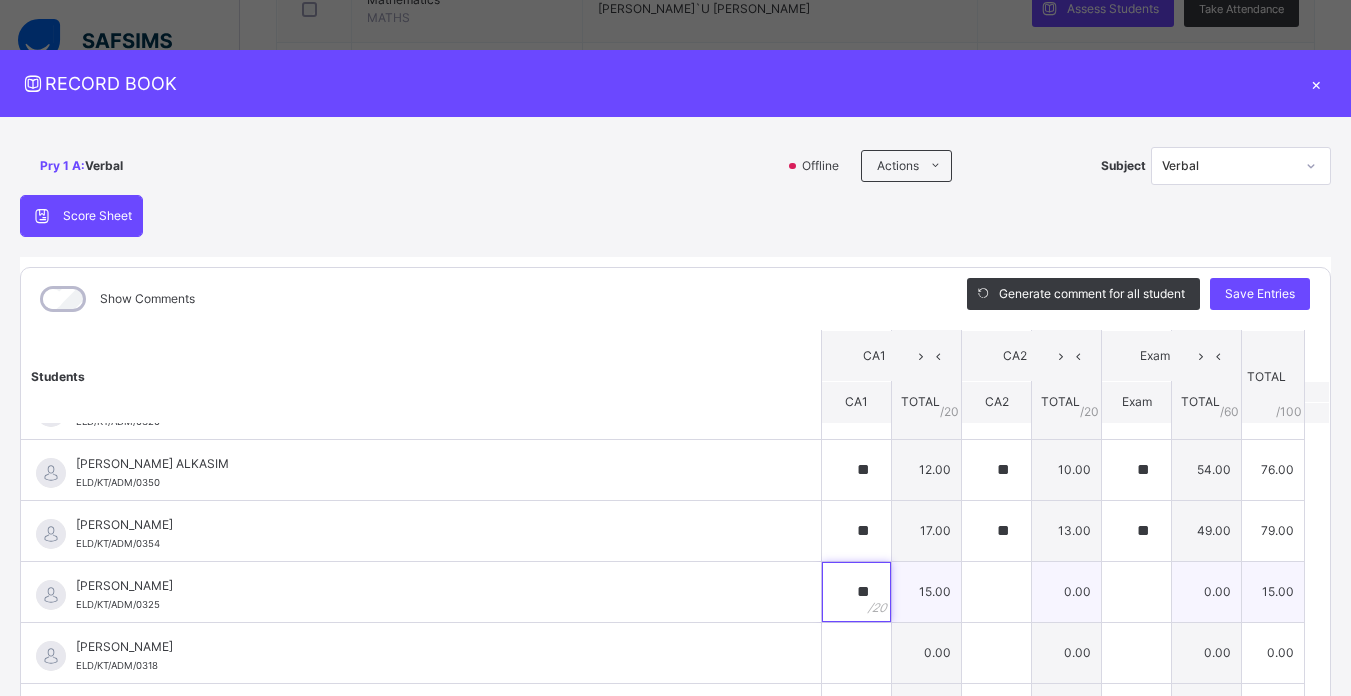type on "**" 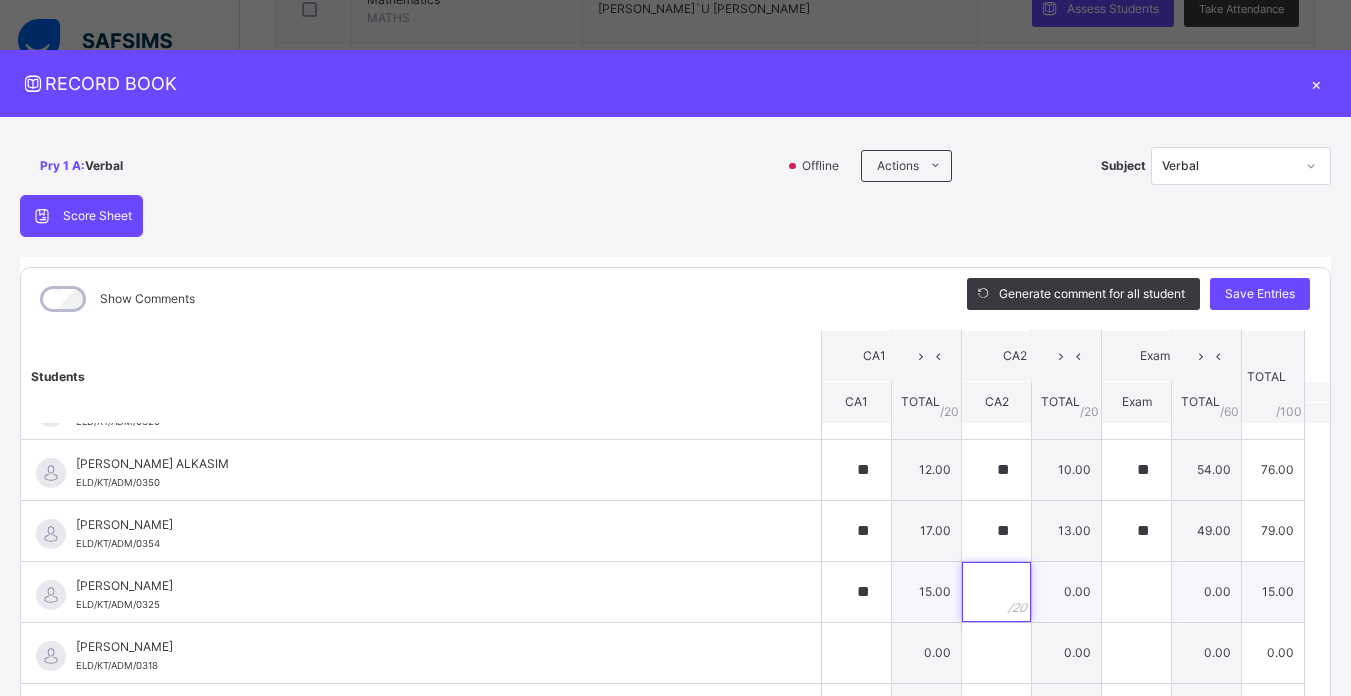 click at bounding box center [996, 592] 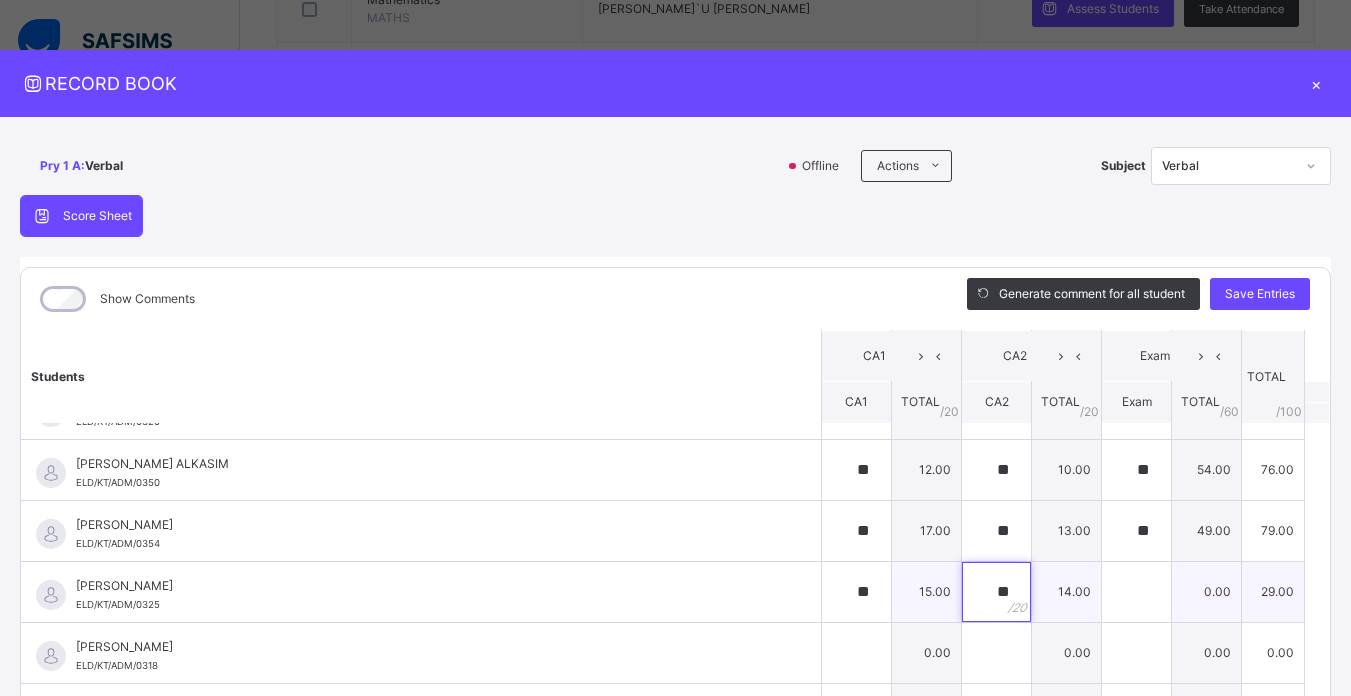 type on "**" 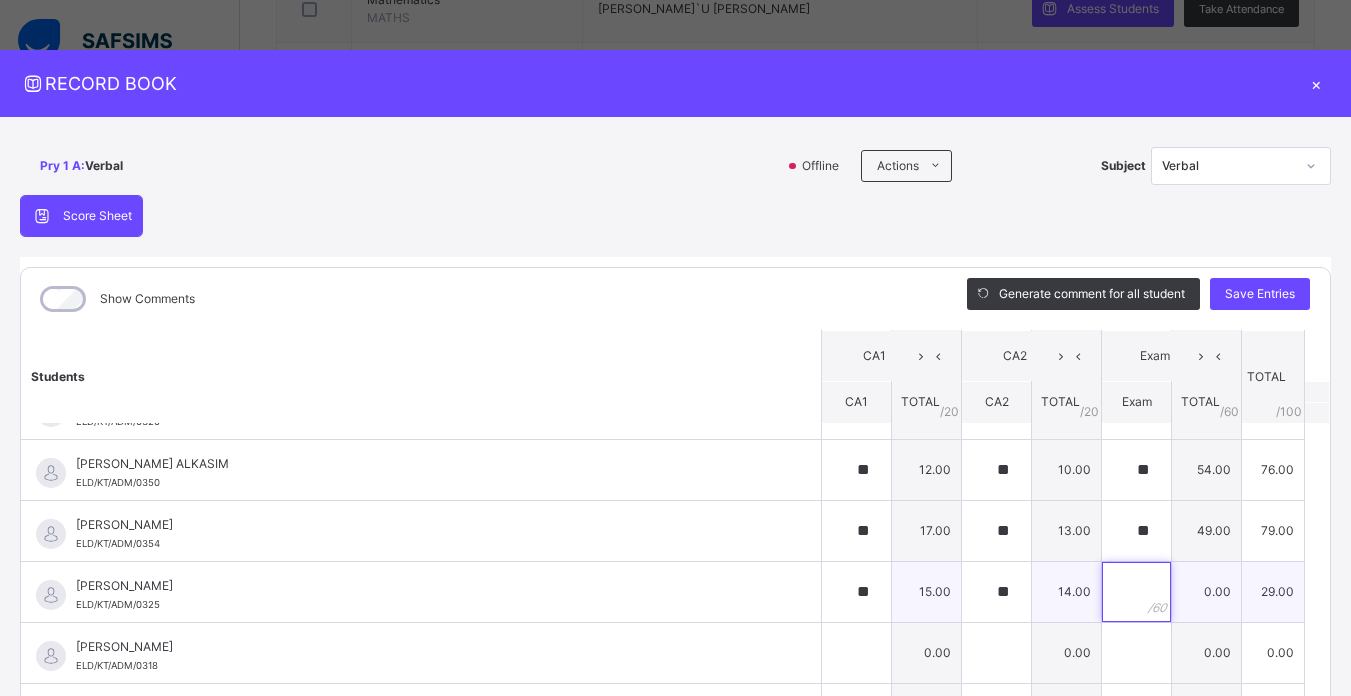 click at bounding box center (1136, 592) 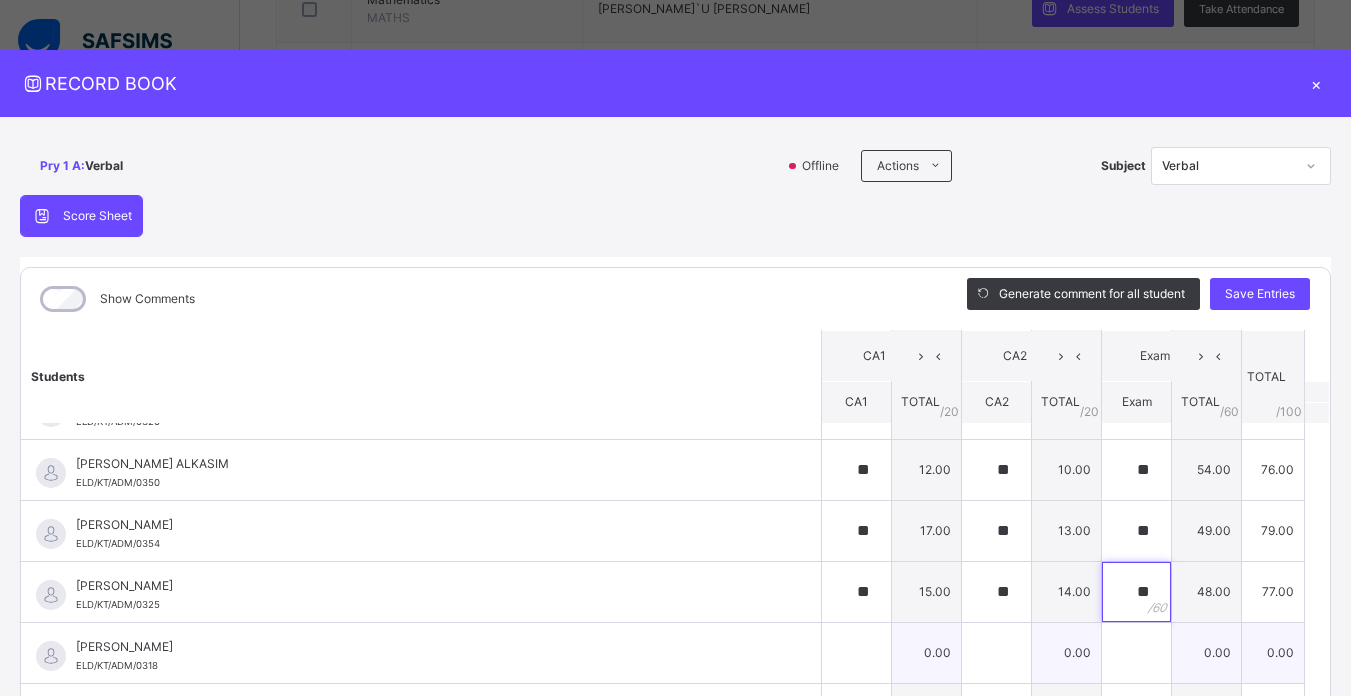 type on "**" 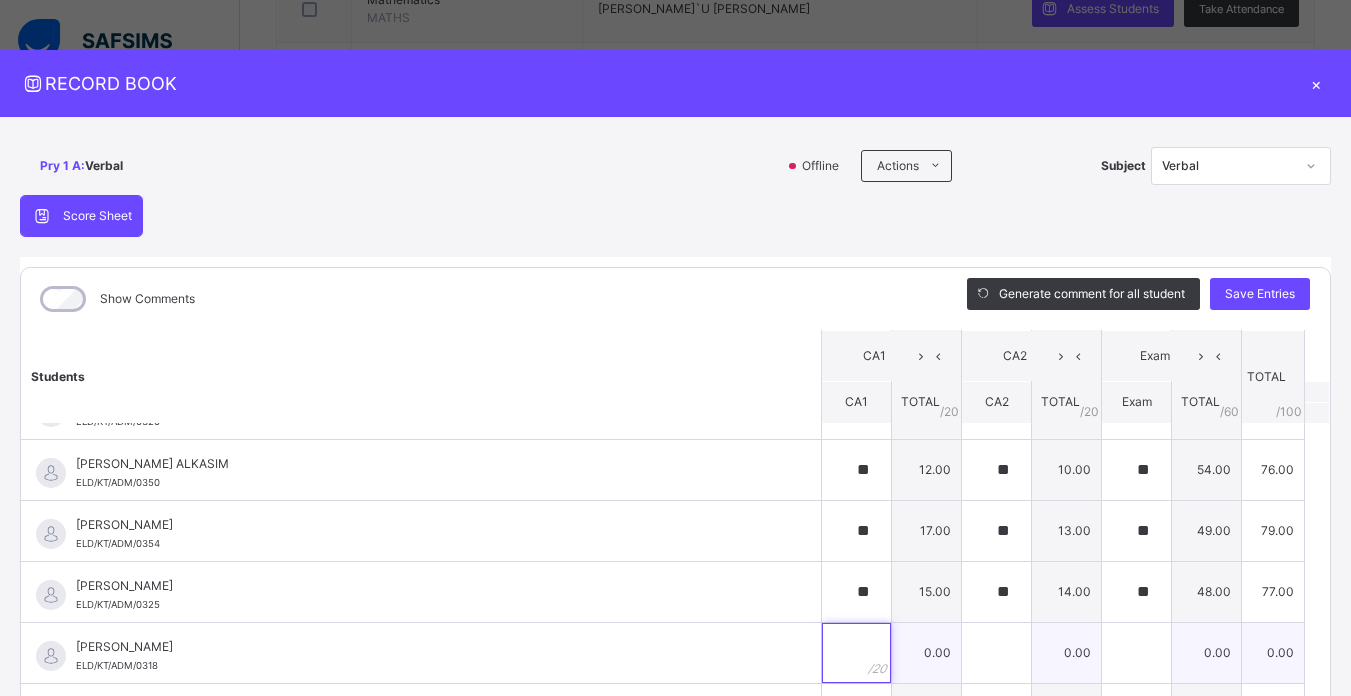 click at bounding box center (856, 653) 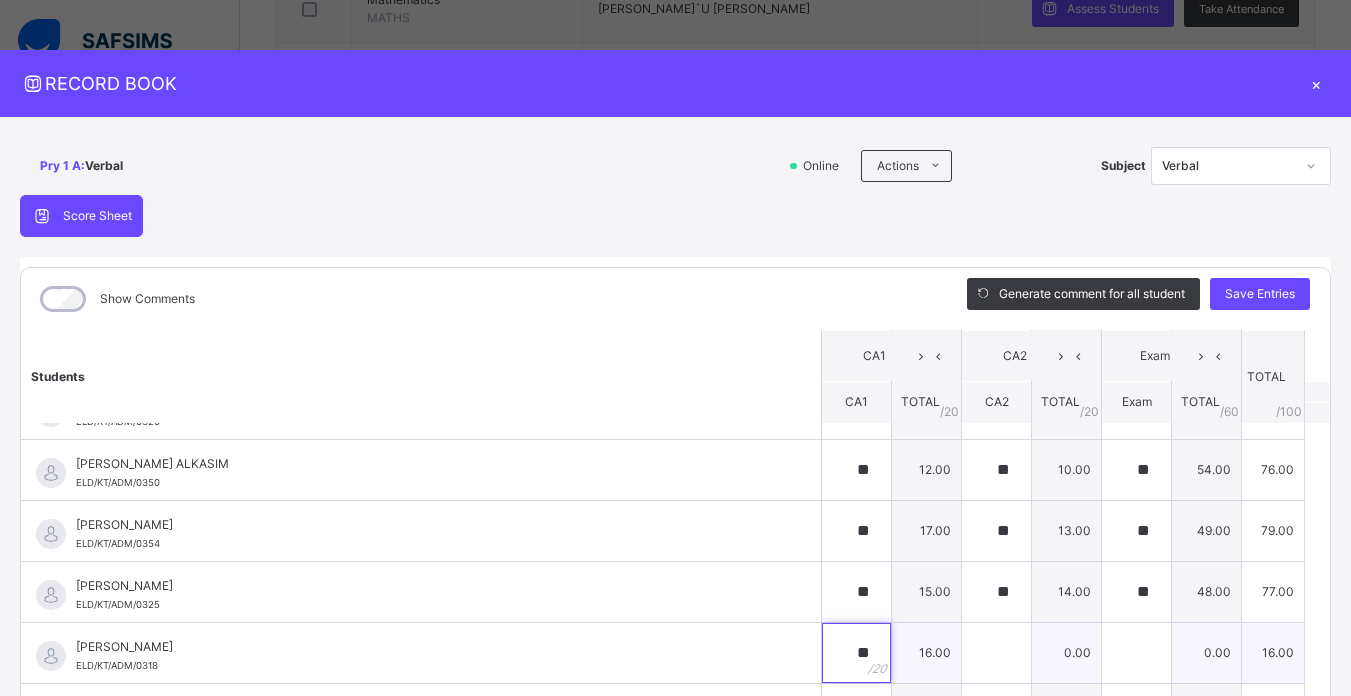 type on "**" 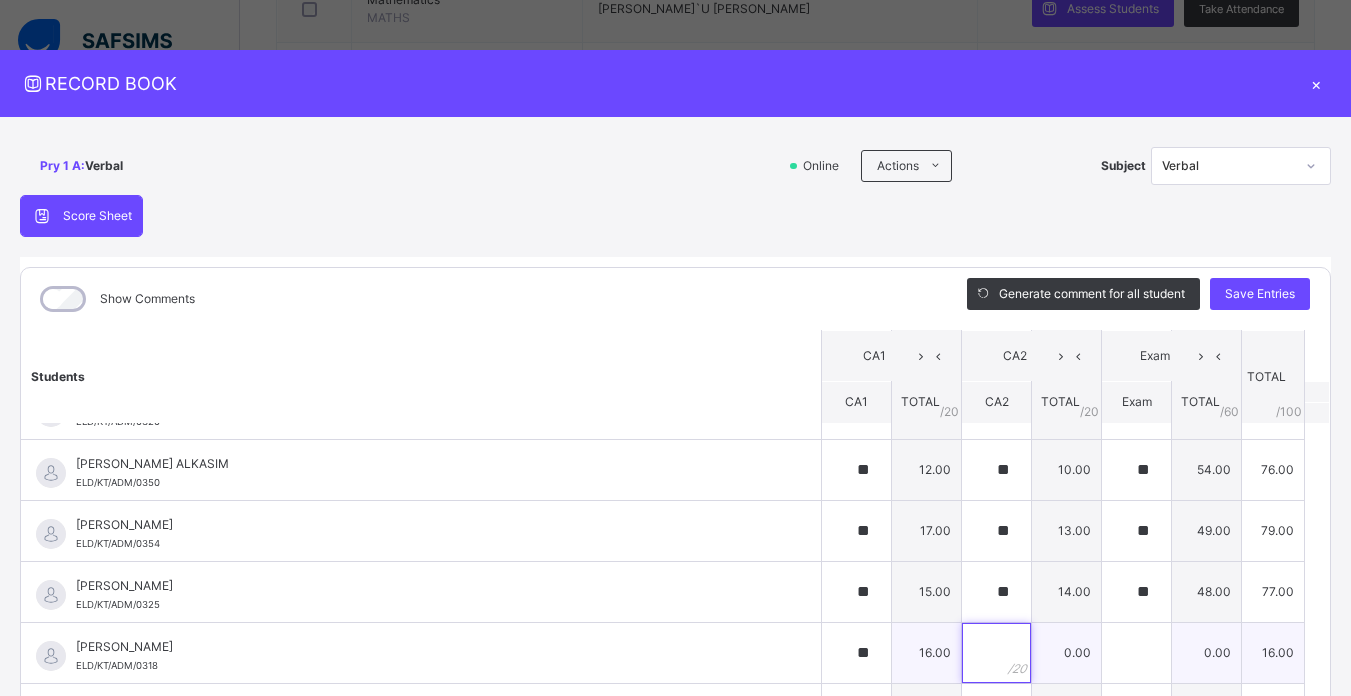 click at bounding box center (996, 653) 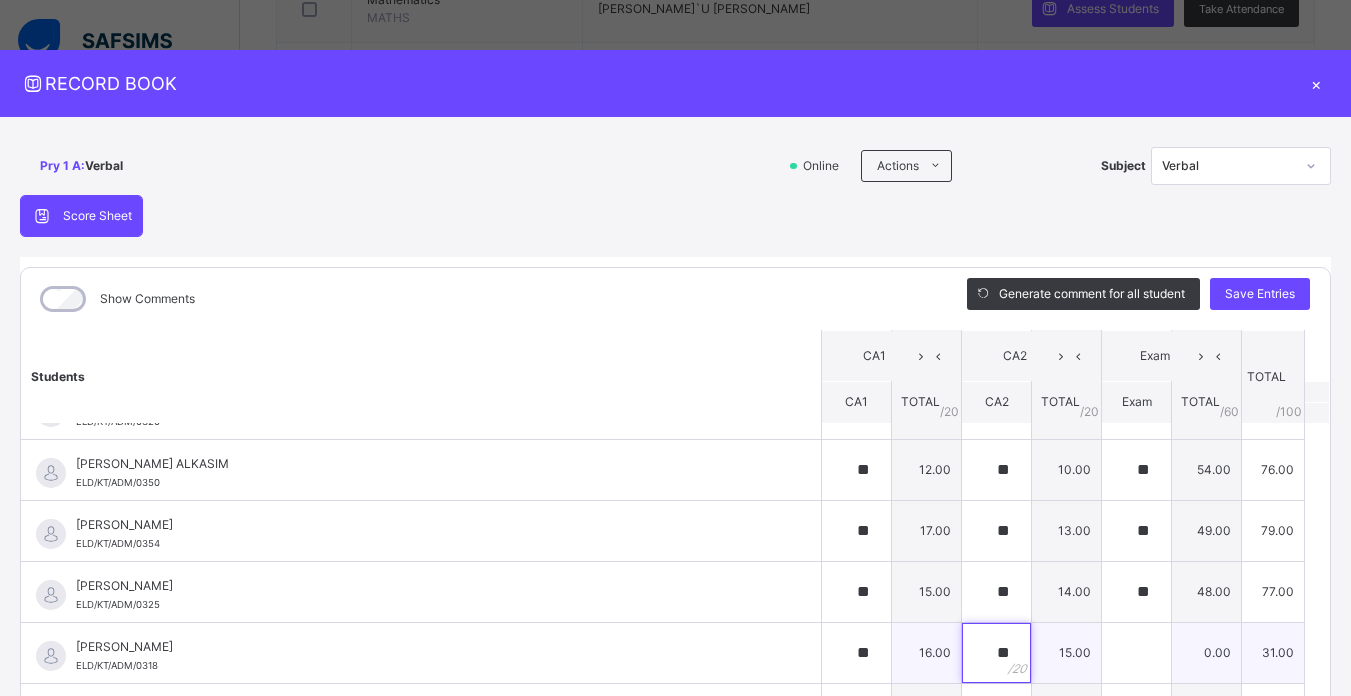 type on "**" 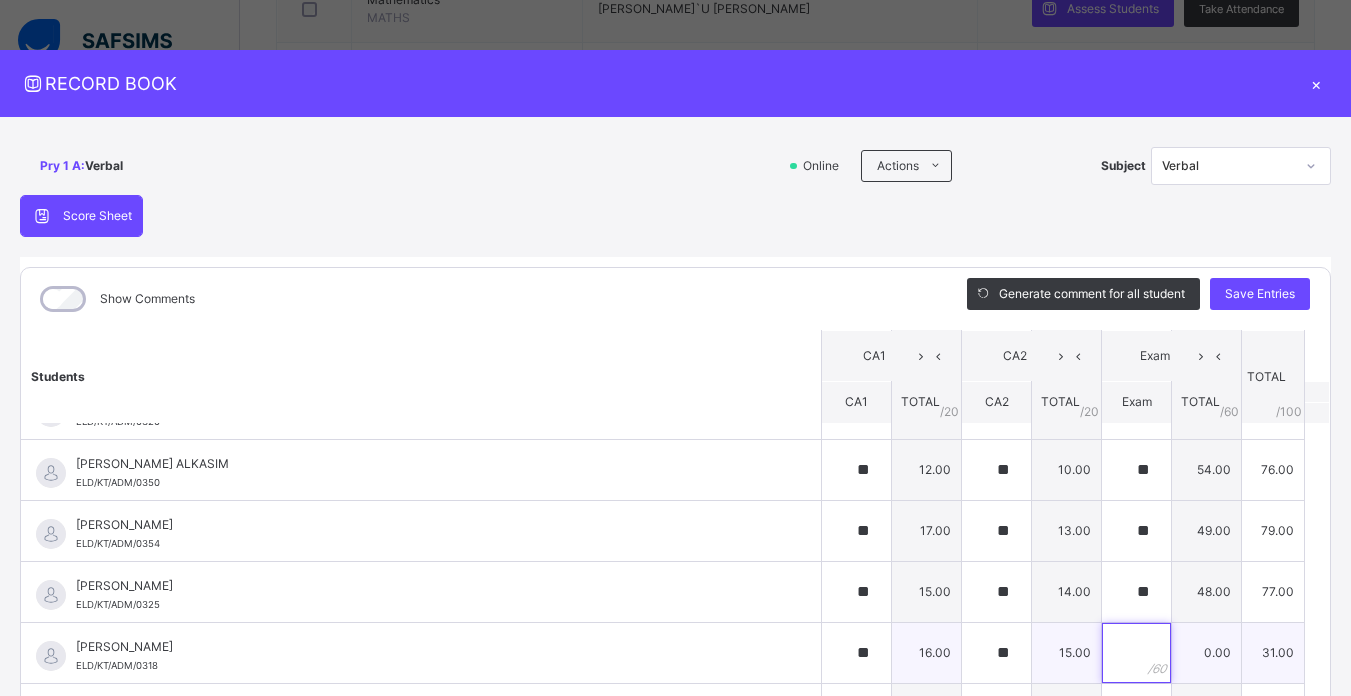 click at bounding box center [1136, 653] 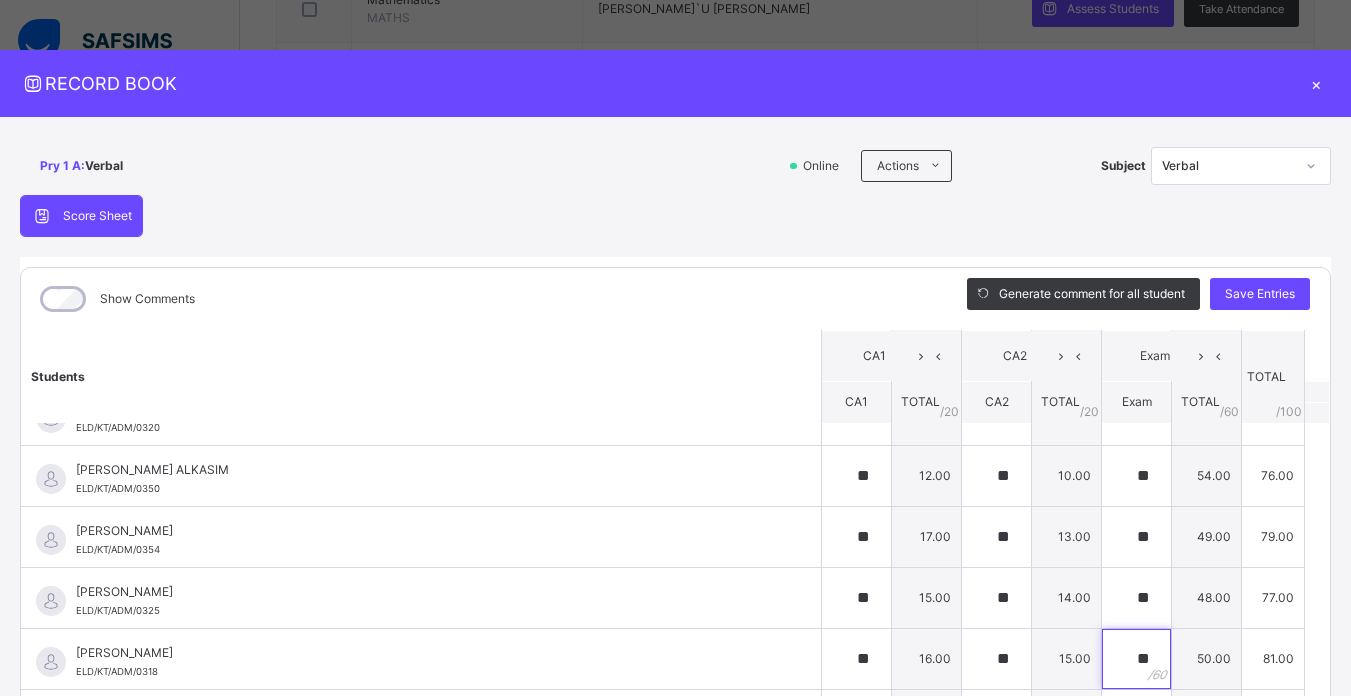 scroll, scrollTop: 417, scrollLeft: 0, axis: vertical 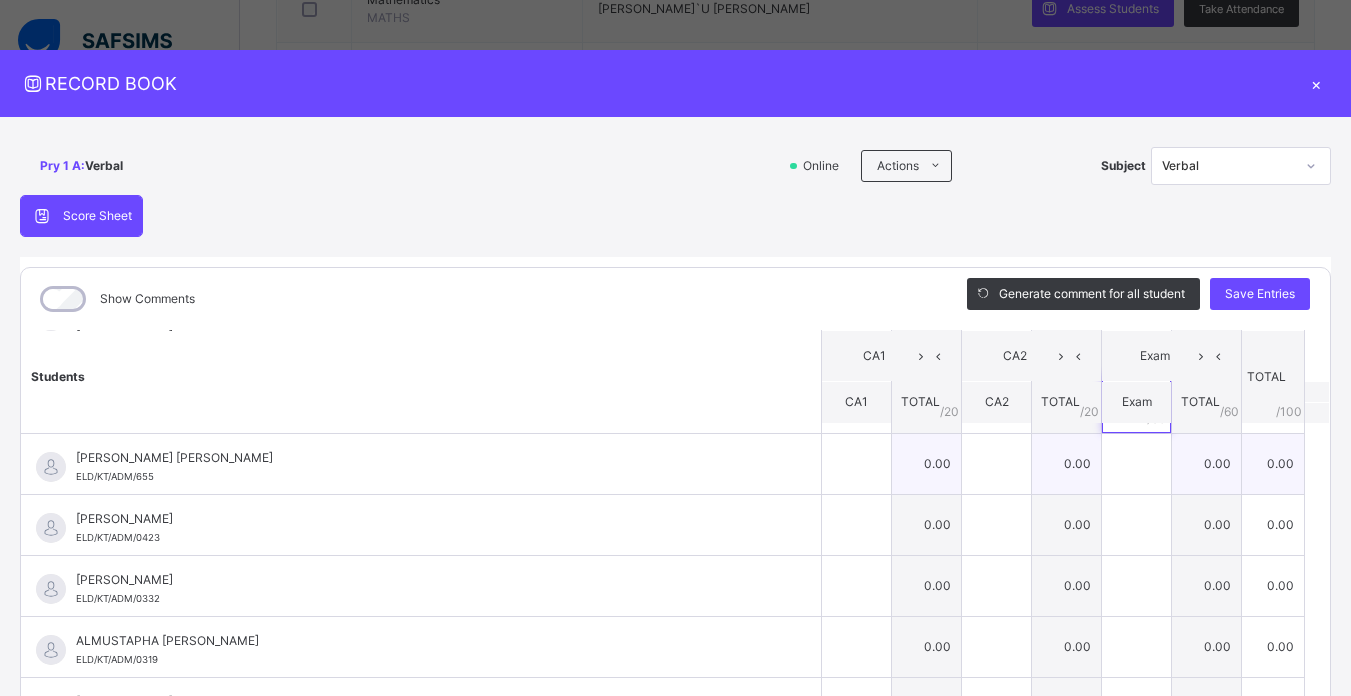 type on "**" 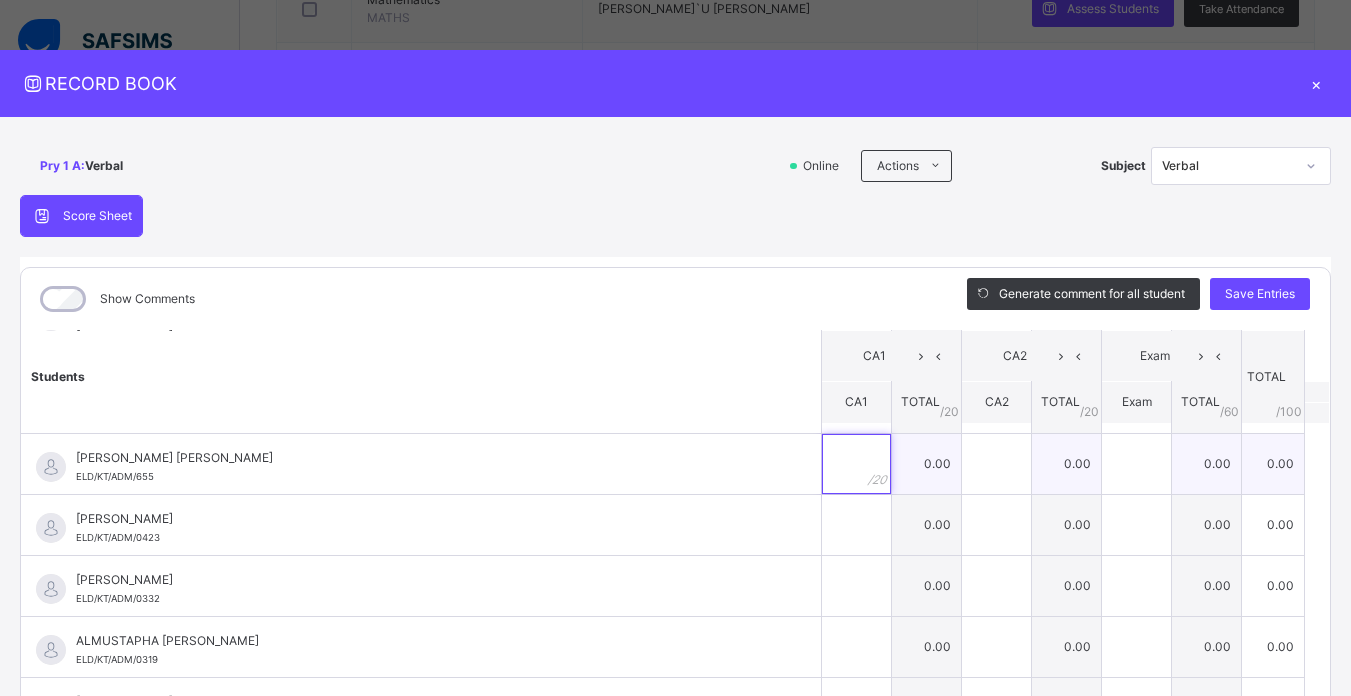 click at bounding box center (856, 464) 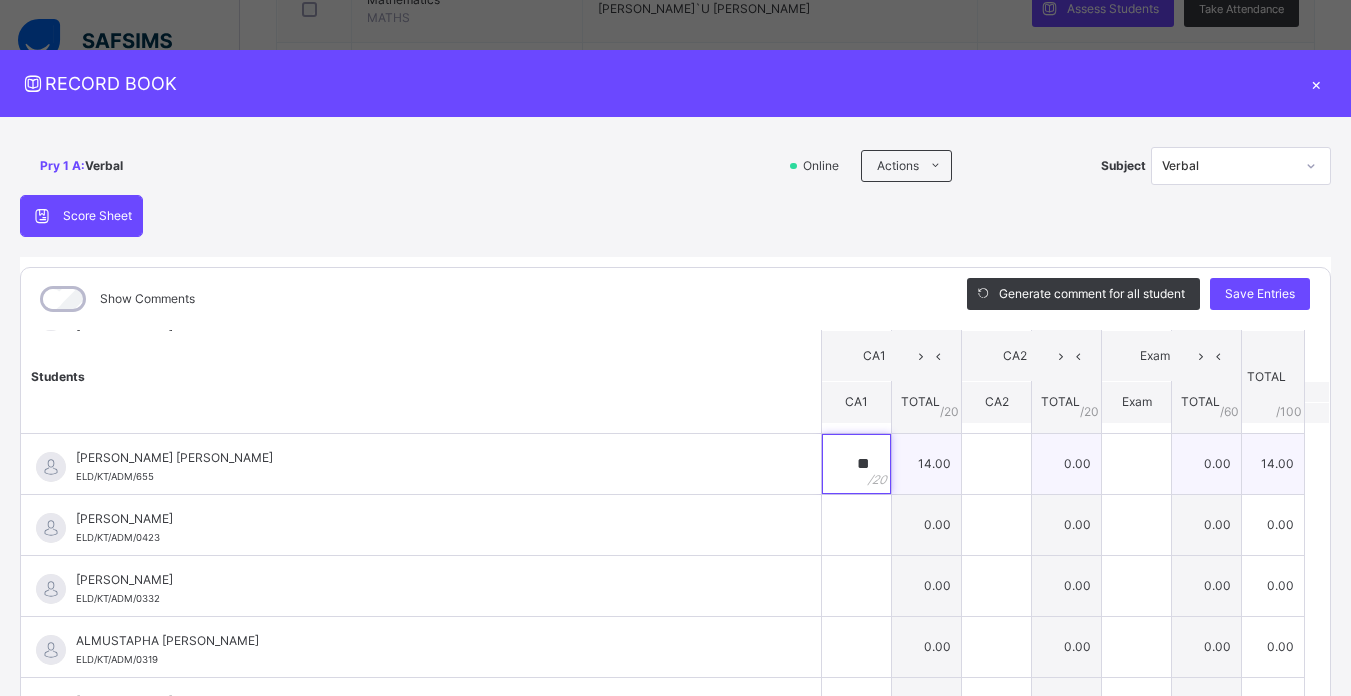 type on "**" 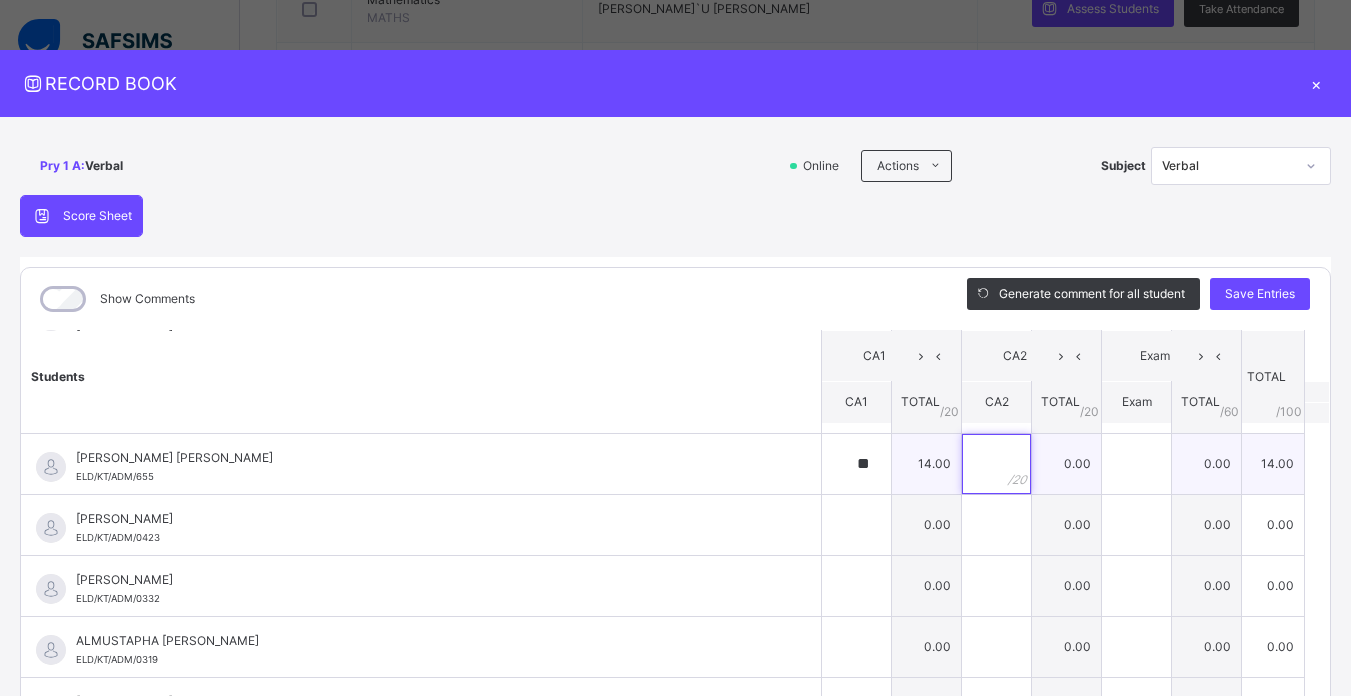 click at bounding box center [996, 464] 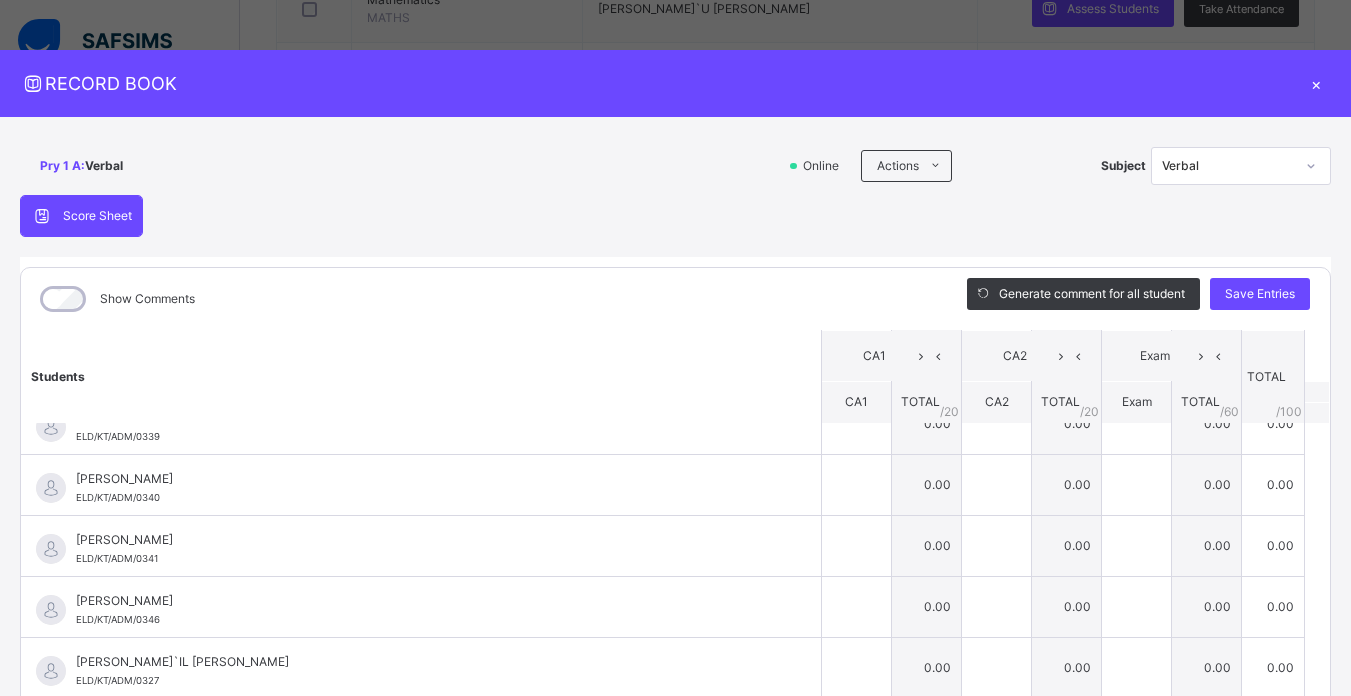 scroll, scrollTop: 417, scrollLeft: 0, axis: vertical 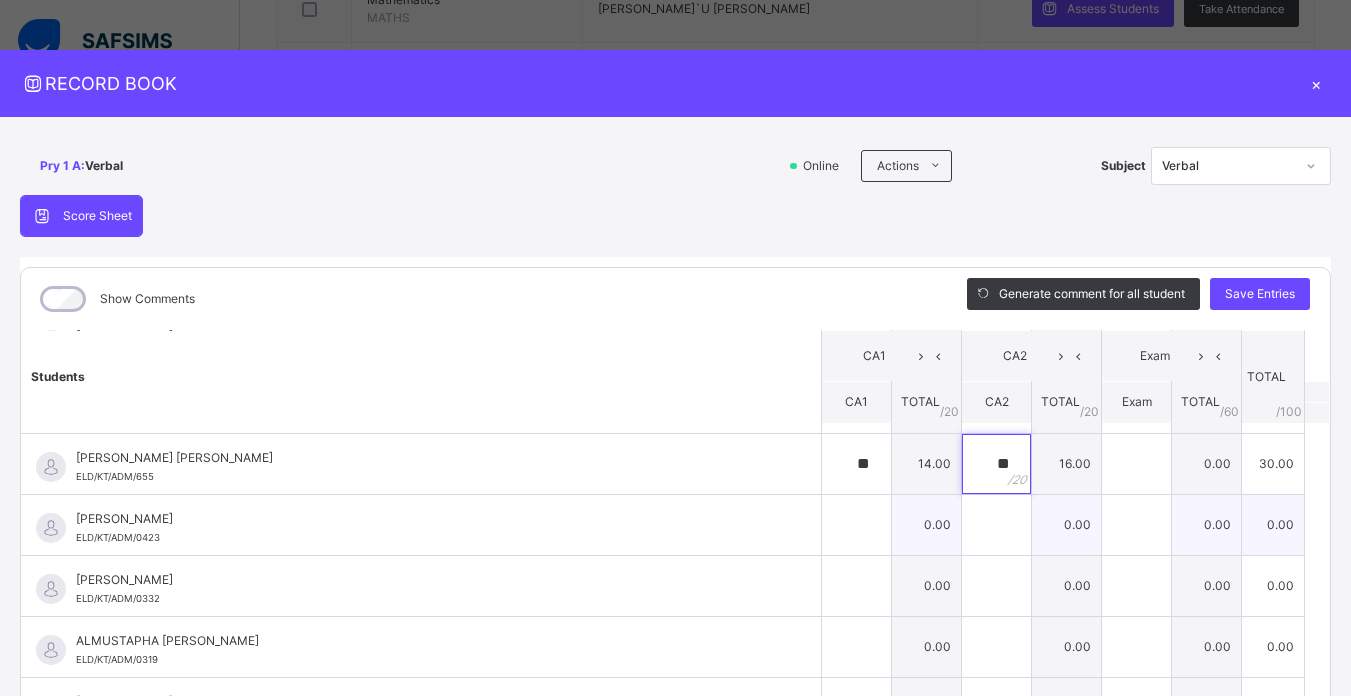 type on "**" 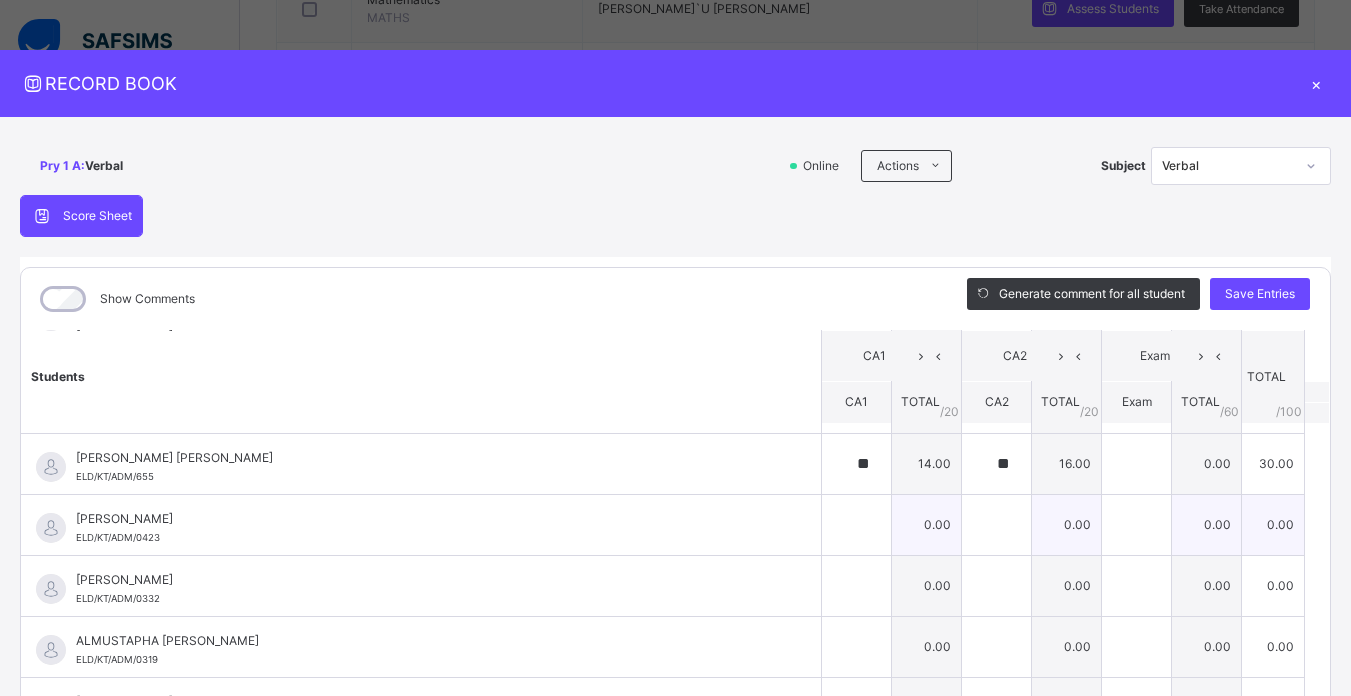 drag, startPoint x: 781, startPoint y: 534, endPoint x: 812, endPoint y: 526, distance: 32.01562 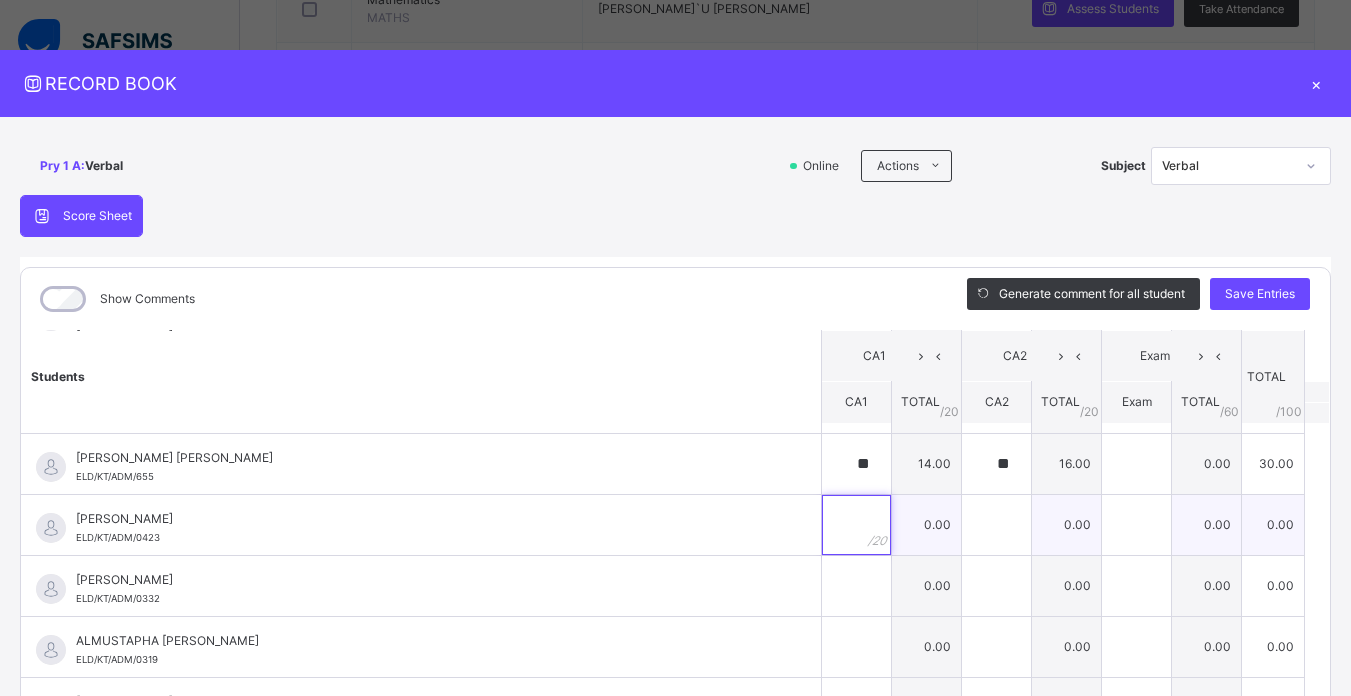 click at bounding box center [856, 525] 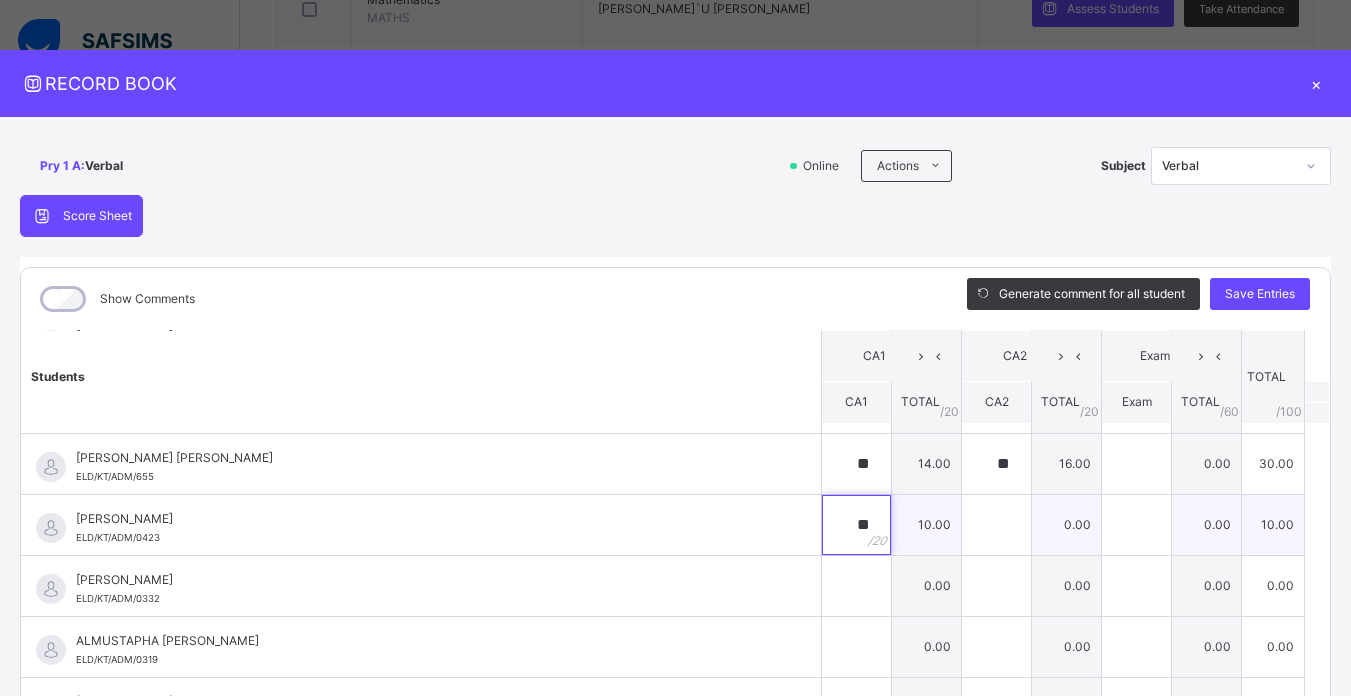 type on "**" 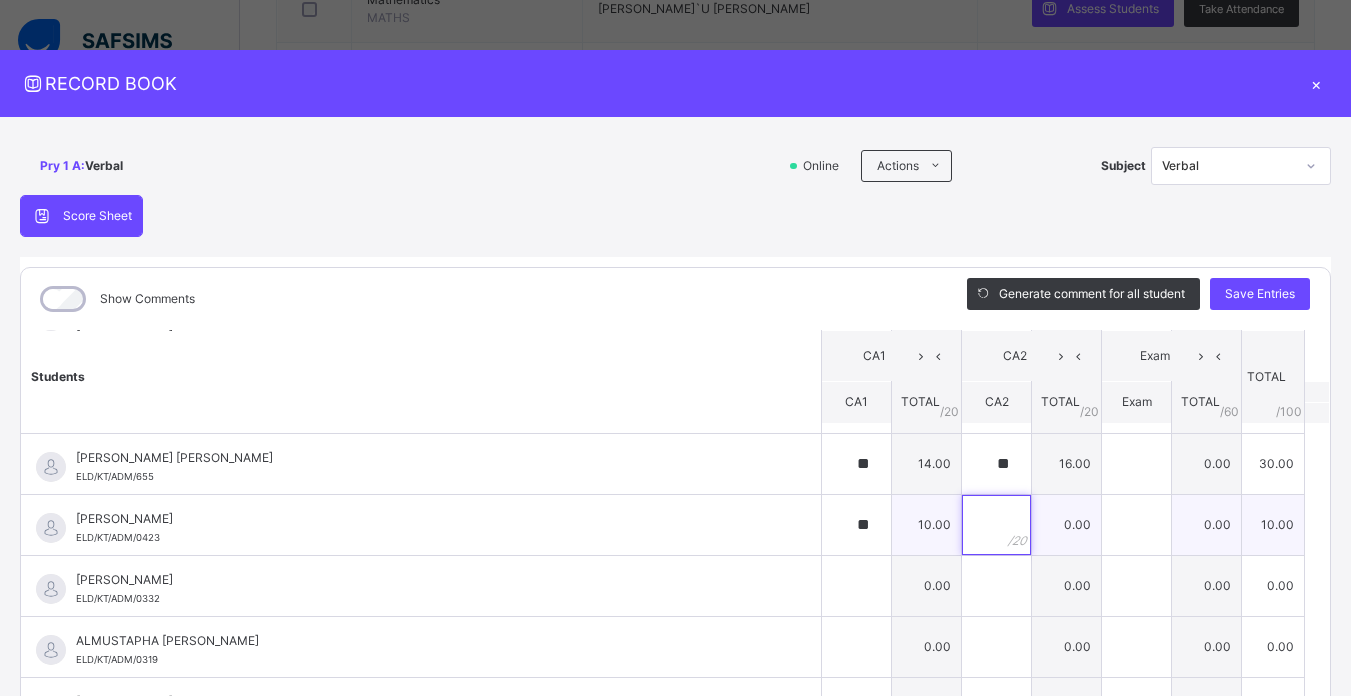 click at bounding box center (996, 525) 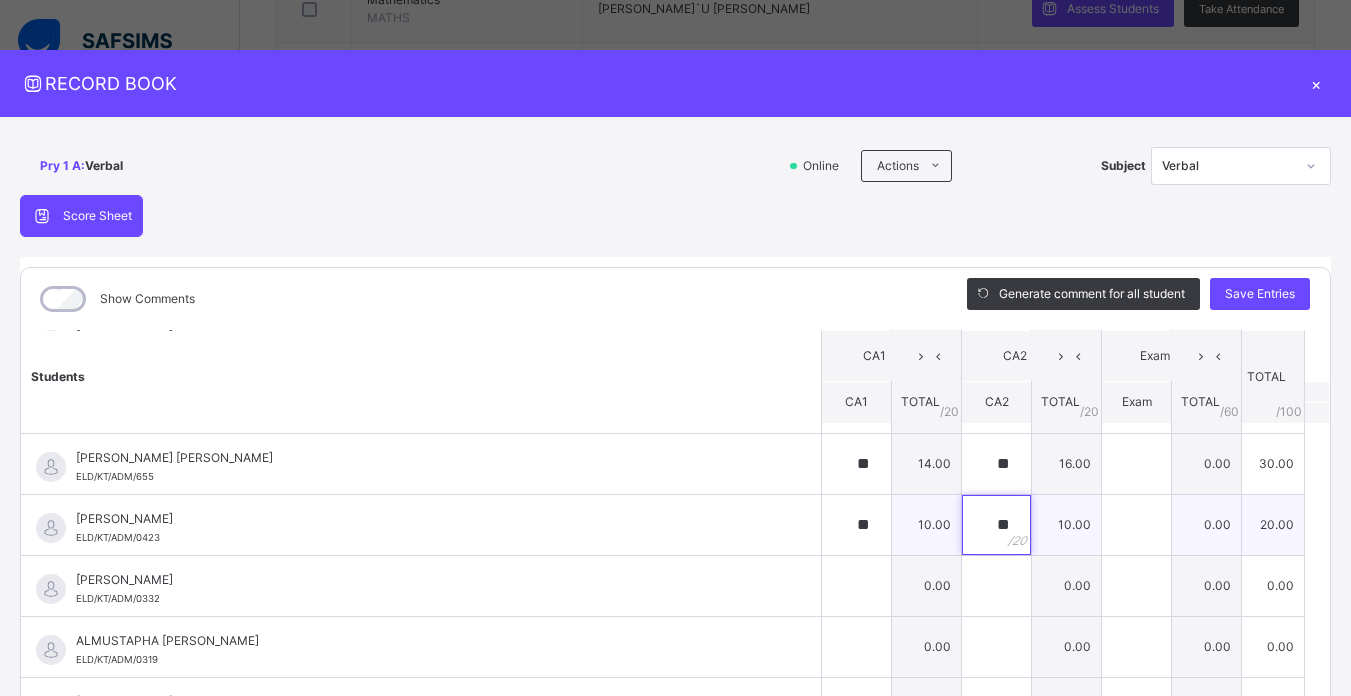 type on "**" 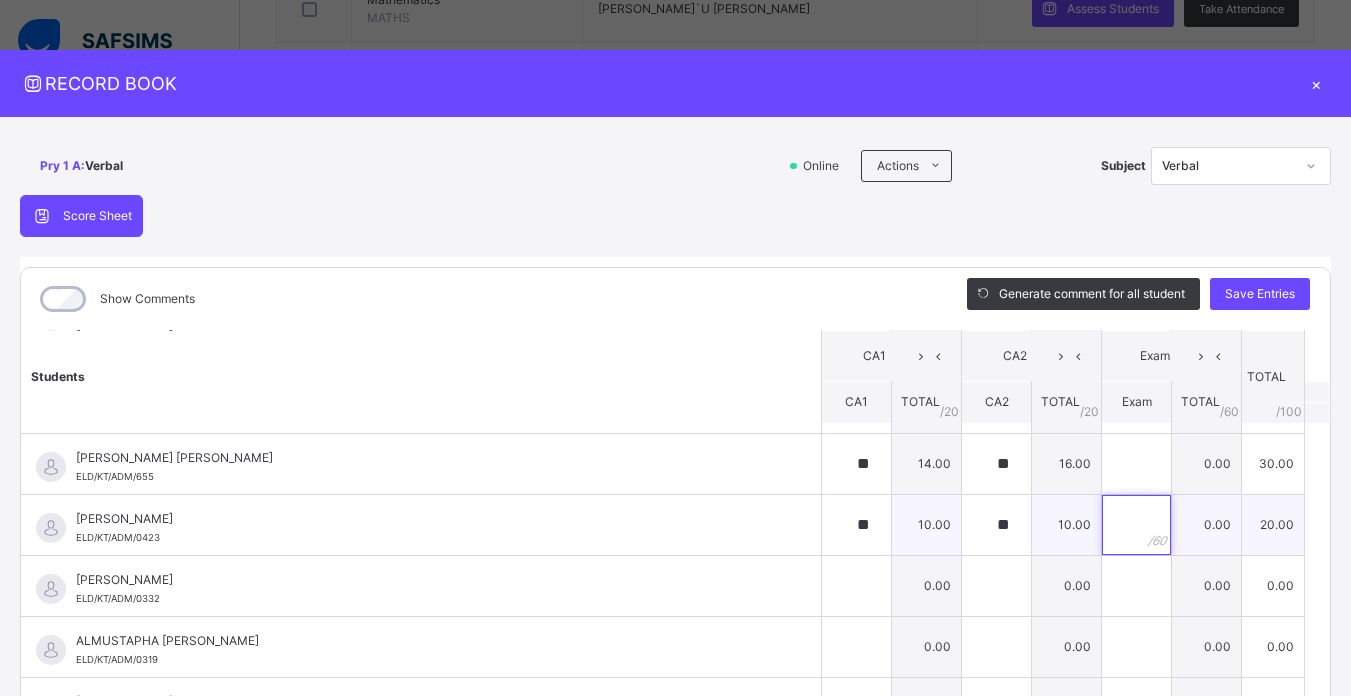 click at bounding box center [1136, 525] 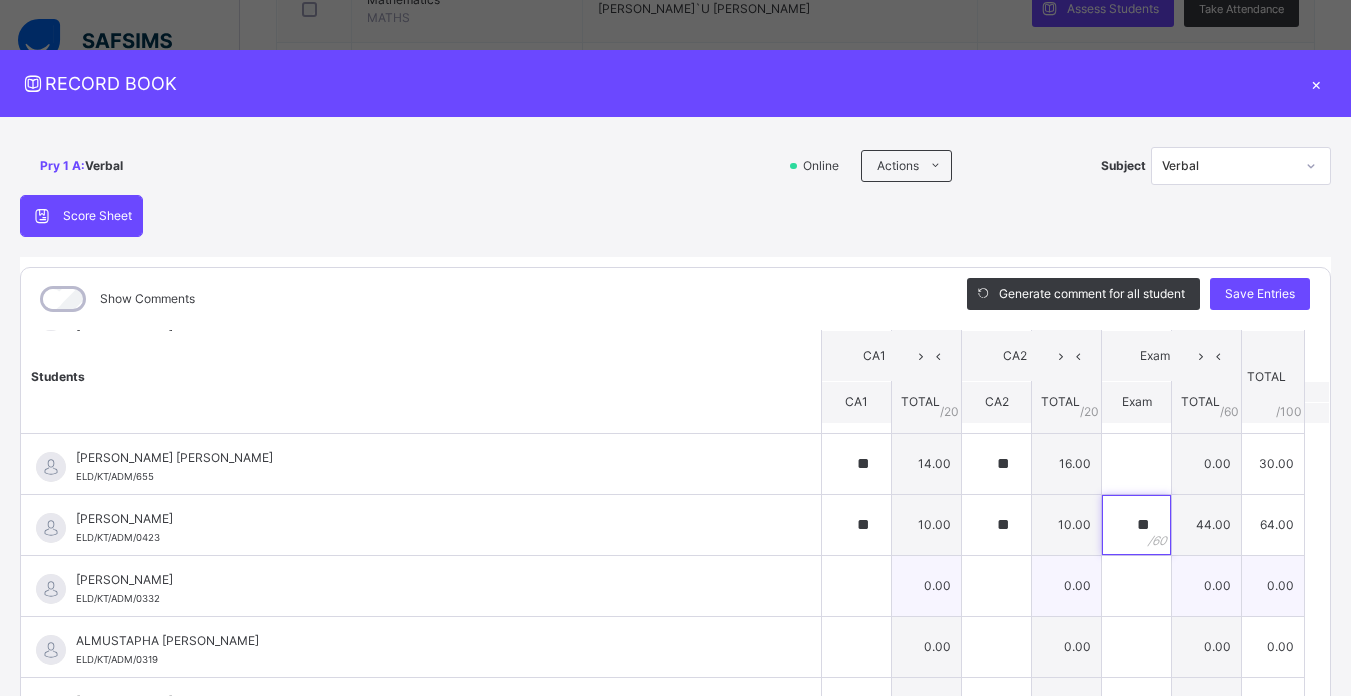 type on "**" 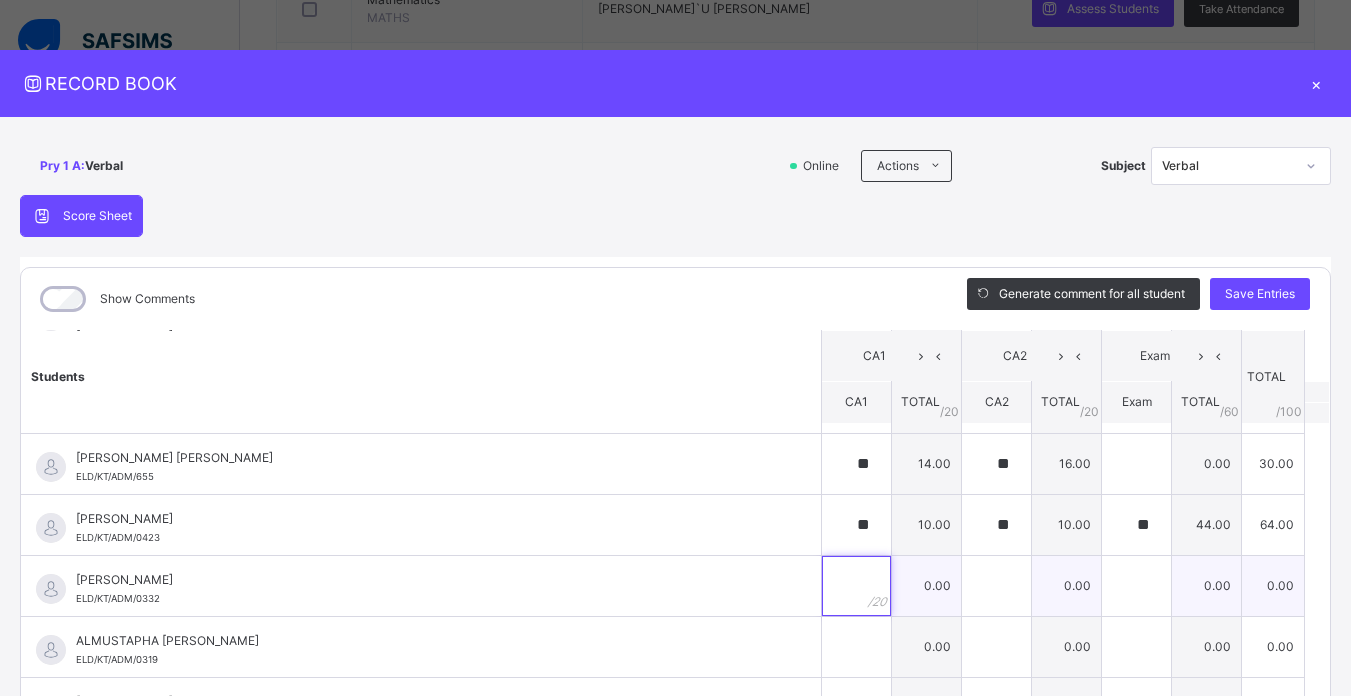 click at bounding box center (856, 586) 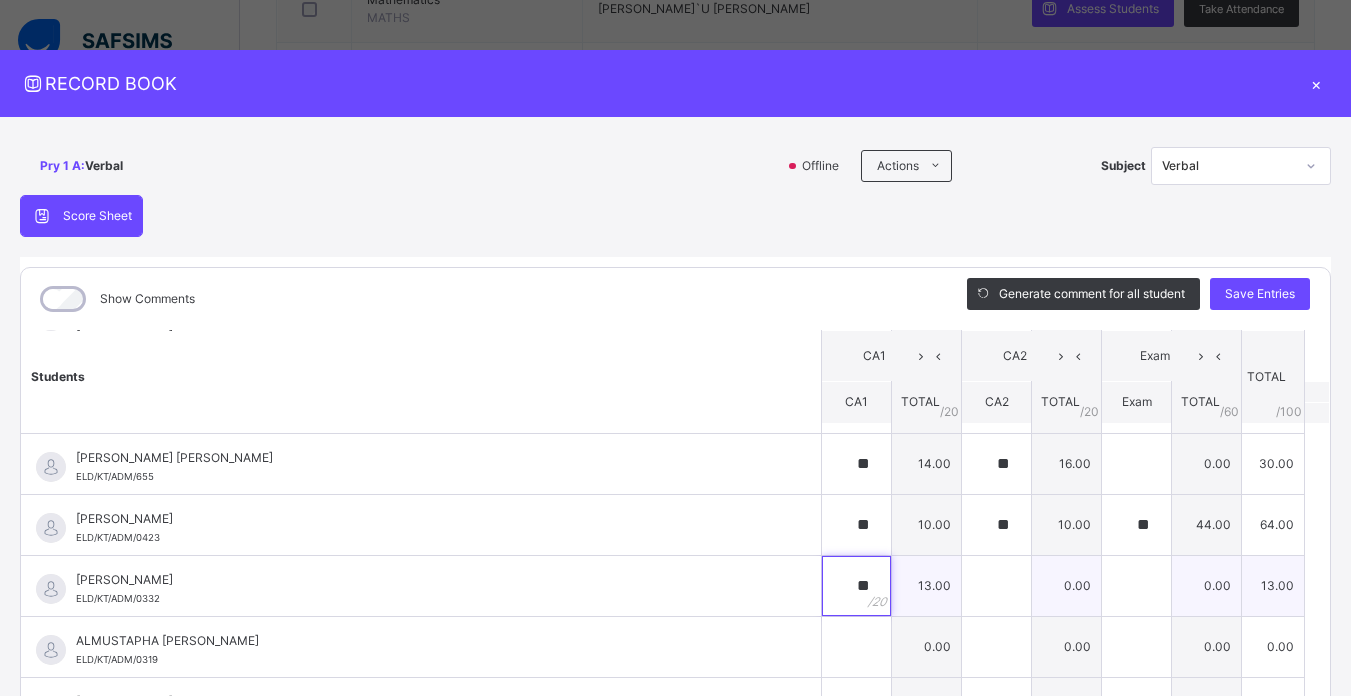 type on "**" 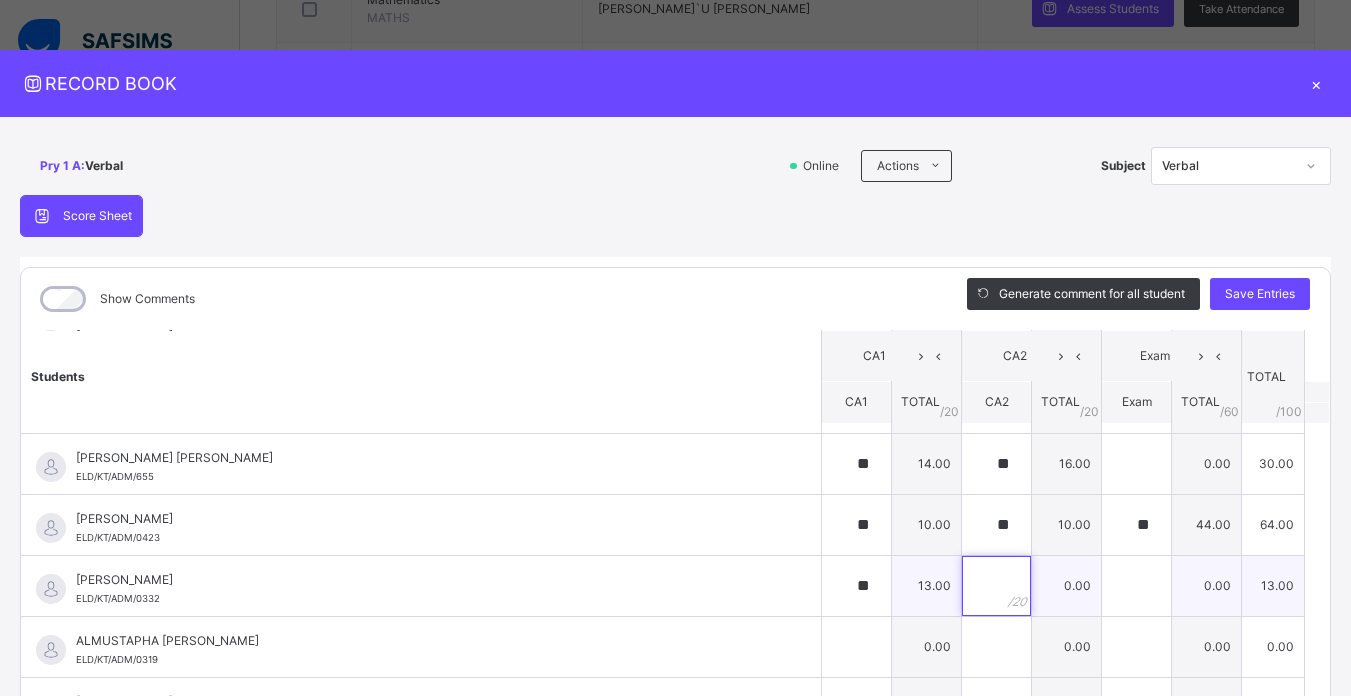 click at bounding box center [996, 586] 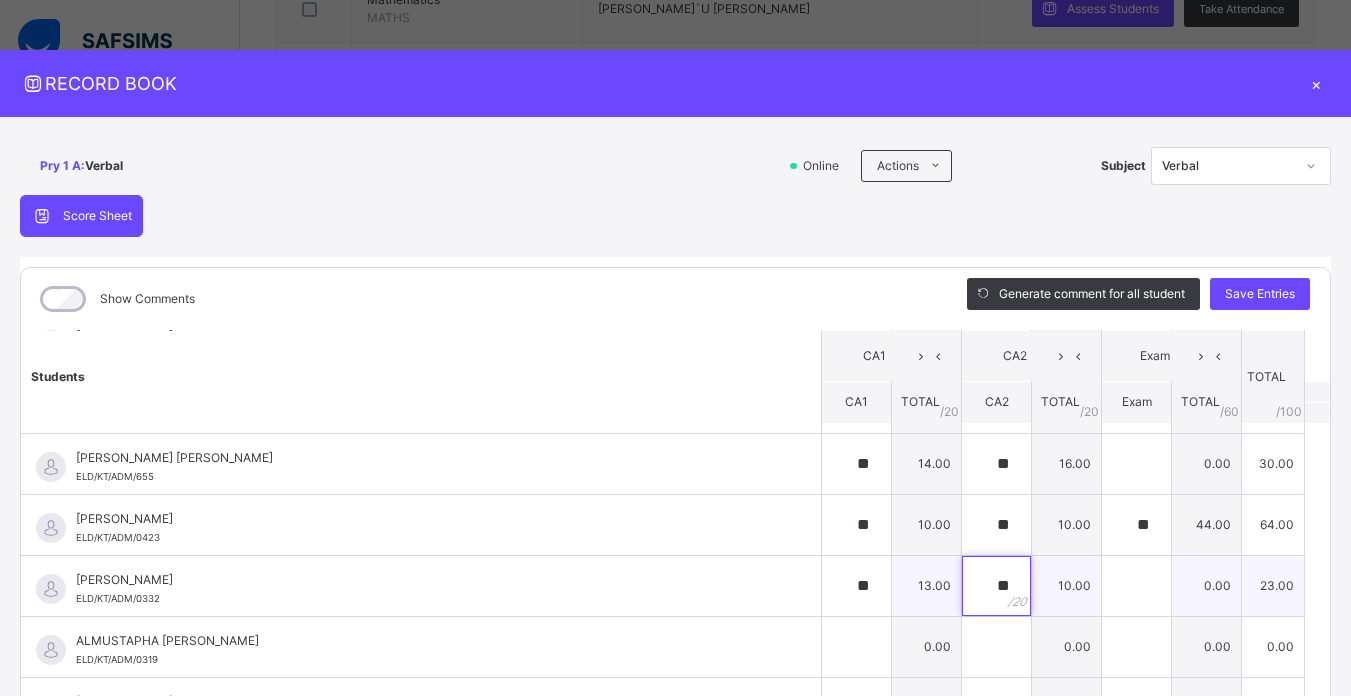 type on "**" 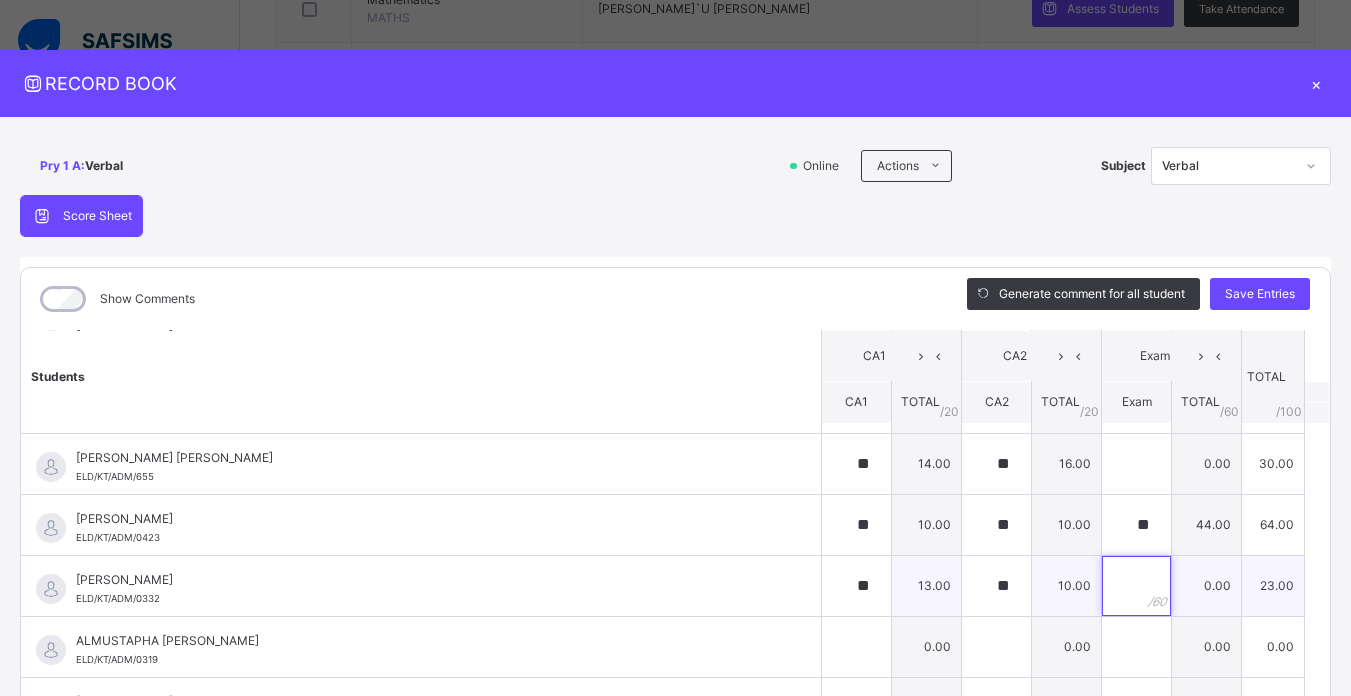 click at bounding box center [1136, 586] 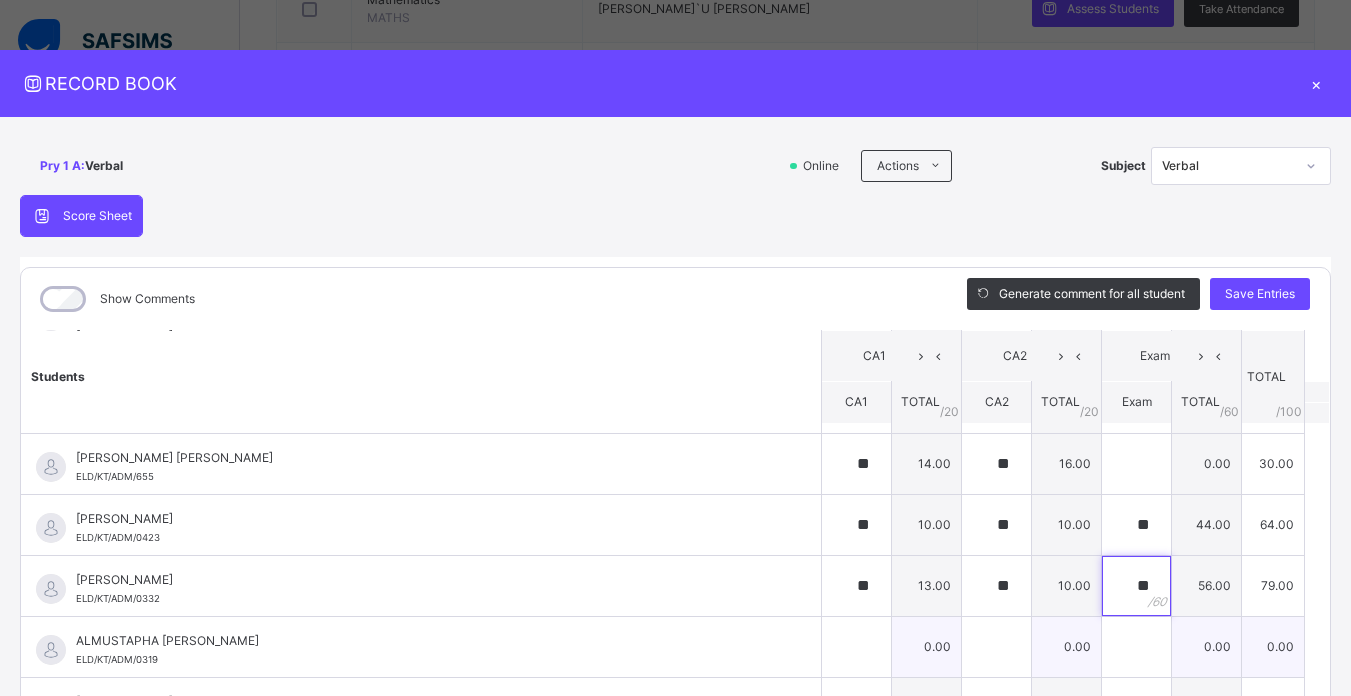 type on "**" 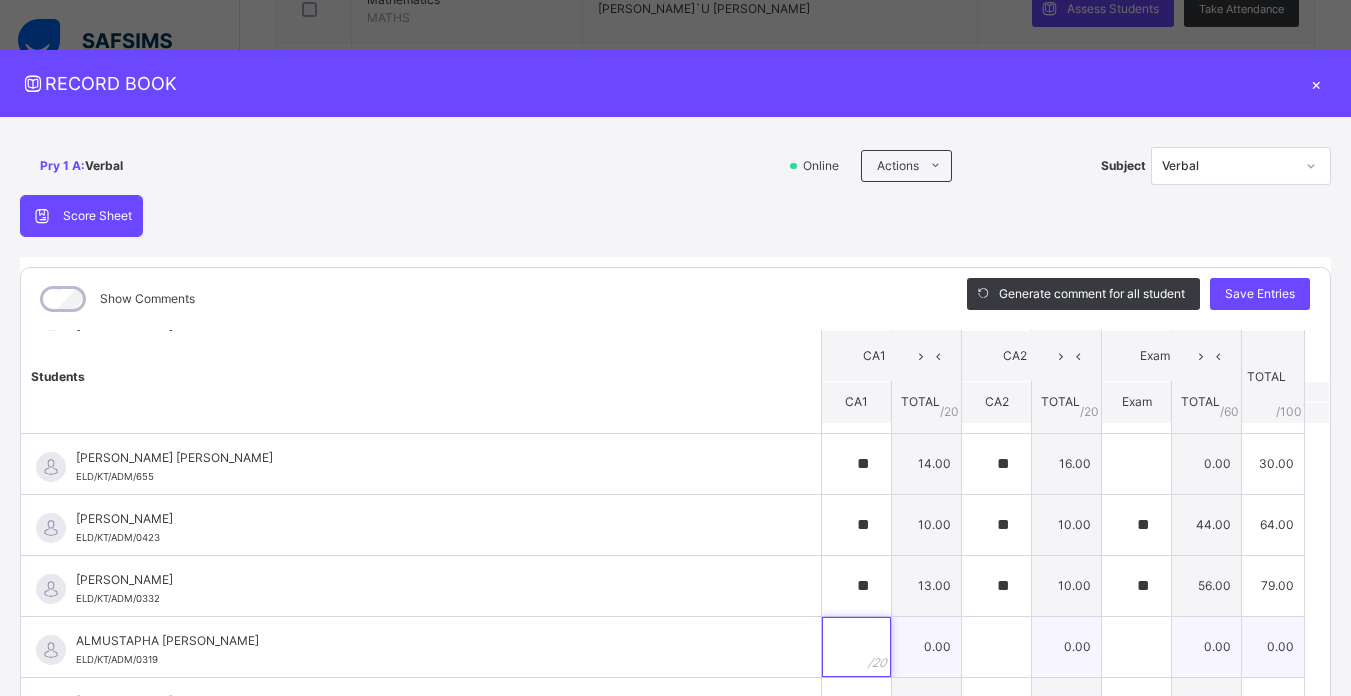 click at bounding box center (856, 647) 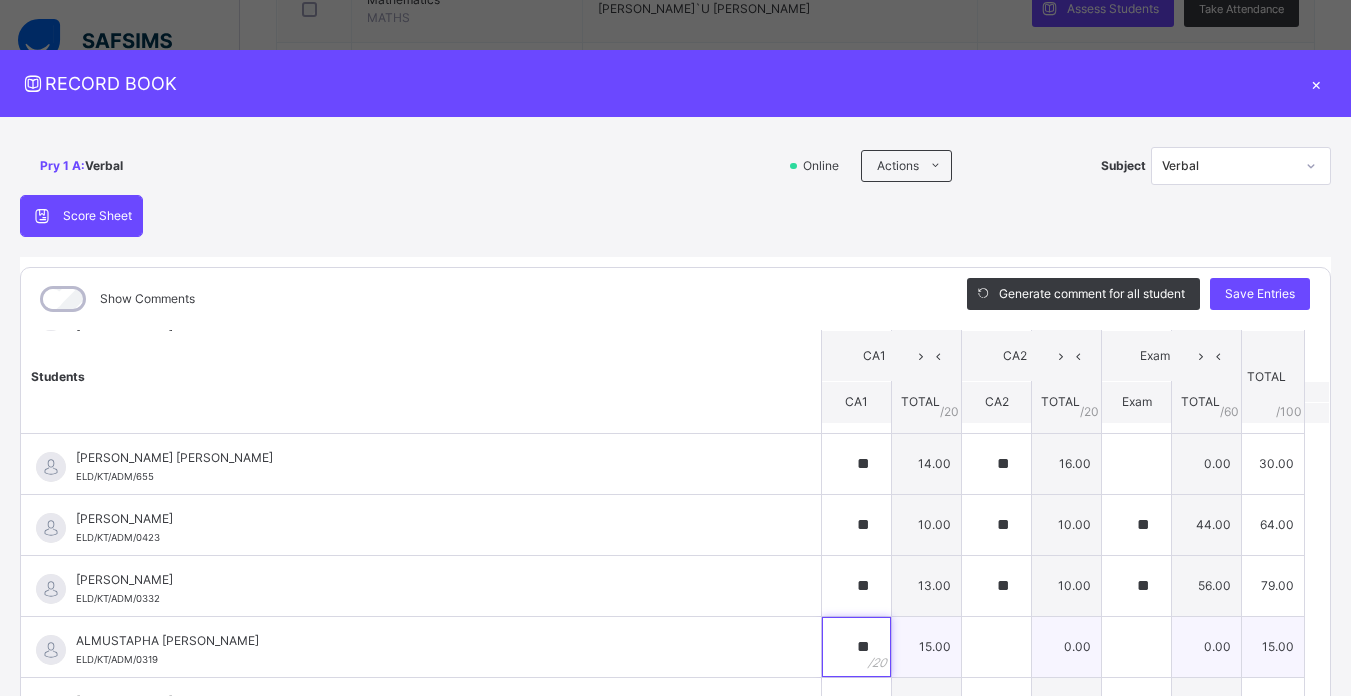 type on "**" 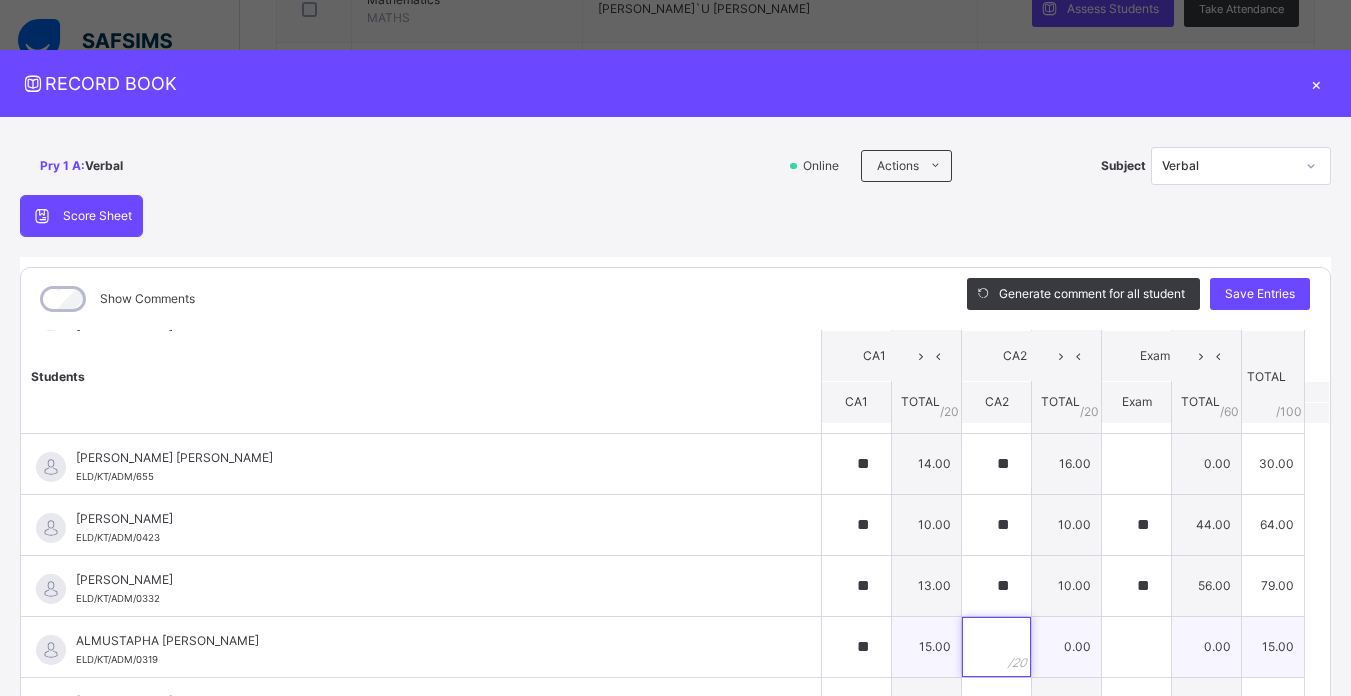 click at bounding box center (996, 647) 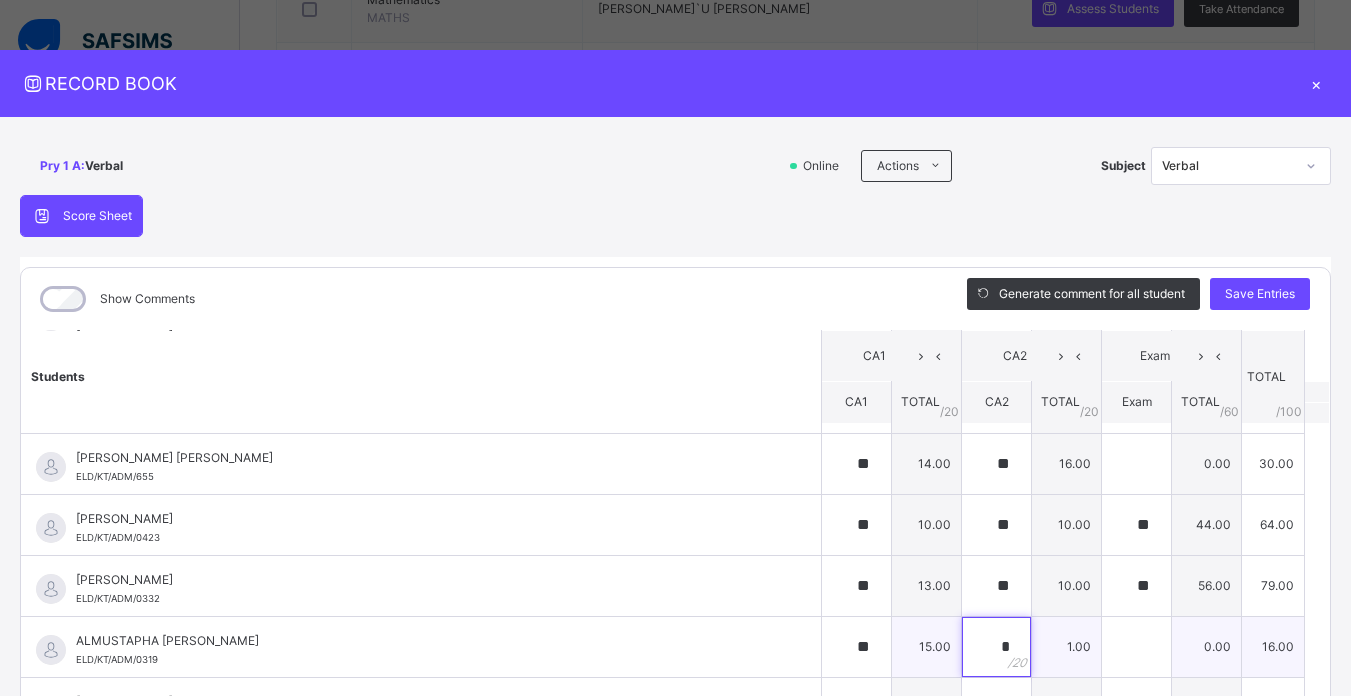 type on "**" 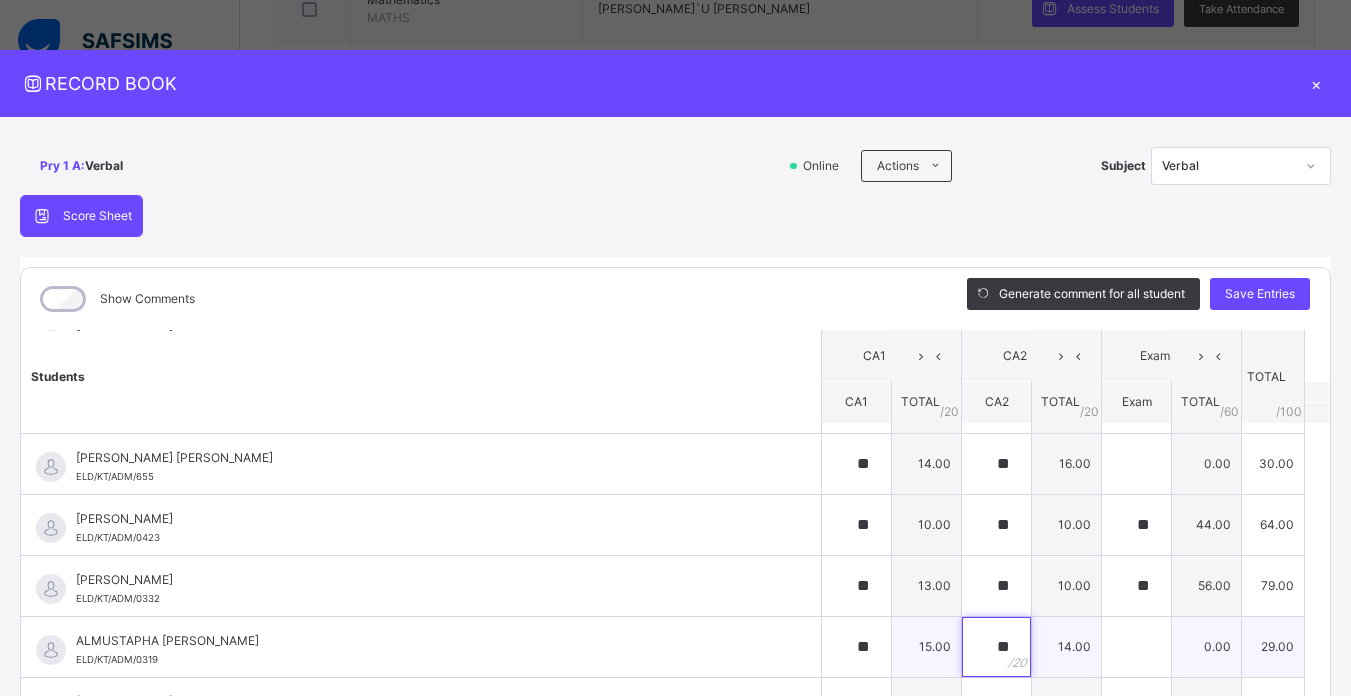 type on "**" 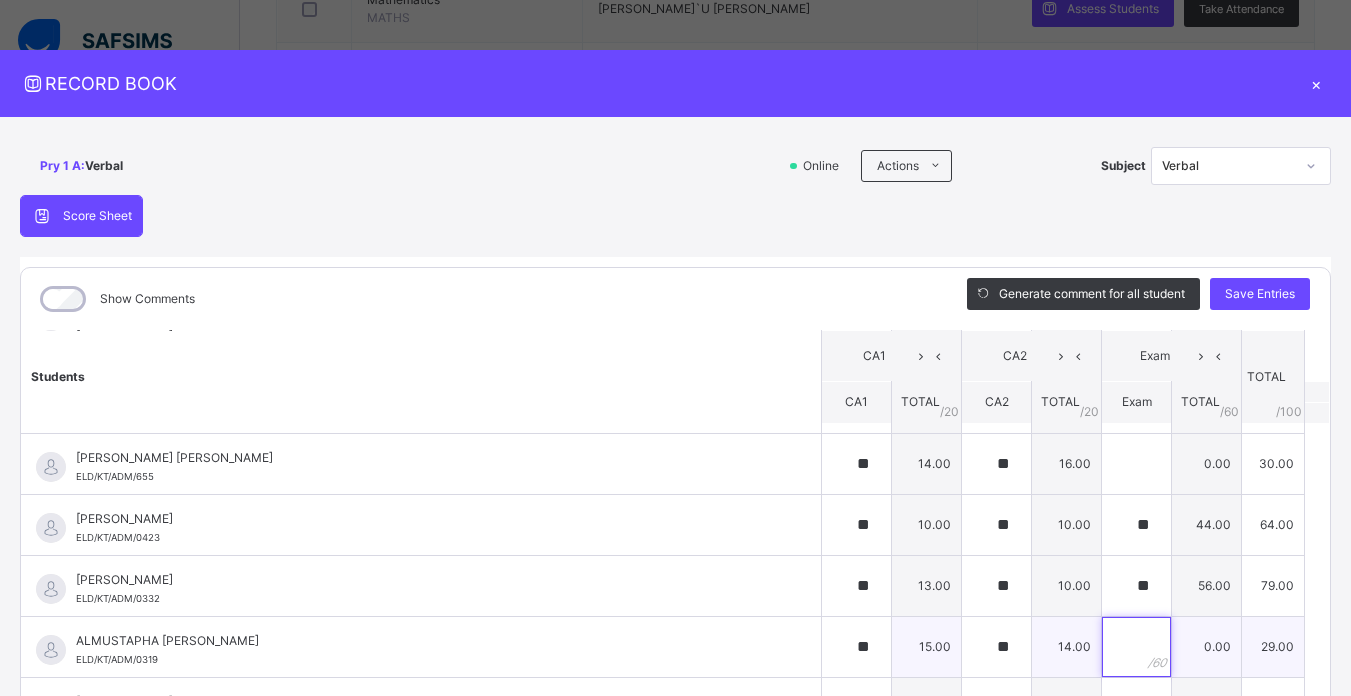 click at bounding box center [1136, 647] 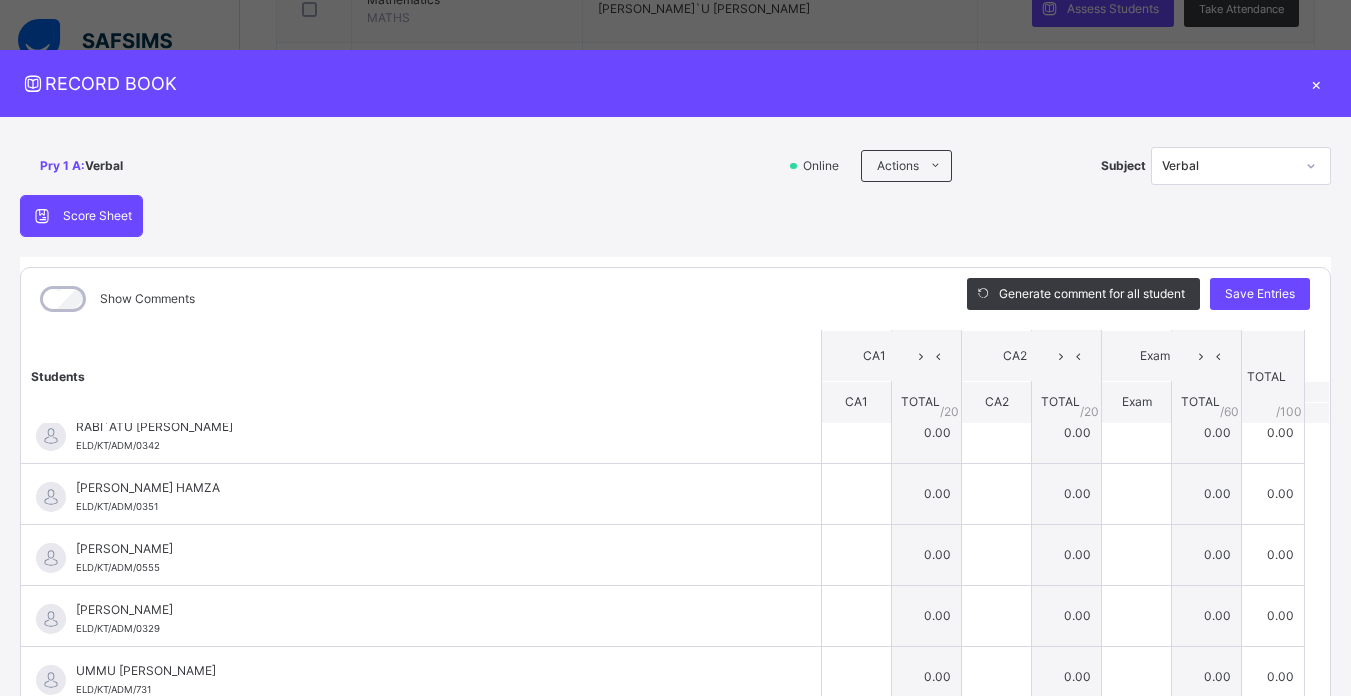 scroll, scrollTop: 0, scrollLeft: 0, axis: both 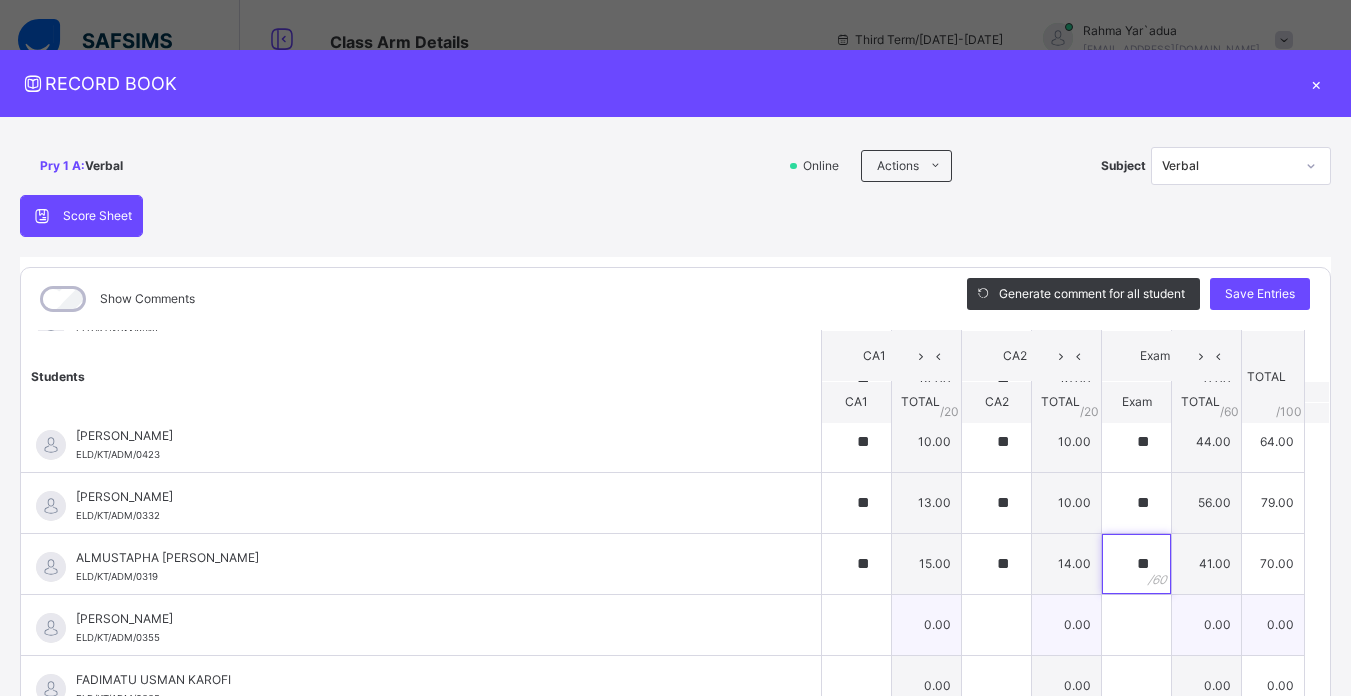 type on "**" 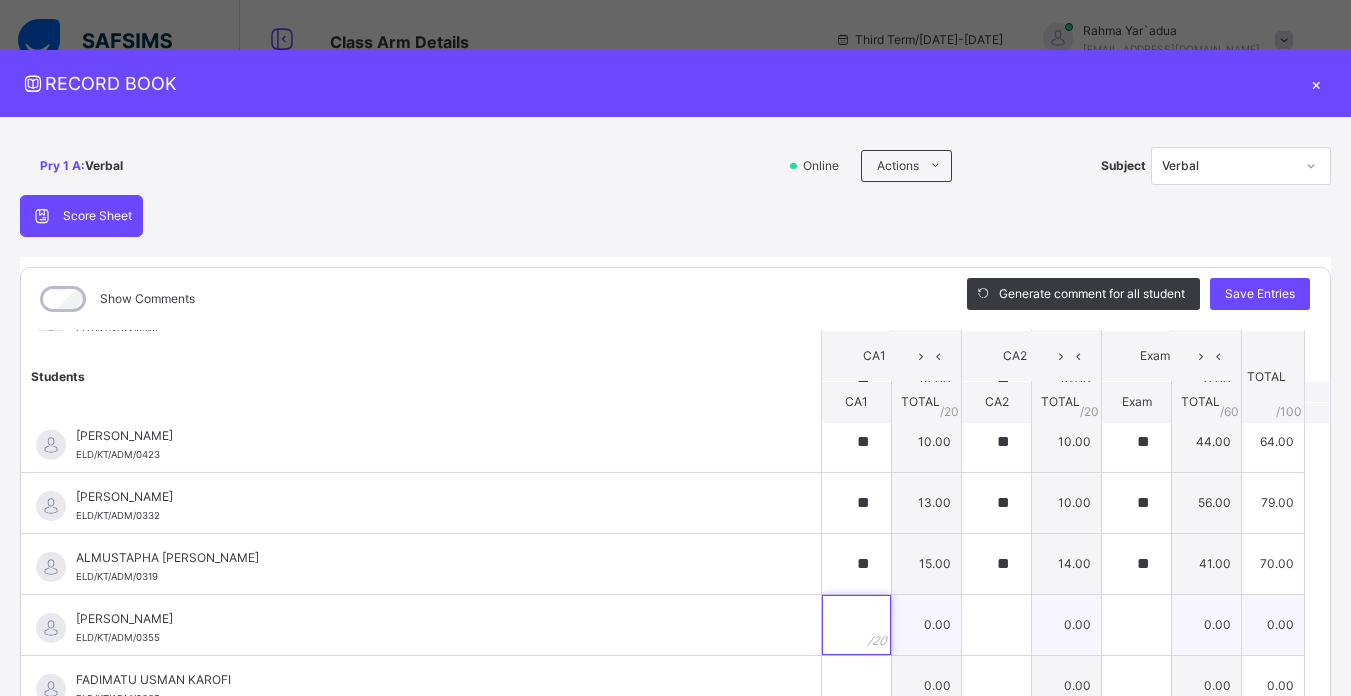 click at bounding box center (856, 625) 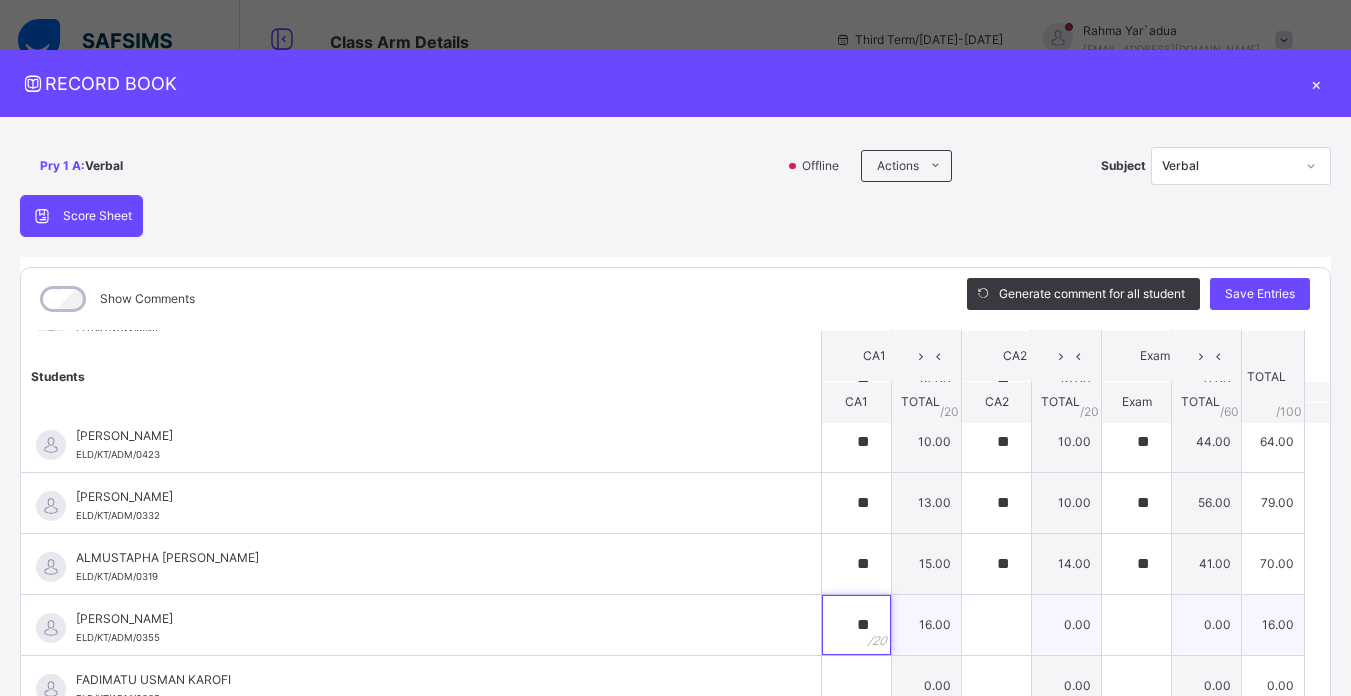 type on "**" 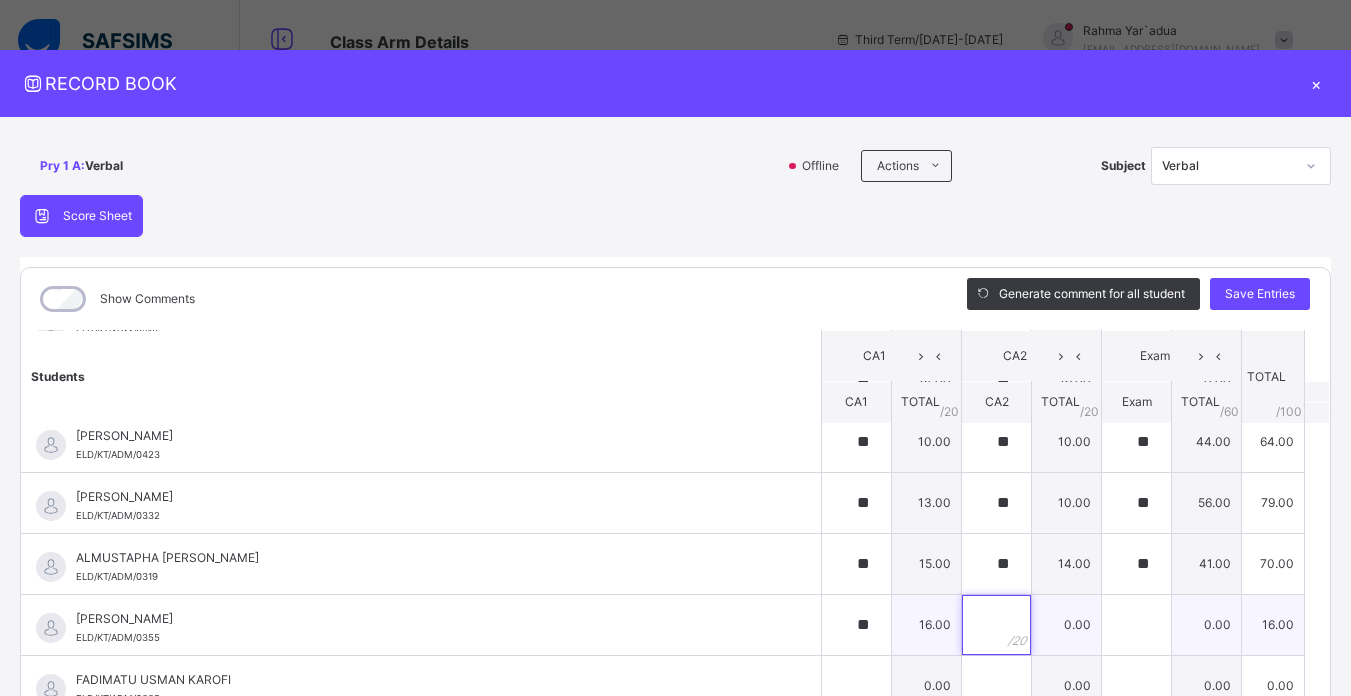 click at bounding box center (996, 625) 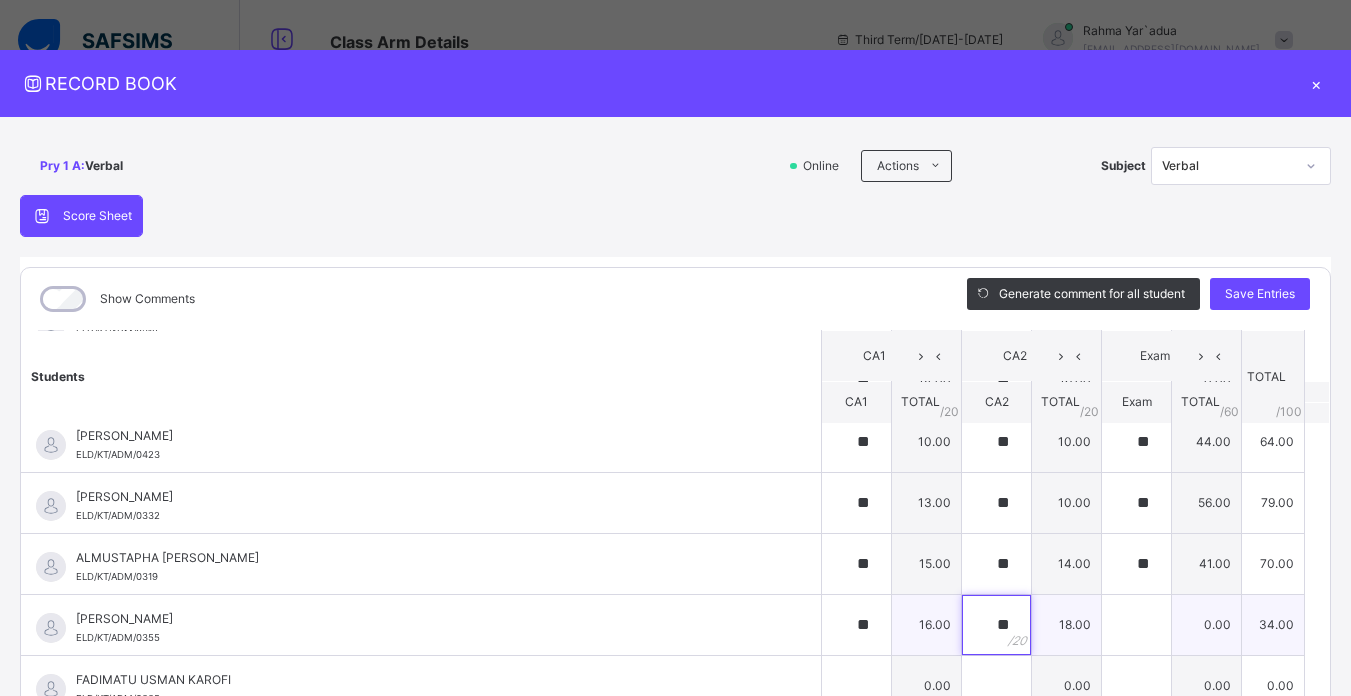 type on "**" 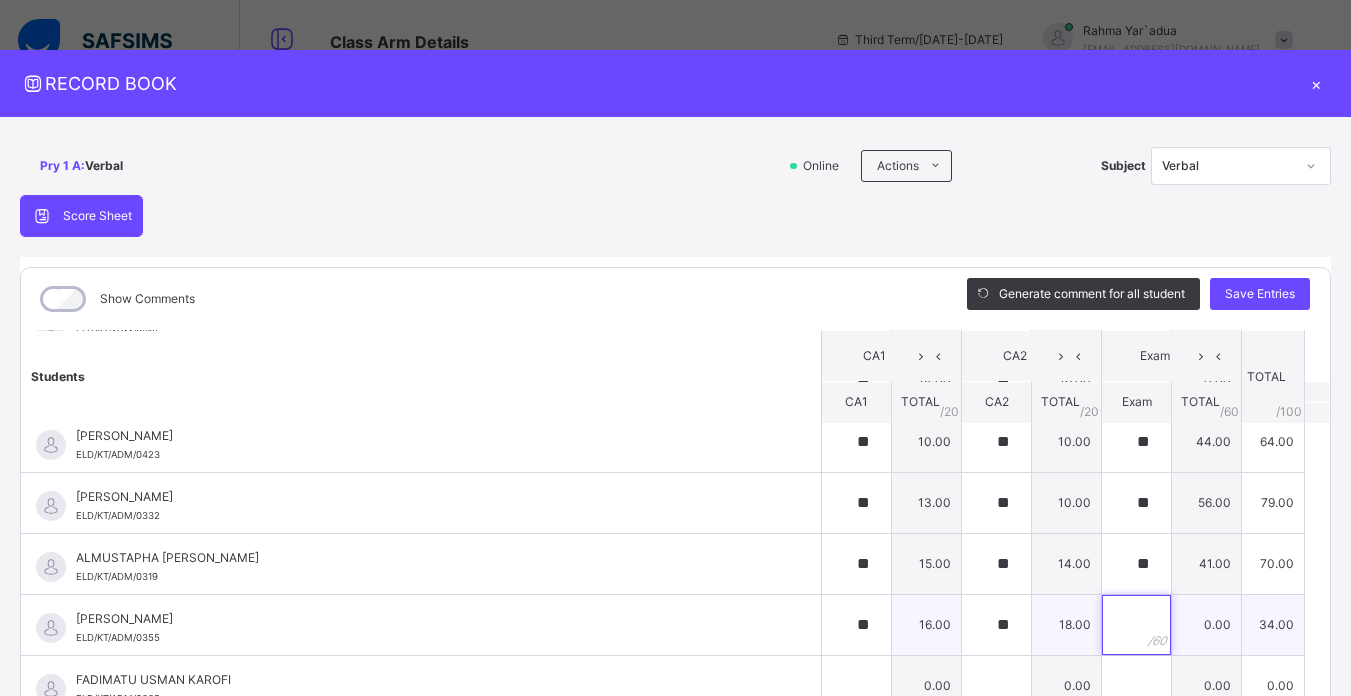 click at bounding box center [1136, 625] 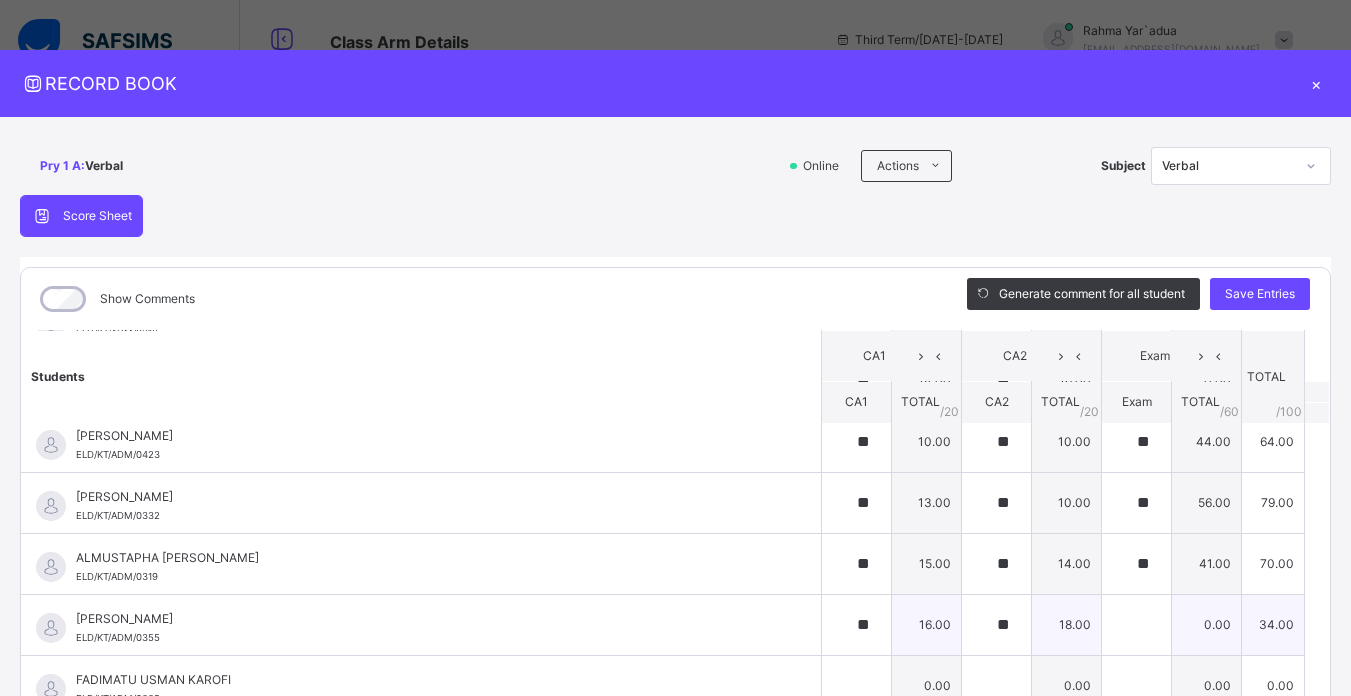click at bounding box center (1136, 625) 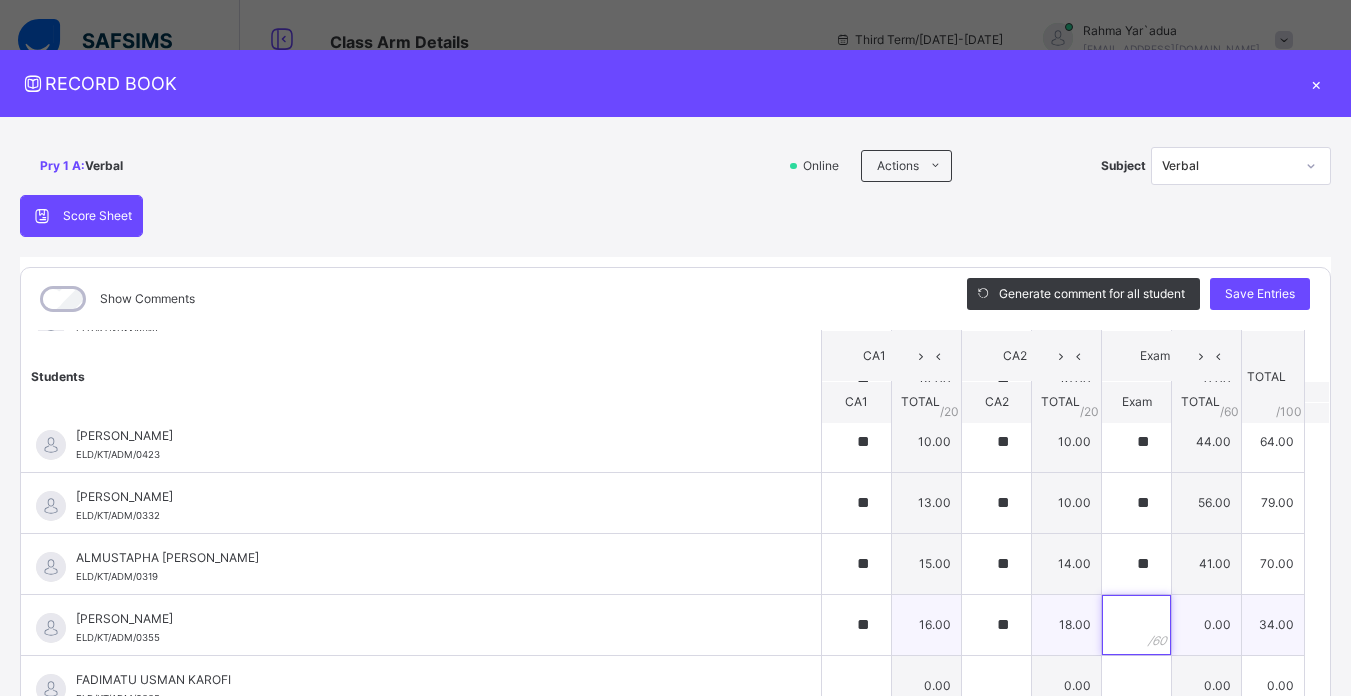 click at bounding box center (1136, 625) 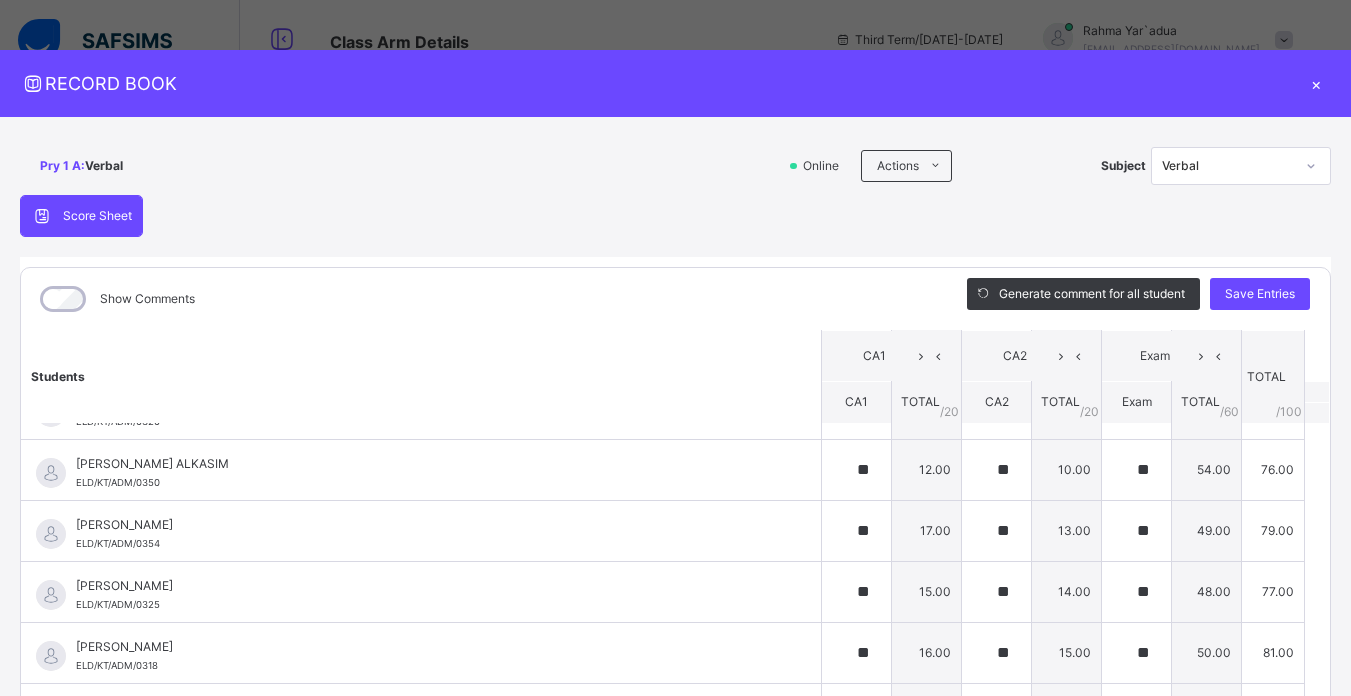scroll, scrollTop: 0, scrollLeft: 0, axis: both 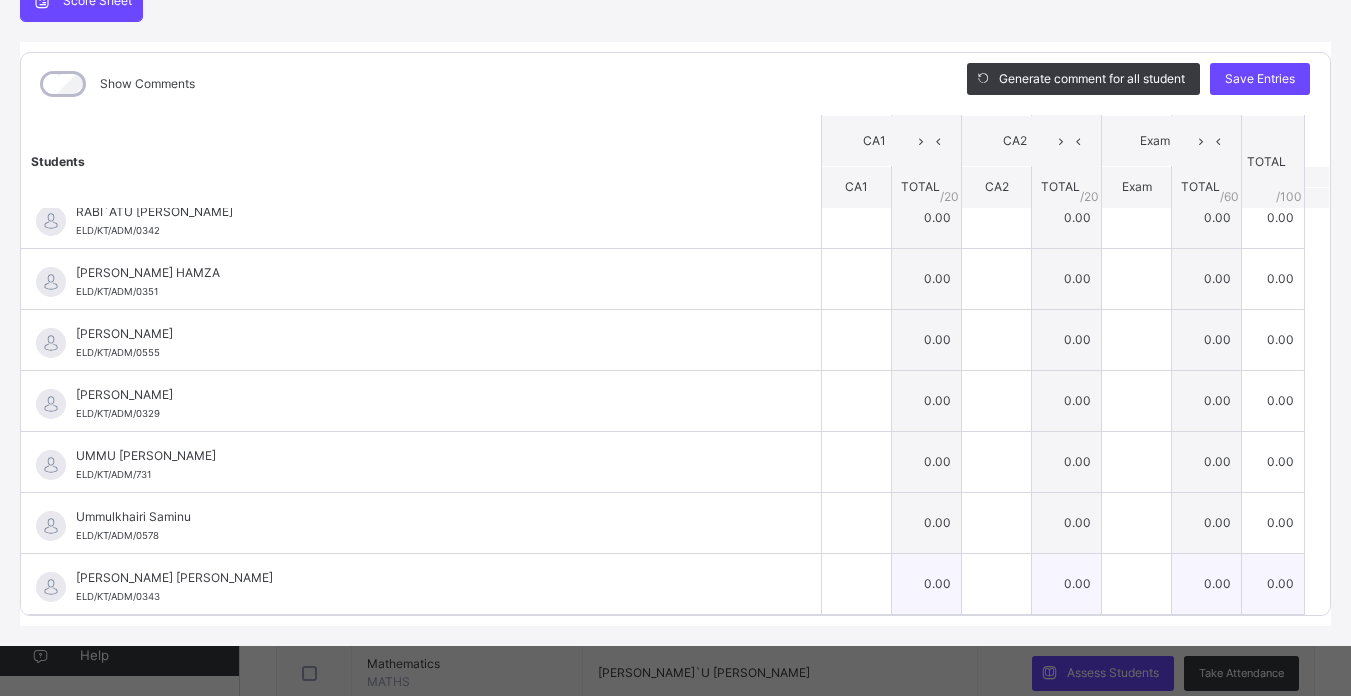 type on "**" 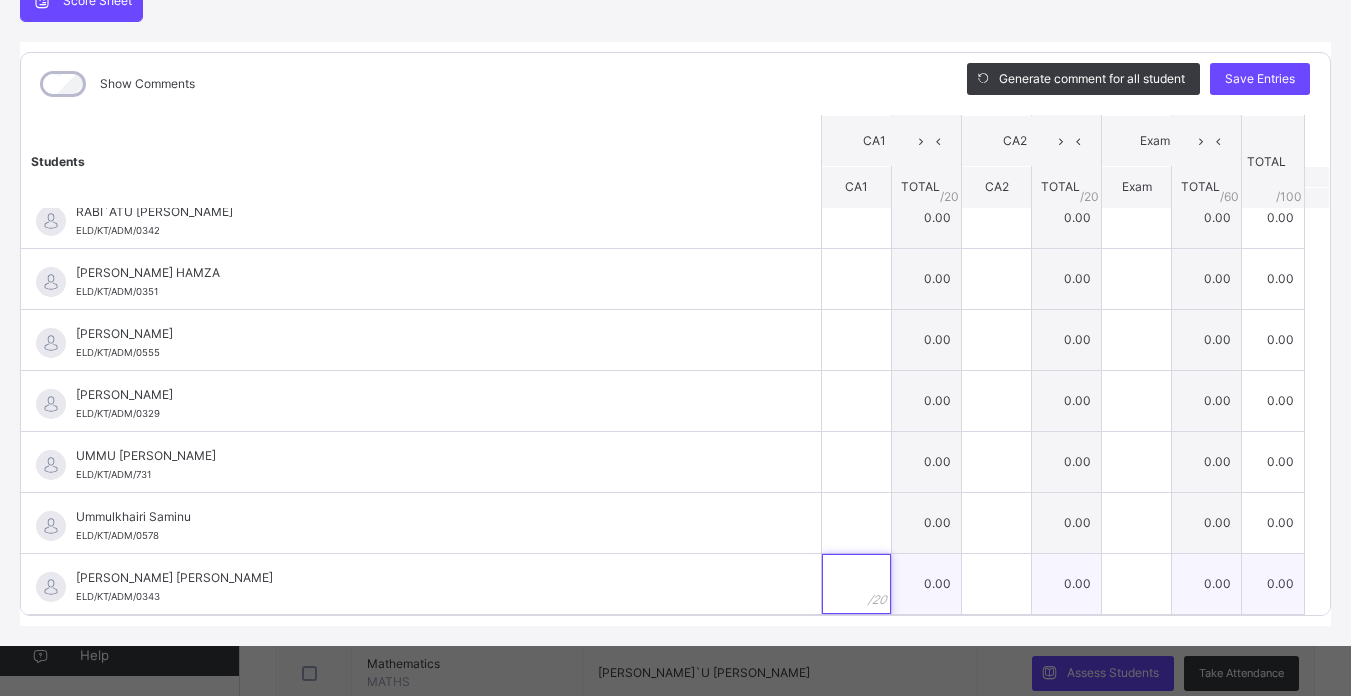 click at bounding box center [856, 584] 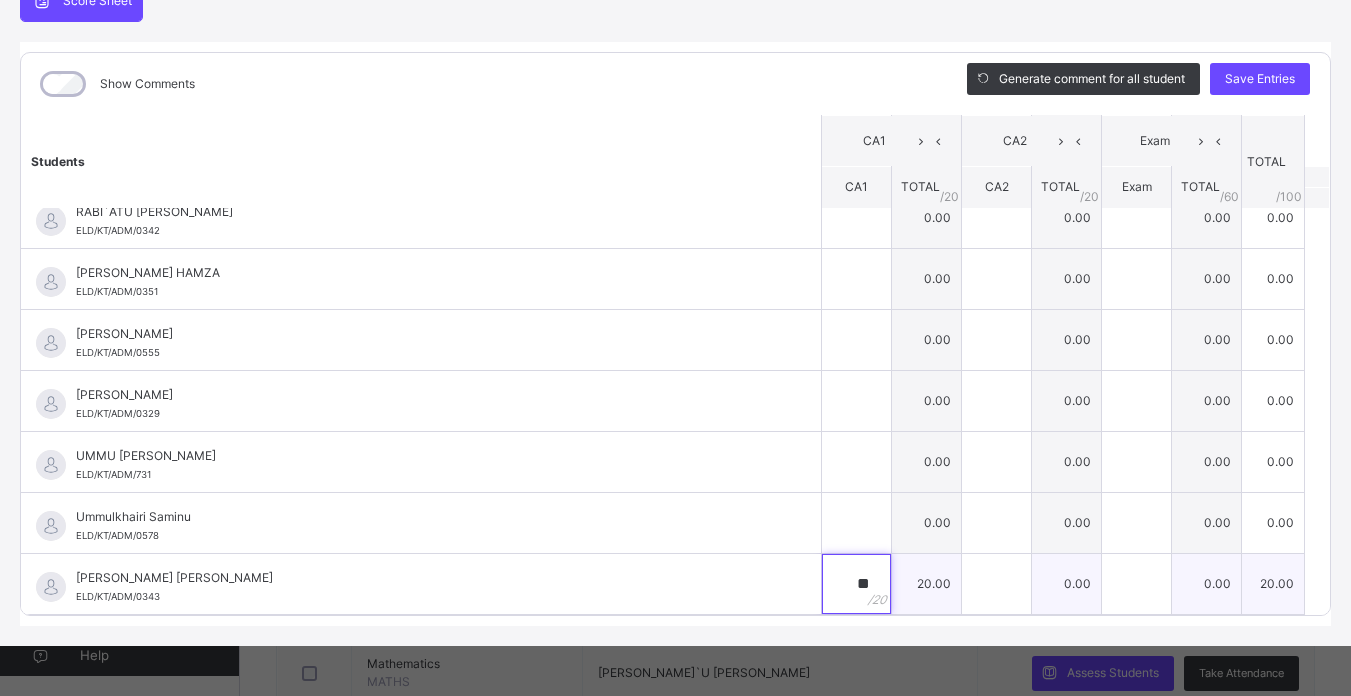 type on "**" 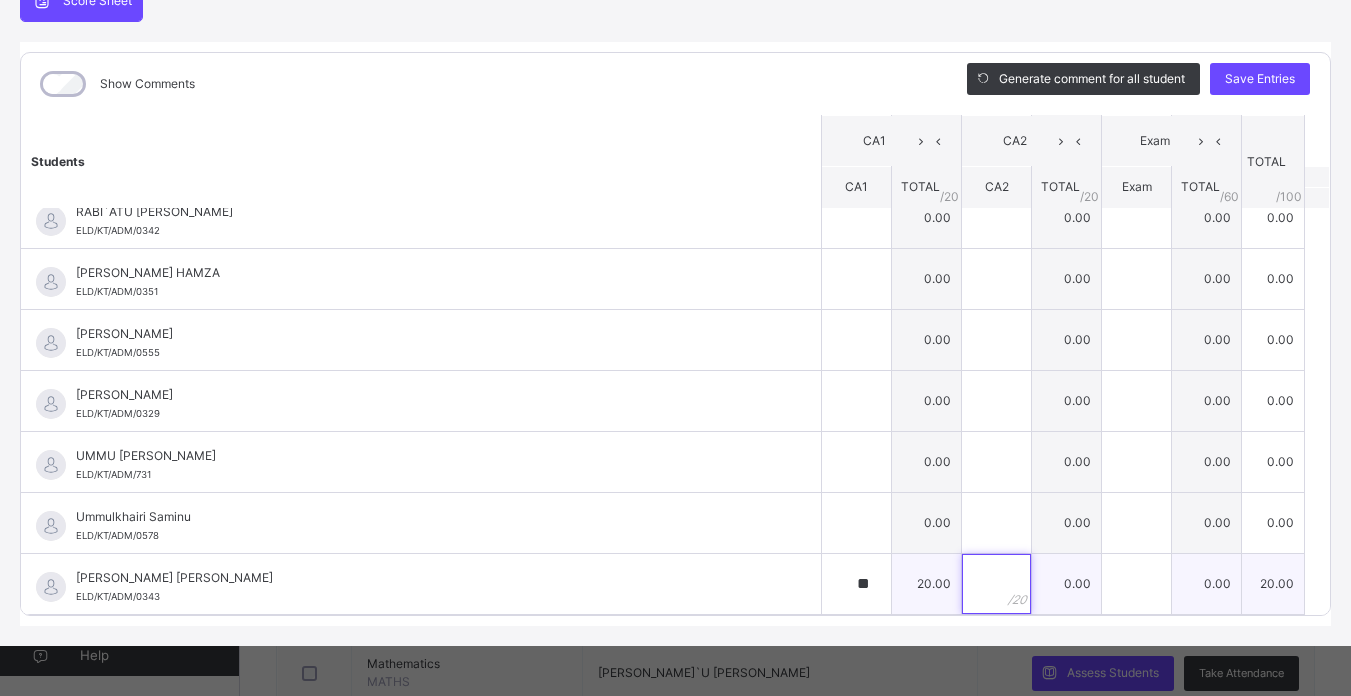 click at bounding box center [996, 584] 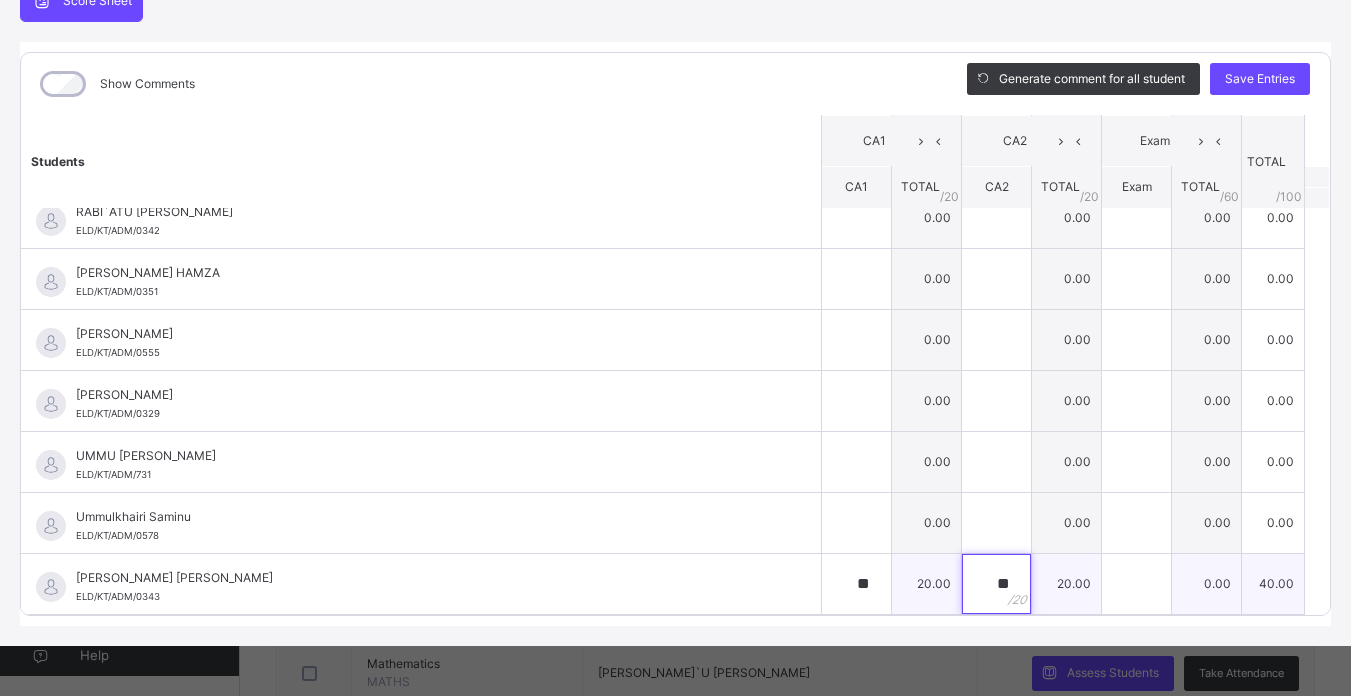 type on "**" 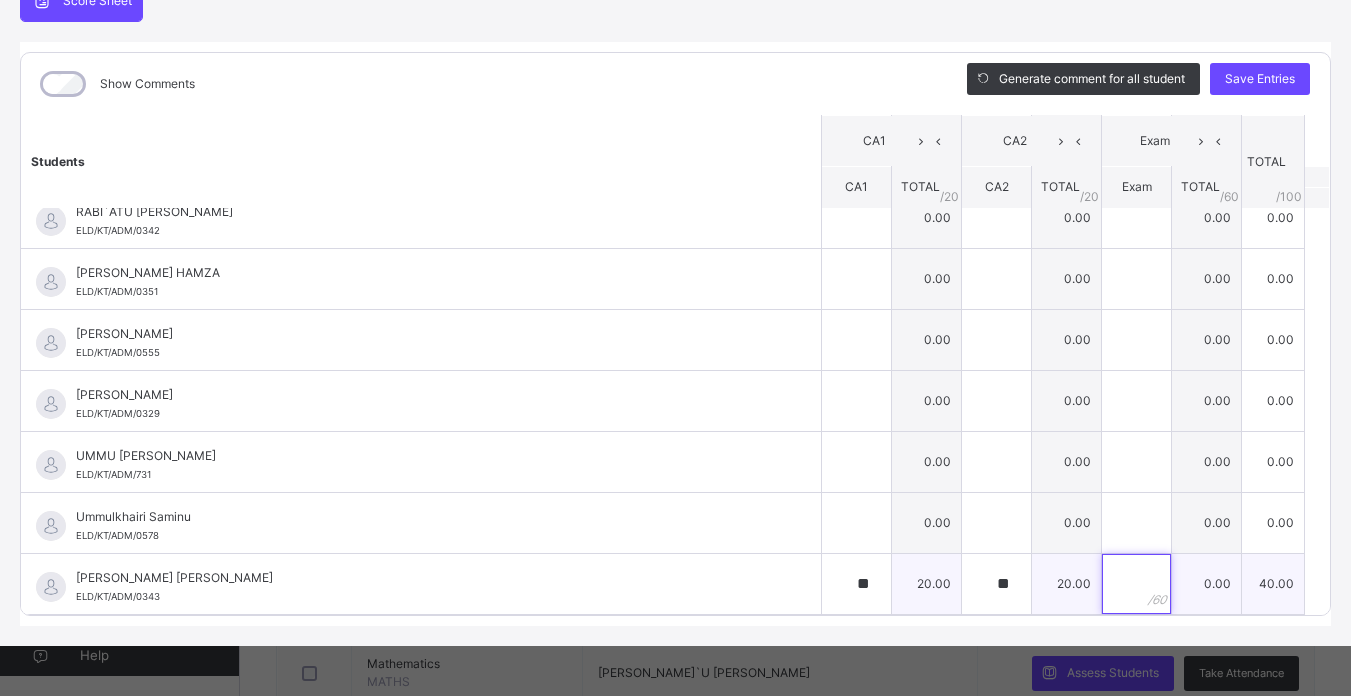 click at bounding box center (1136, 584) 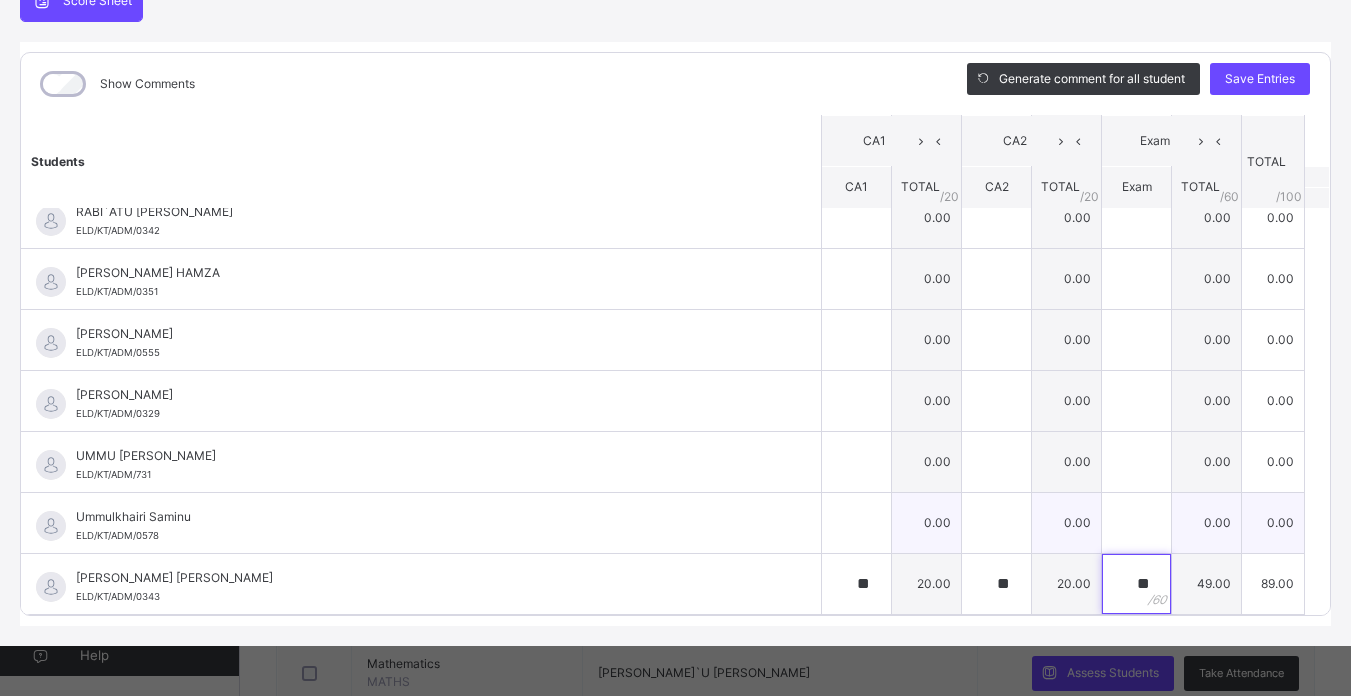 type on "**" 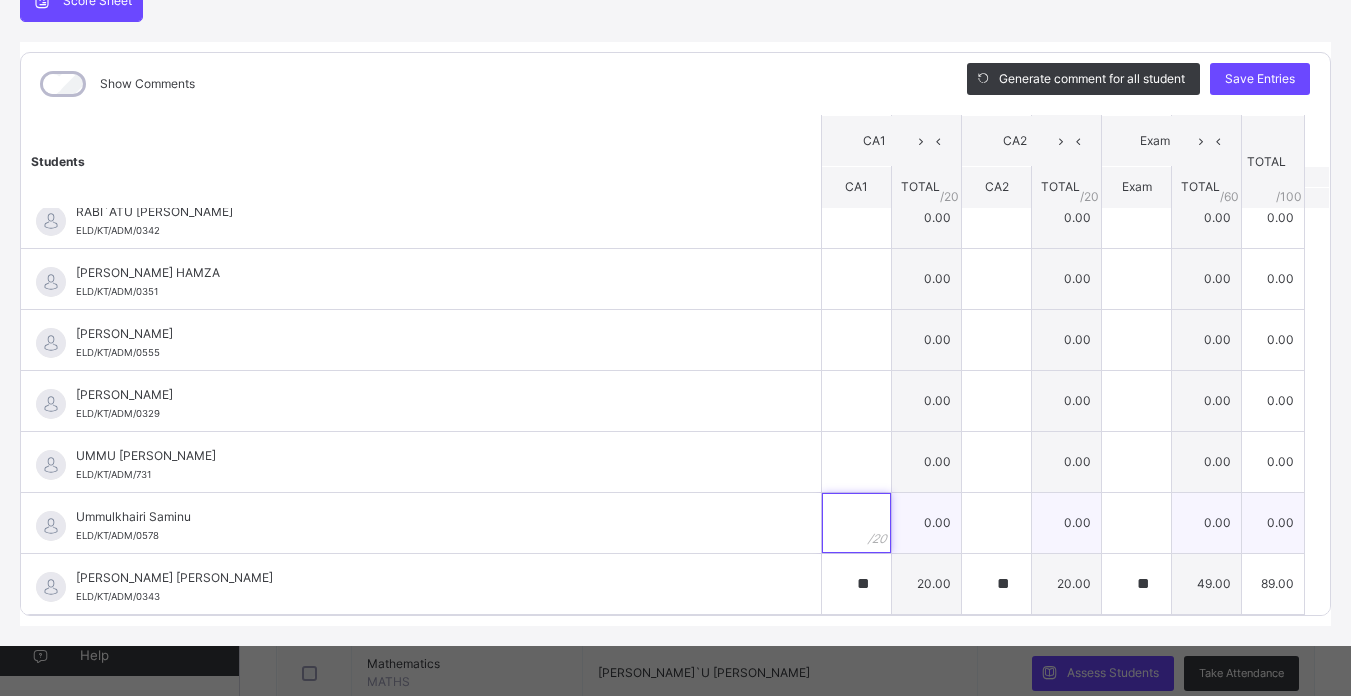 click at bounding box center [856, 523] 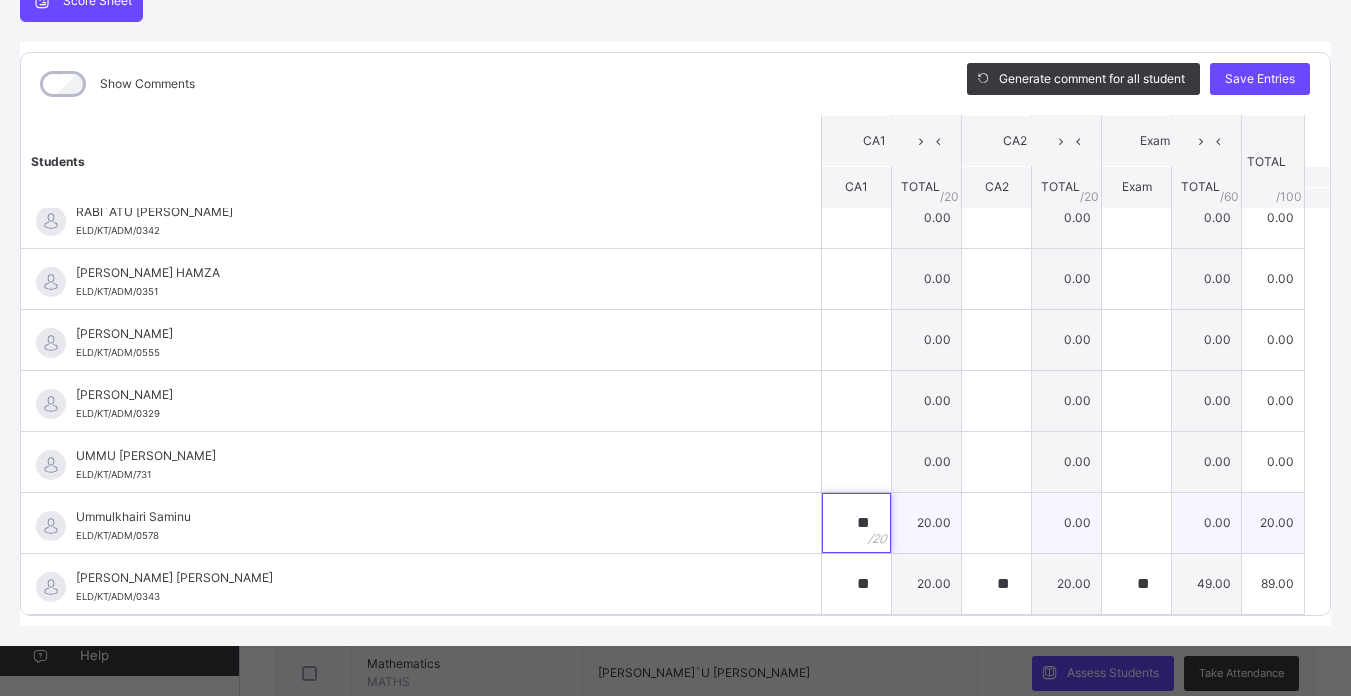 type on "**" 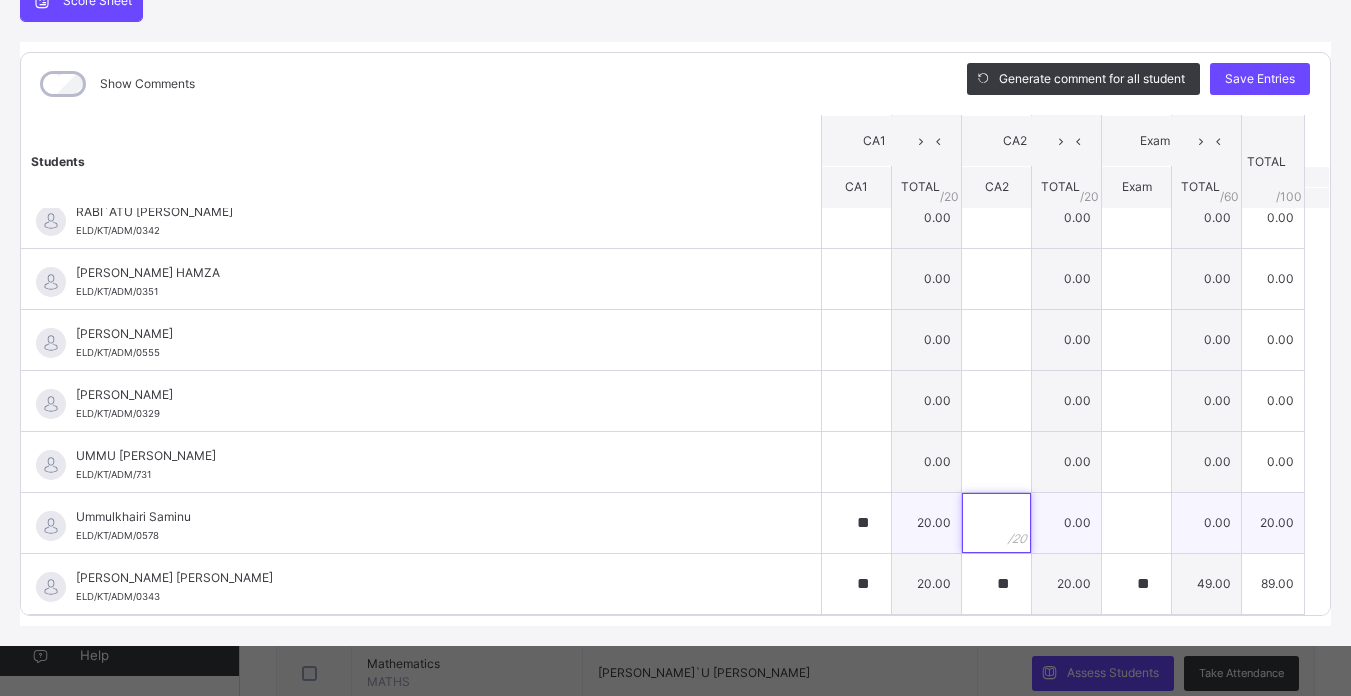 click at bounding box center [996, 523] 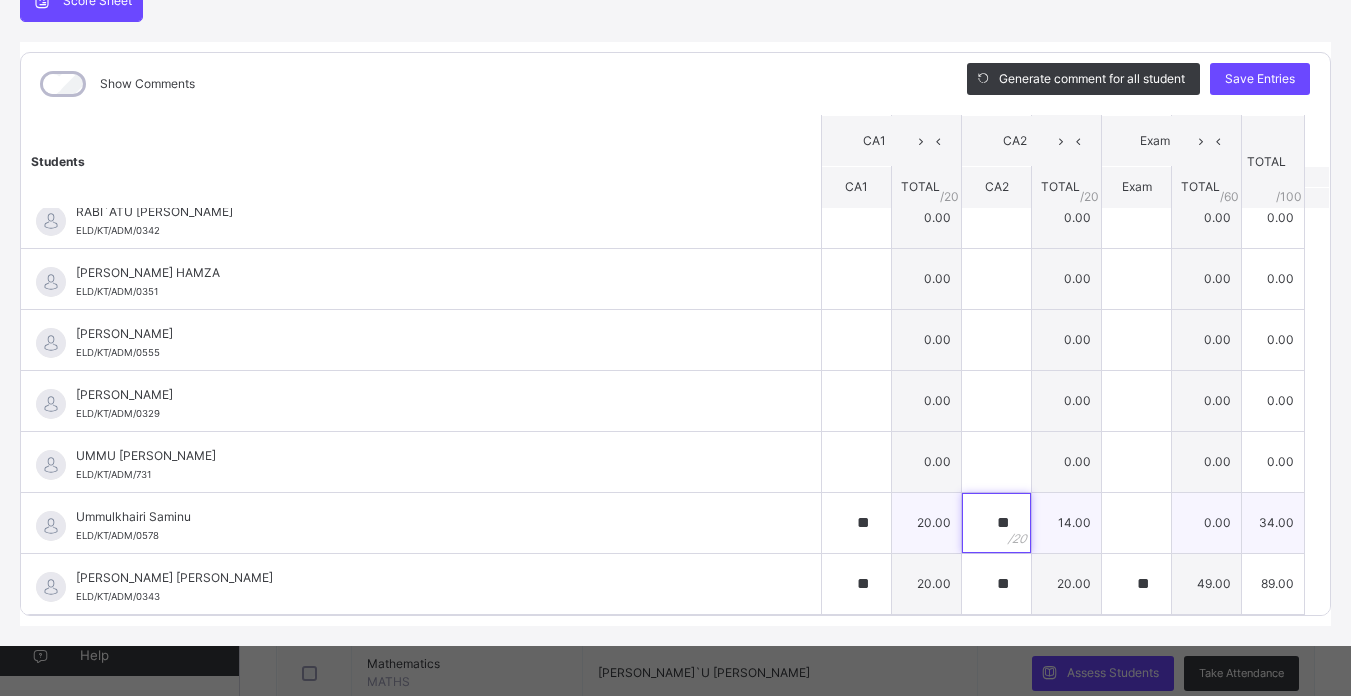 type on "**" 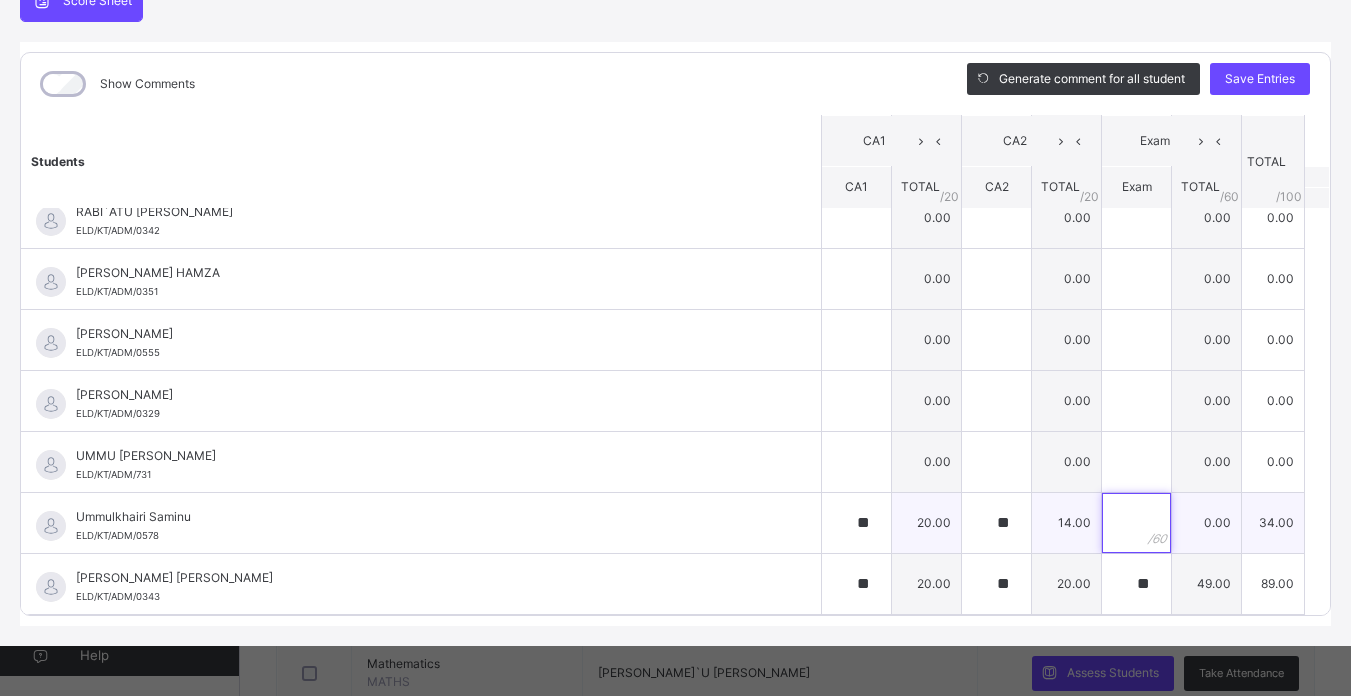 click at bounding box center (1136, 523) 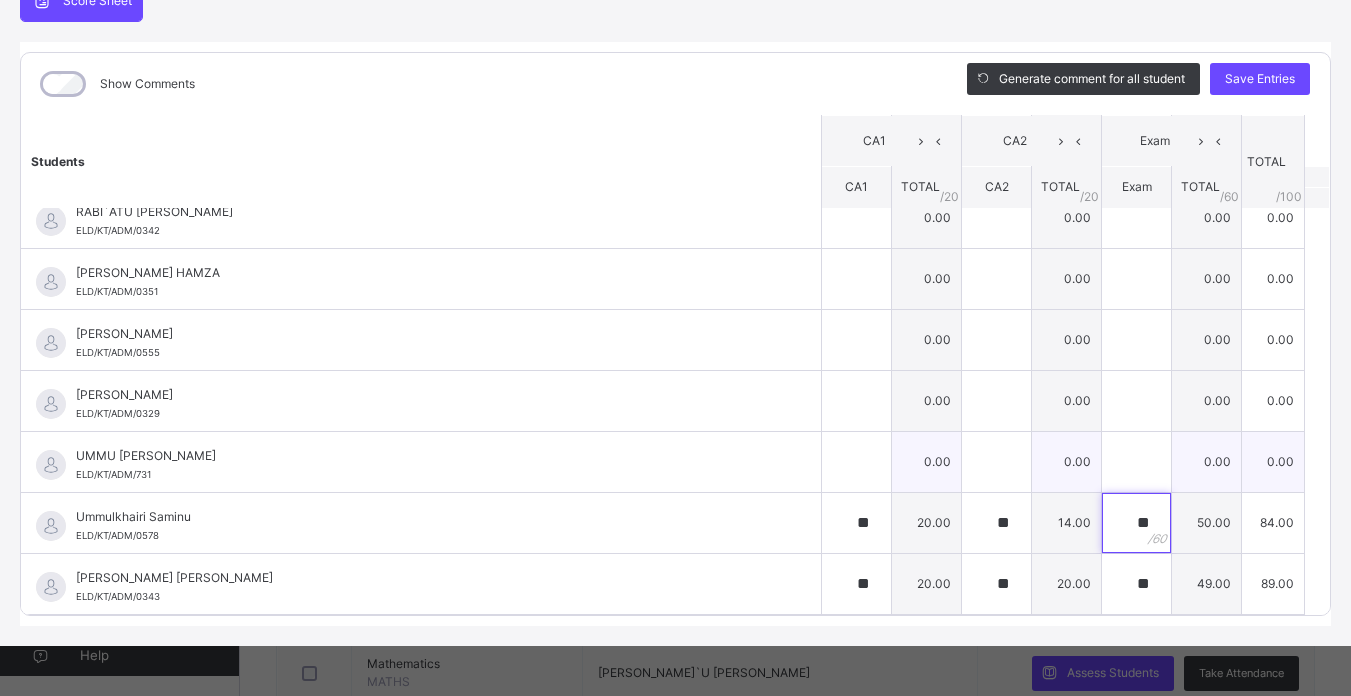 type on "**" 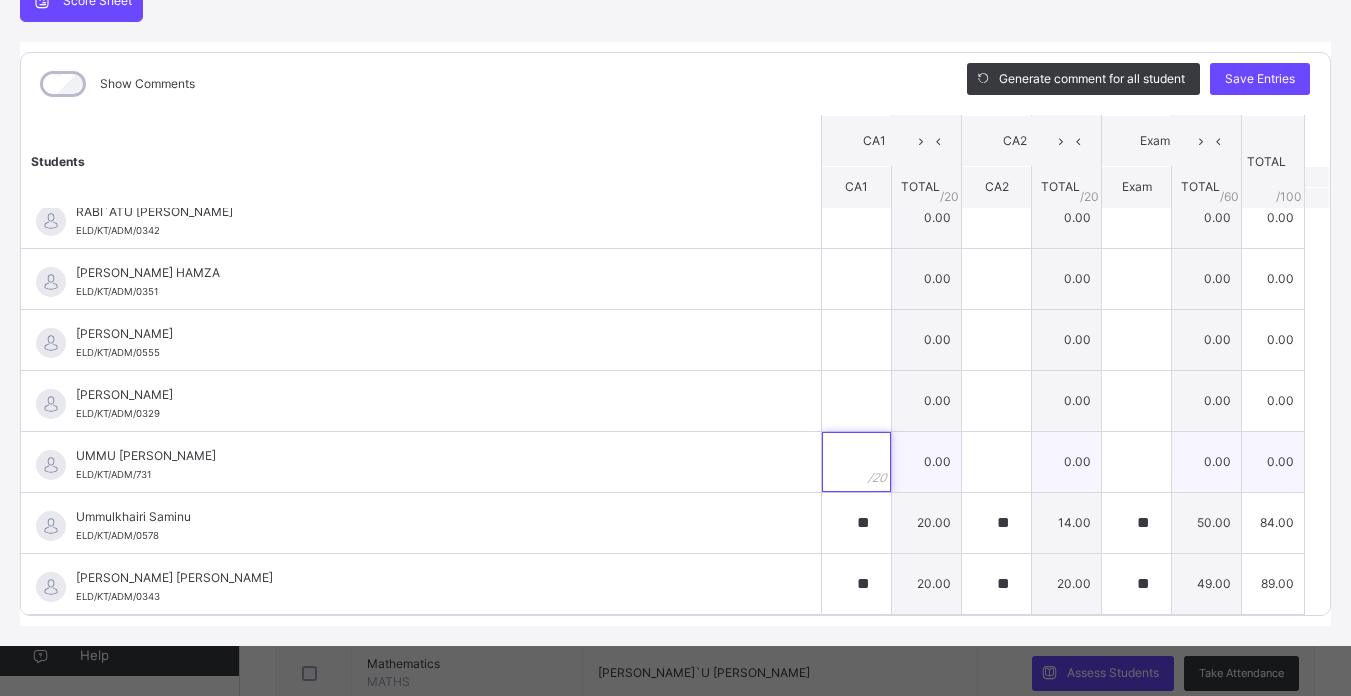 click at bounding box center (856, 462) 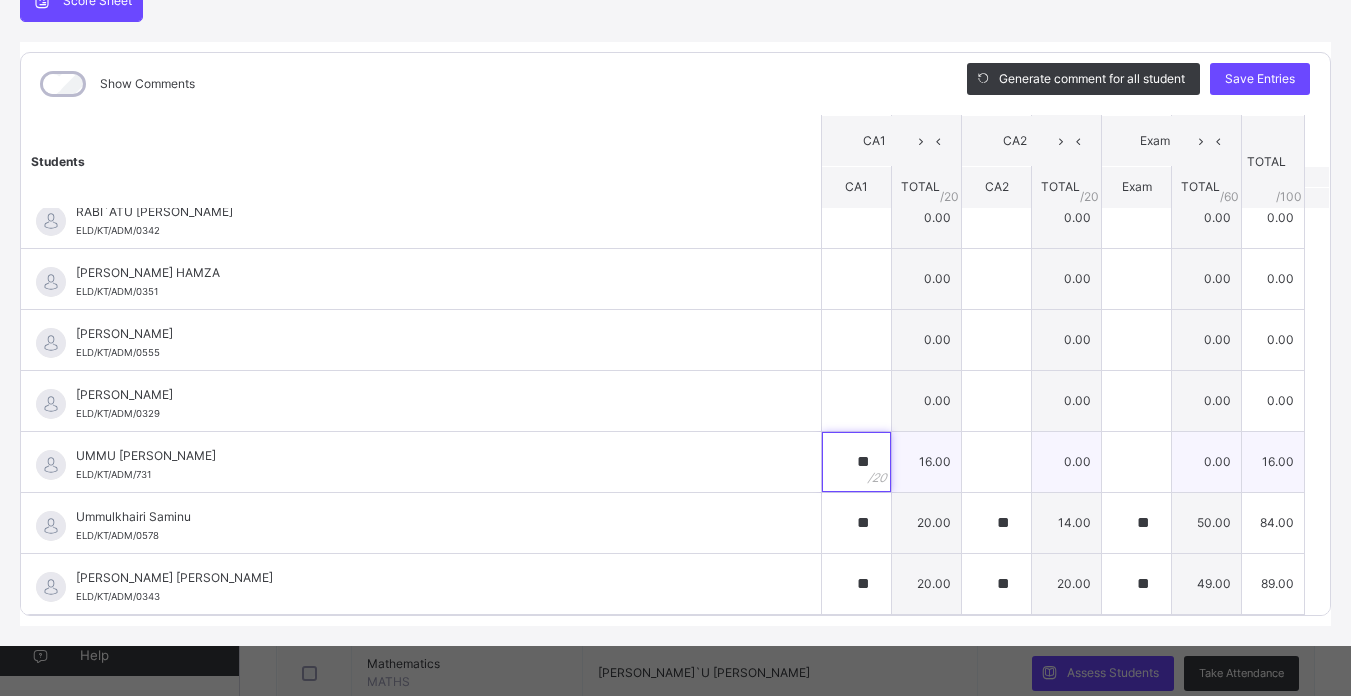 type on "**" 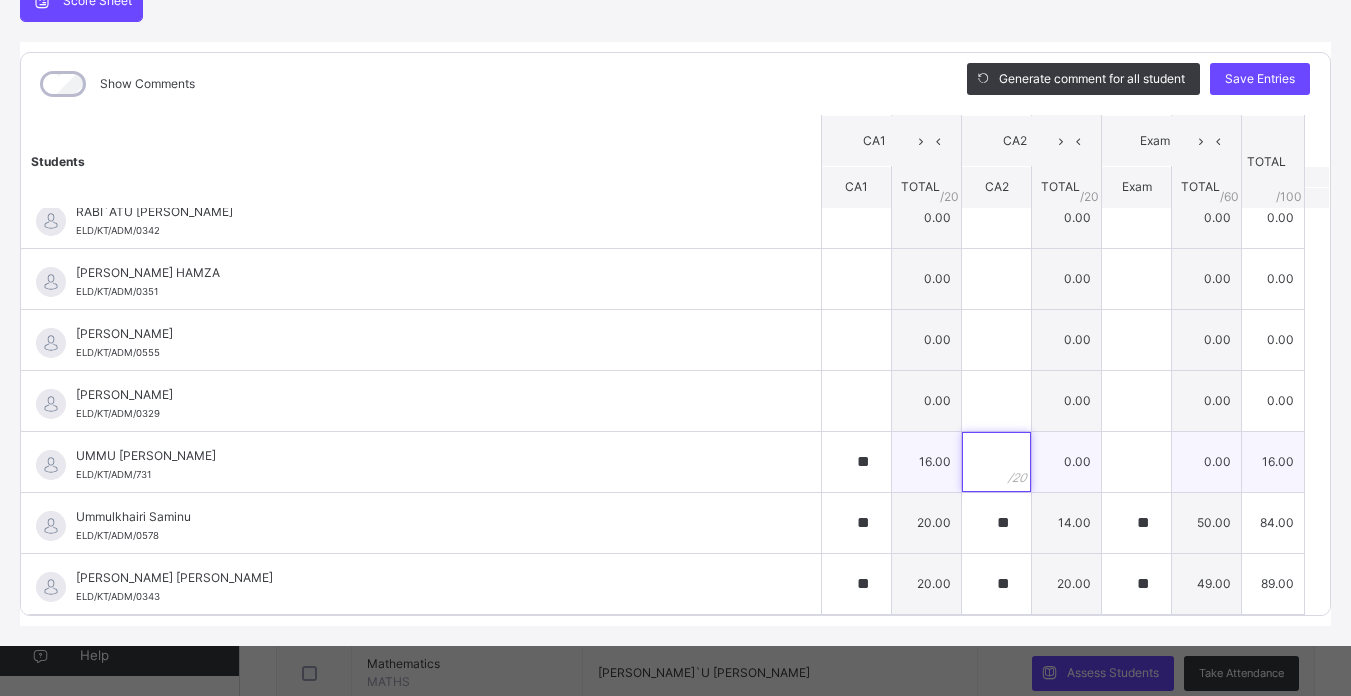 click at bounding box center [996, 462] 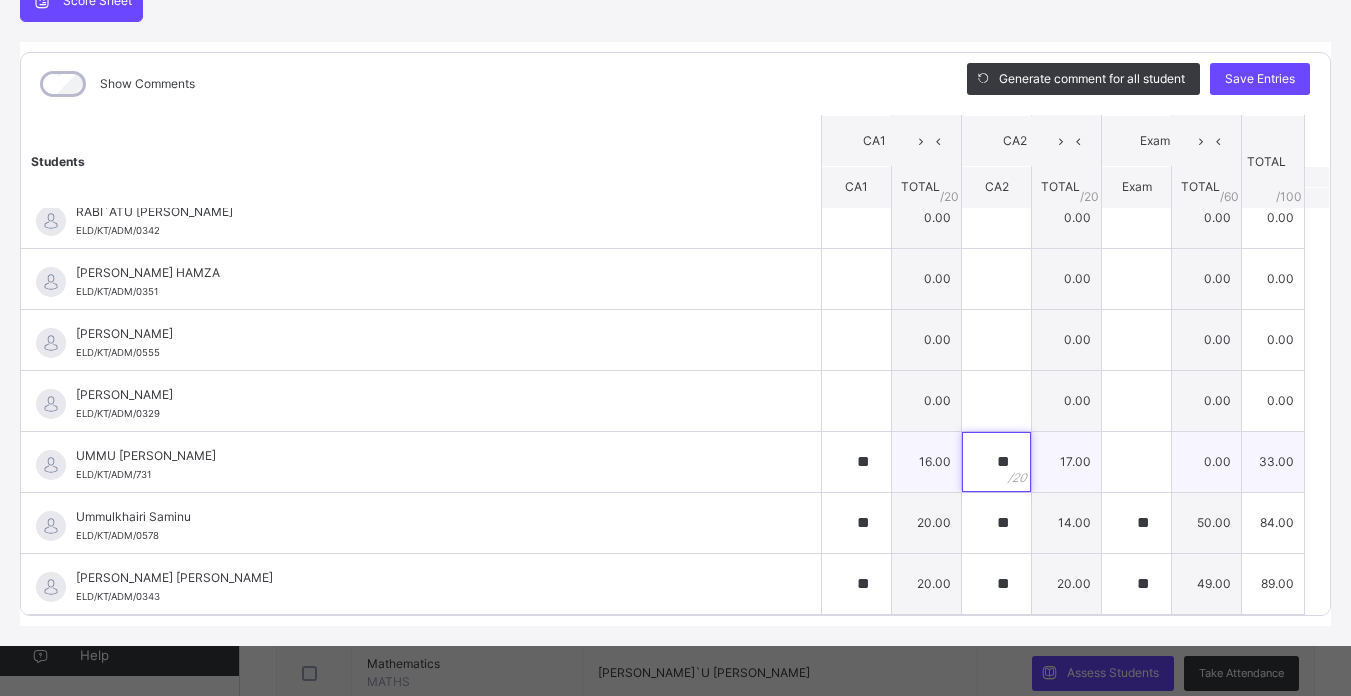 type on "**" 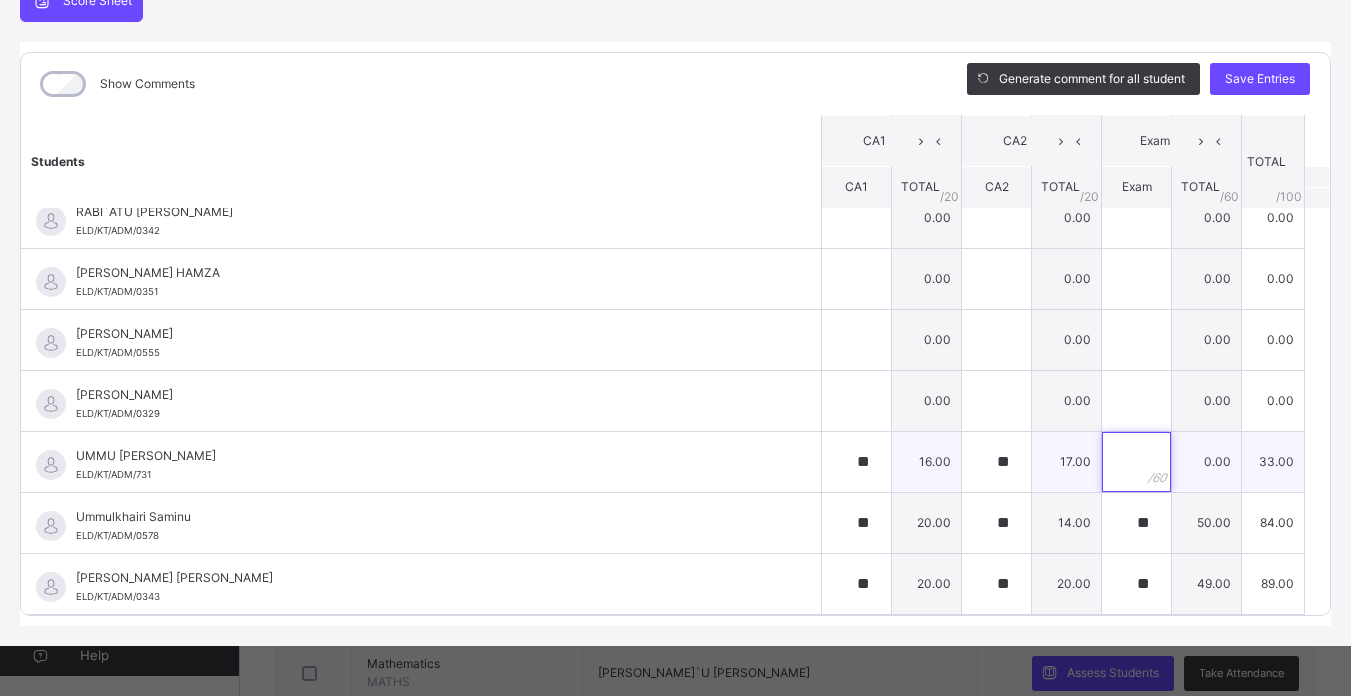 click at bounding box center (1136, 462) 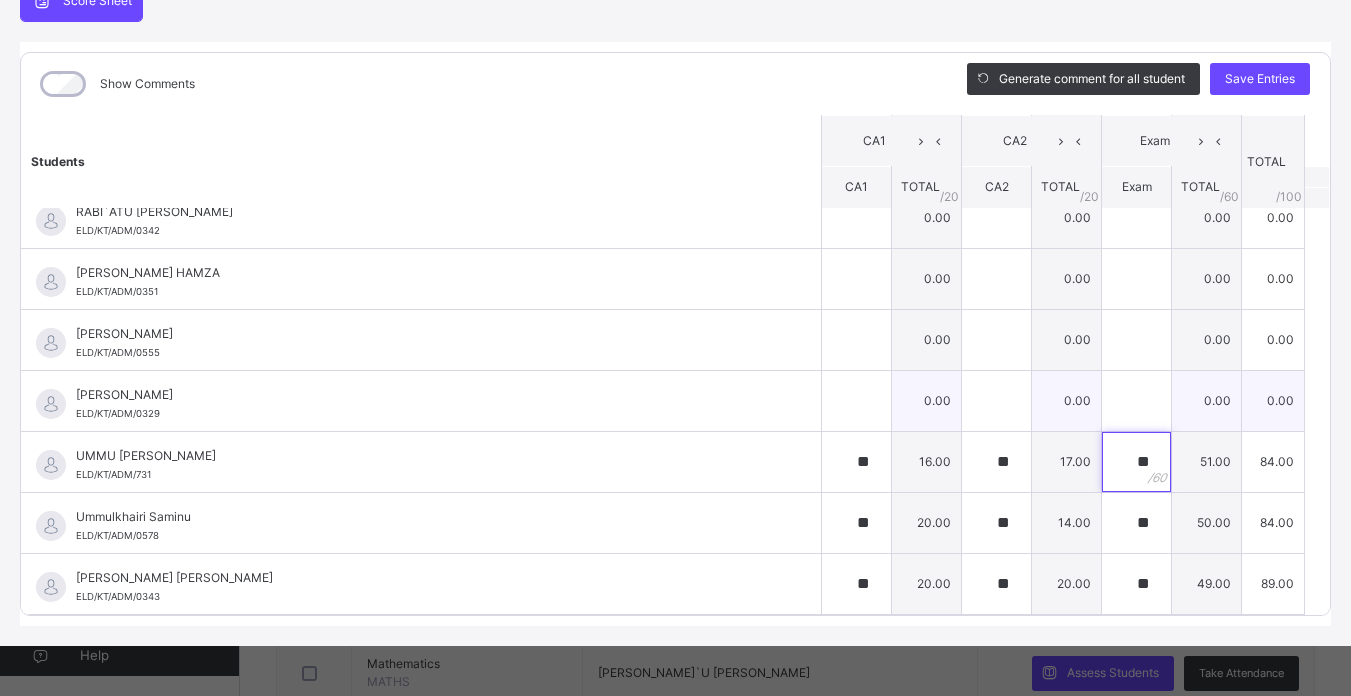type on "**" 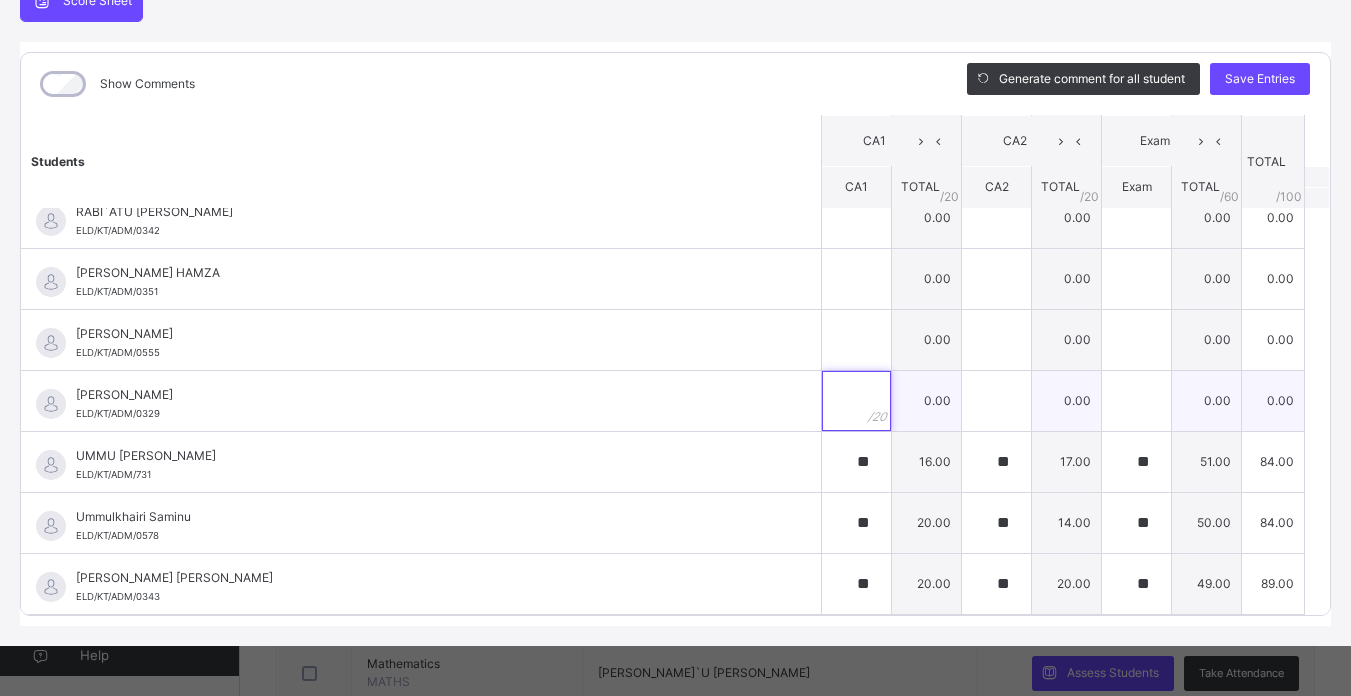 click at bounding box center (856, 401) 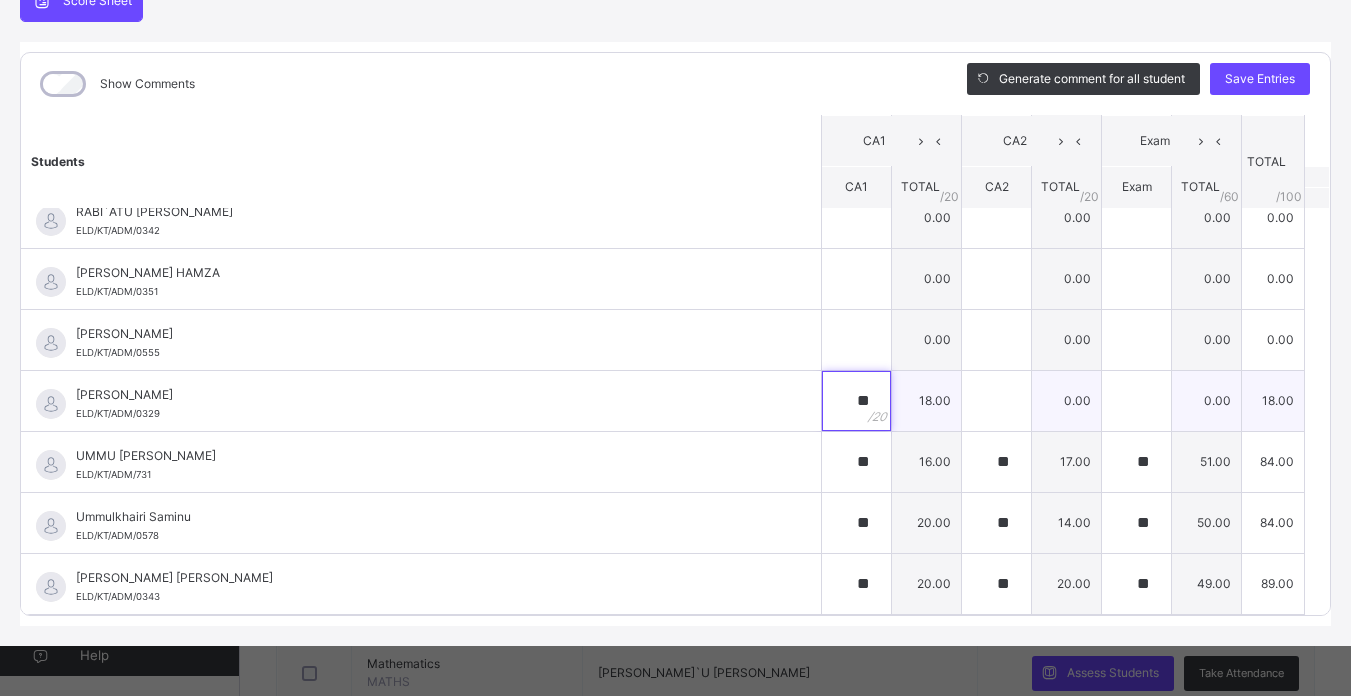 type on "**" 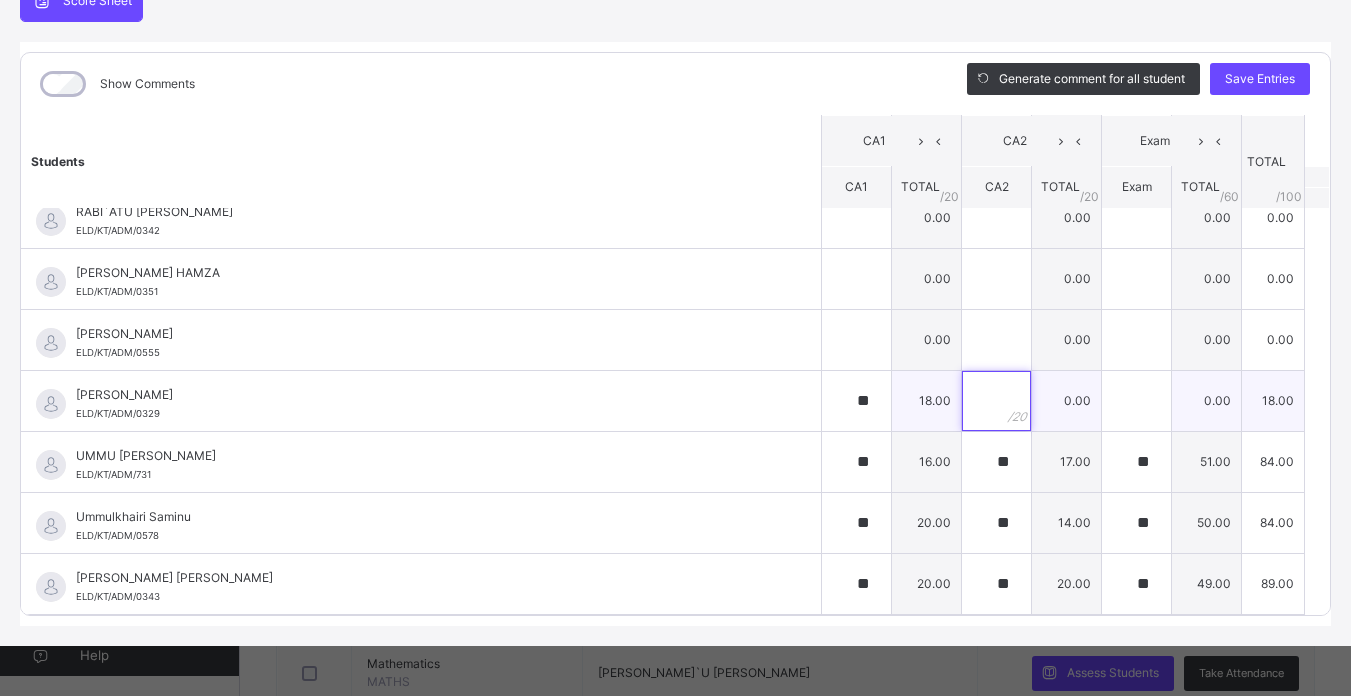 click at bounding box center [996, 401] 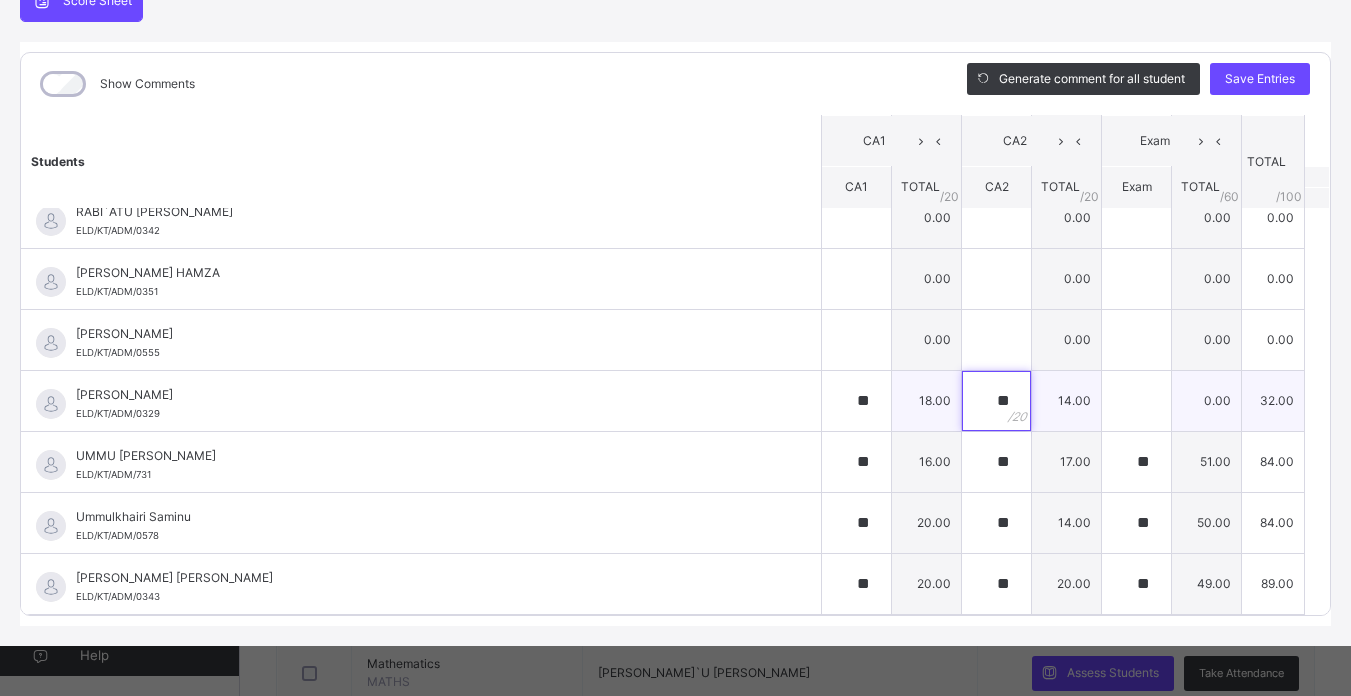 type on "**" 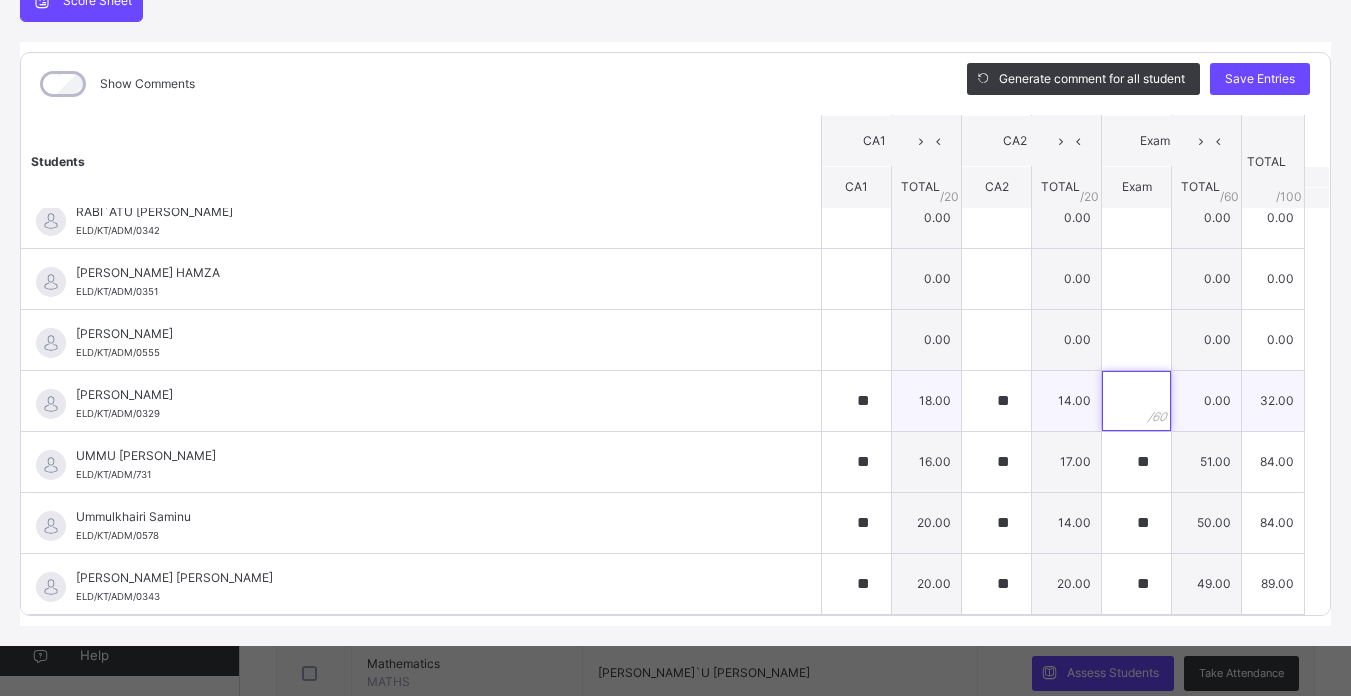 click at bounding box center [1136, 401] 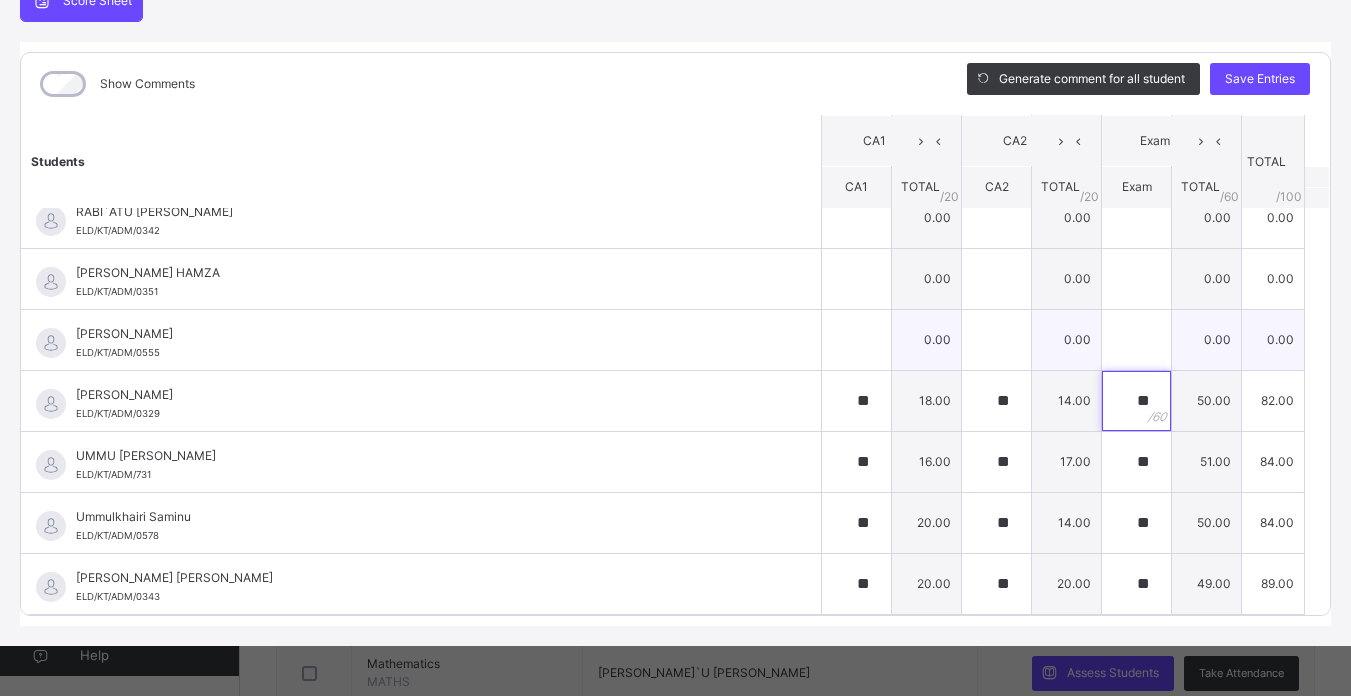 type on "**" 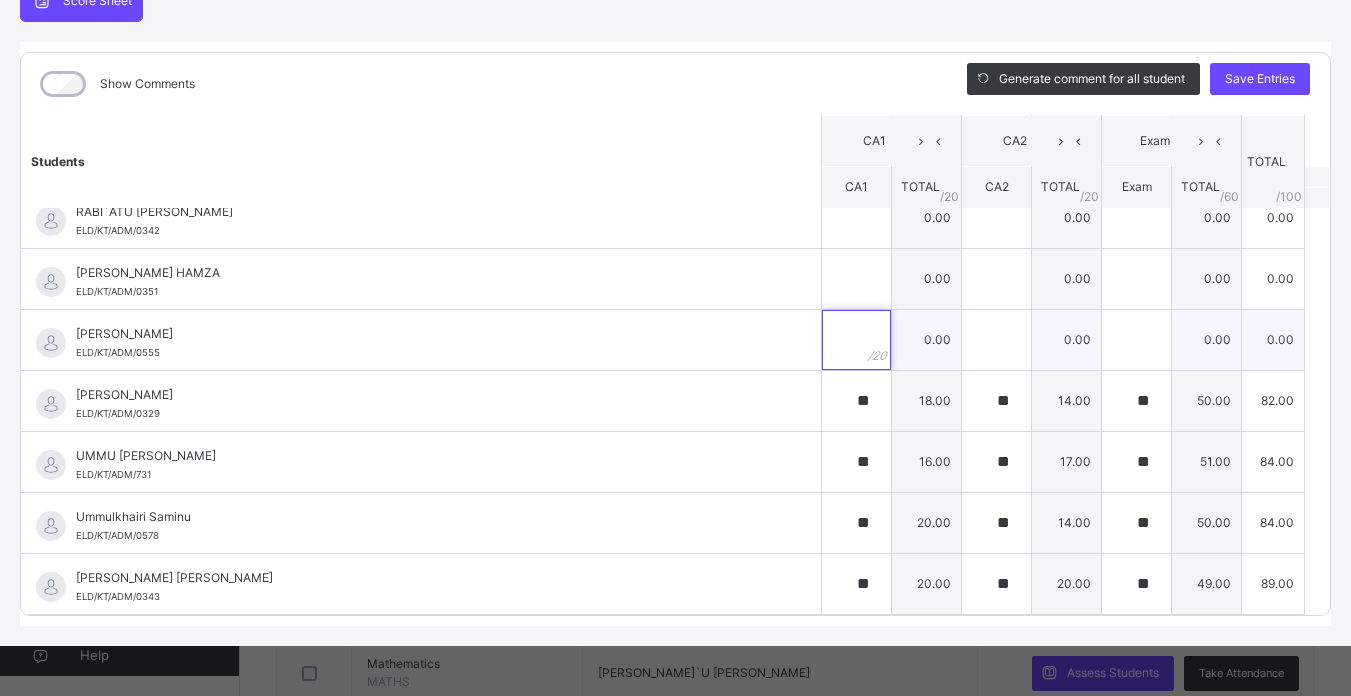 click at bounding box center [856, 340] 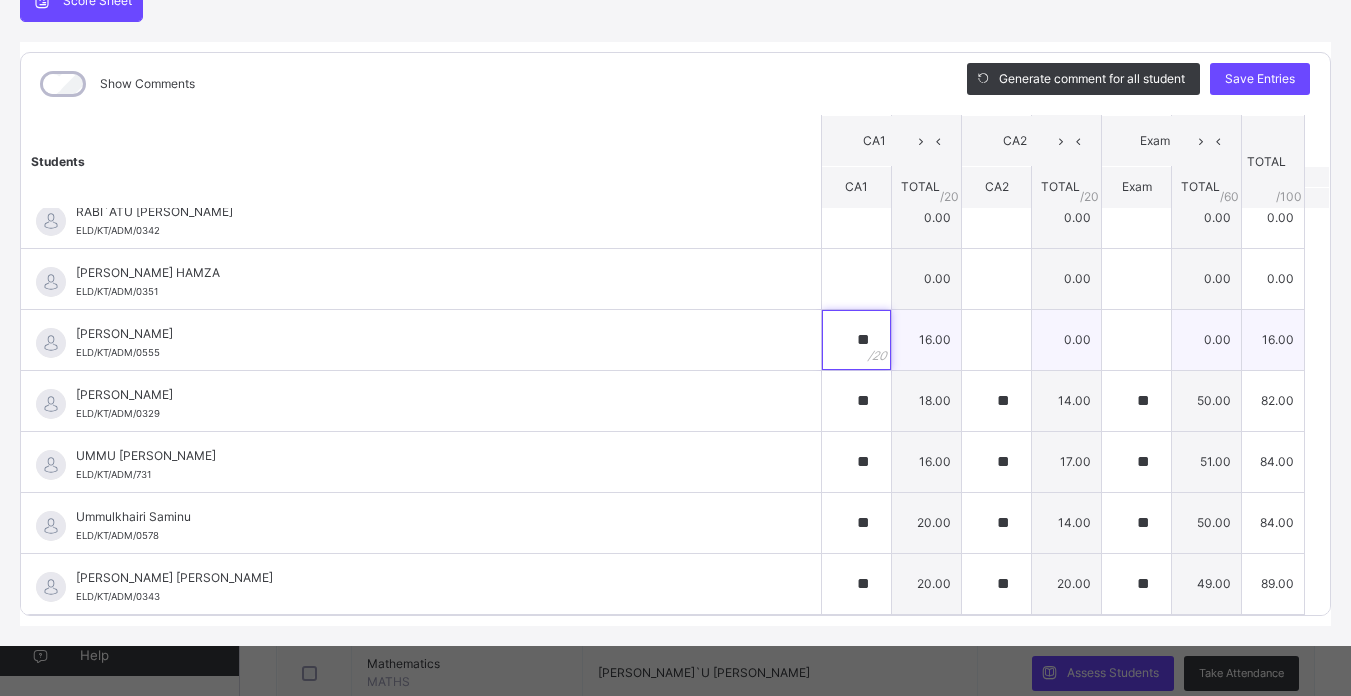 type on "**" 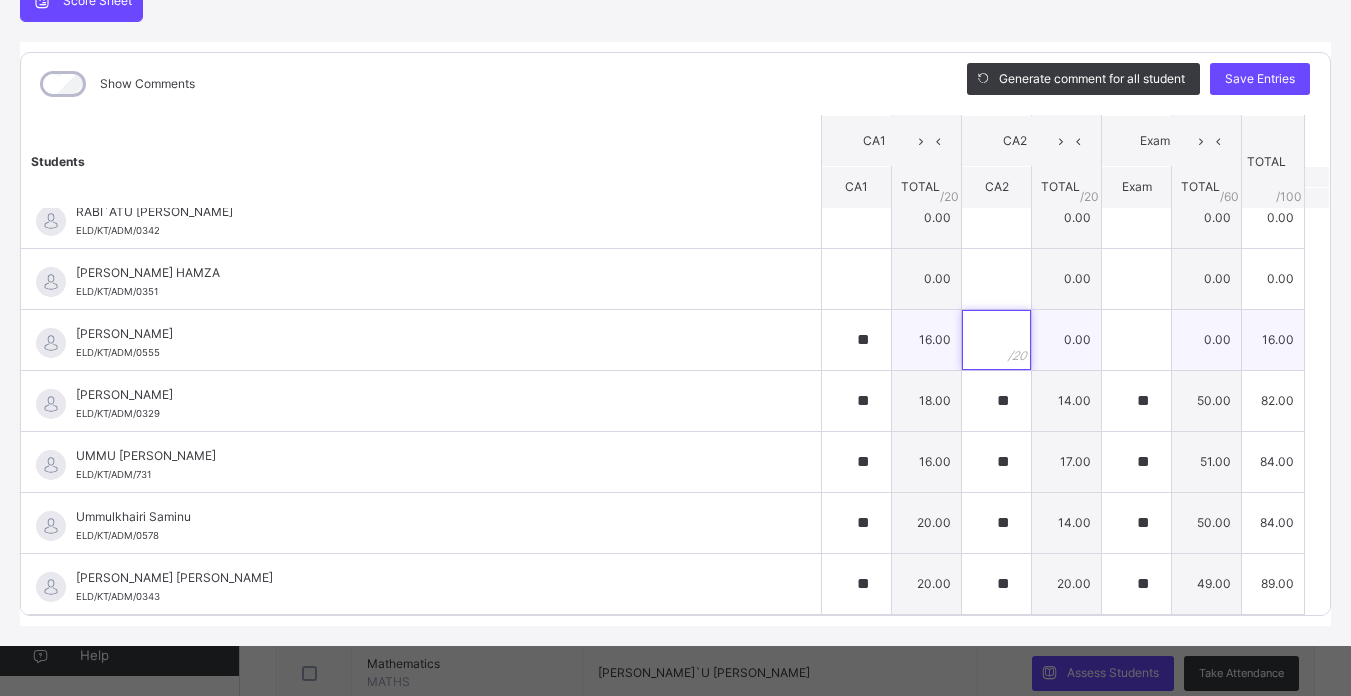 click at bounding box center (996, 340) 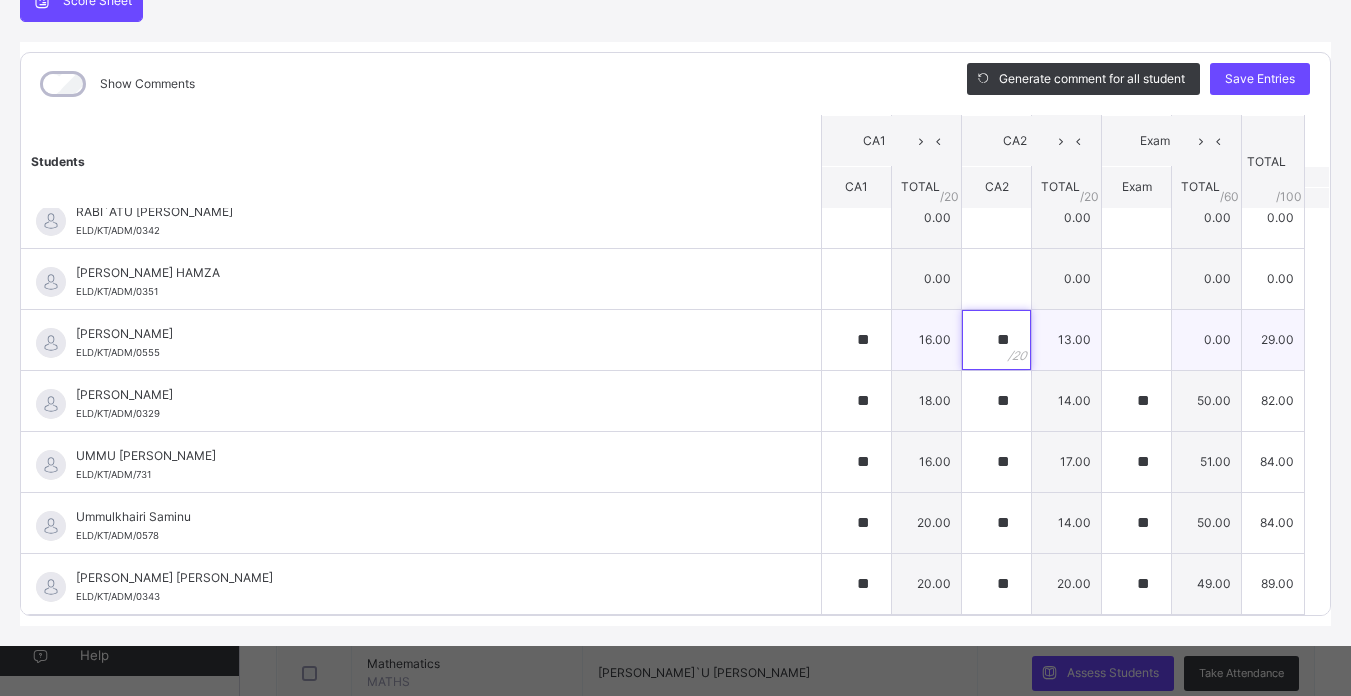 type on "**" 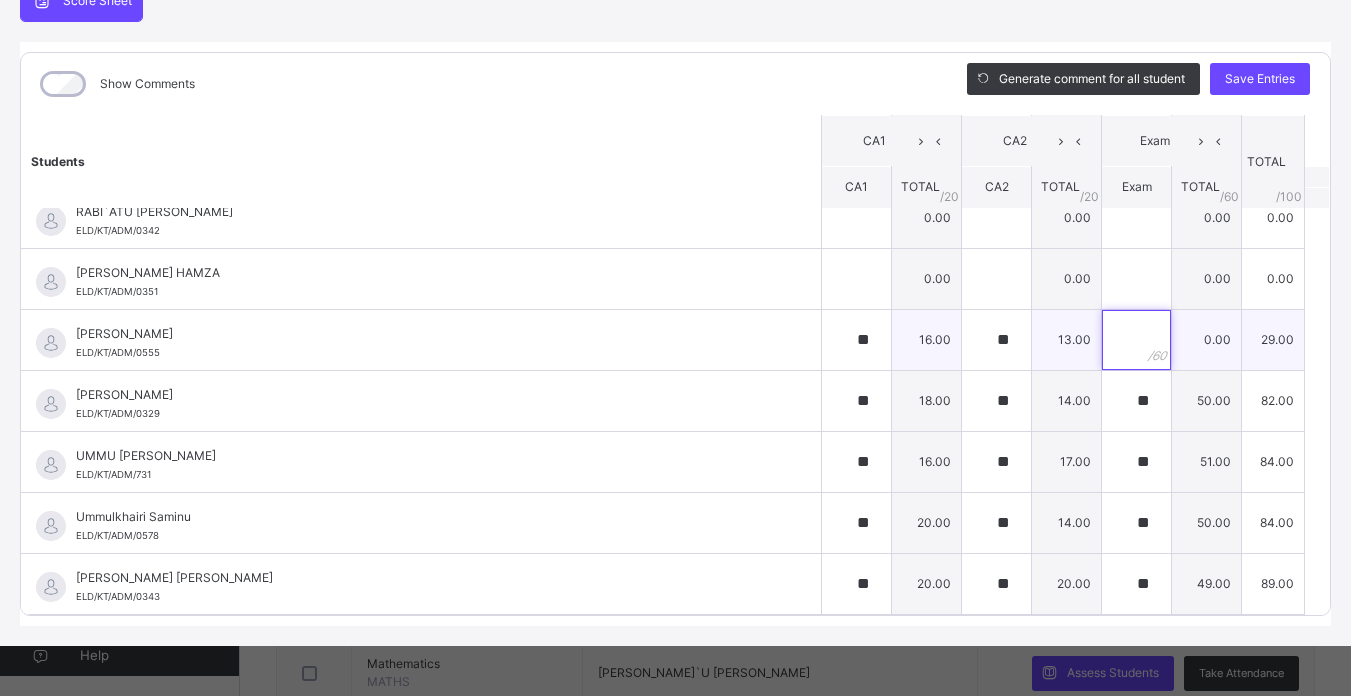click at bounding box center [1136, 340] 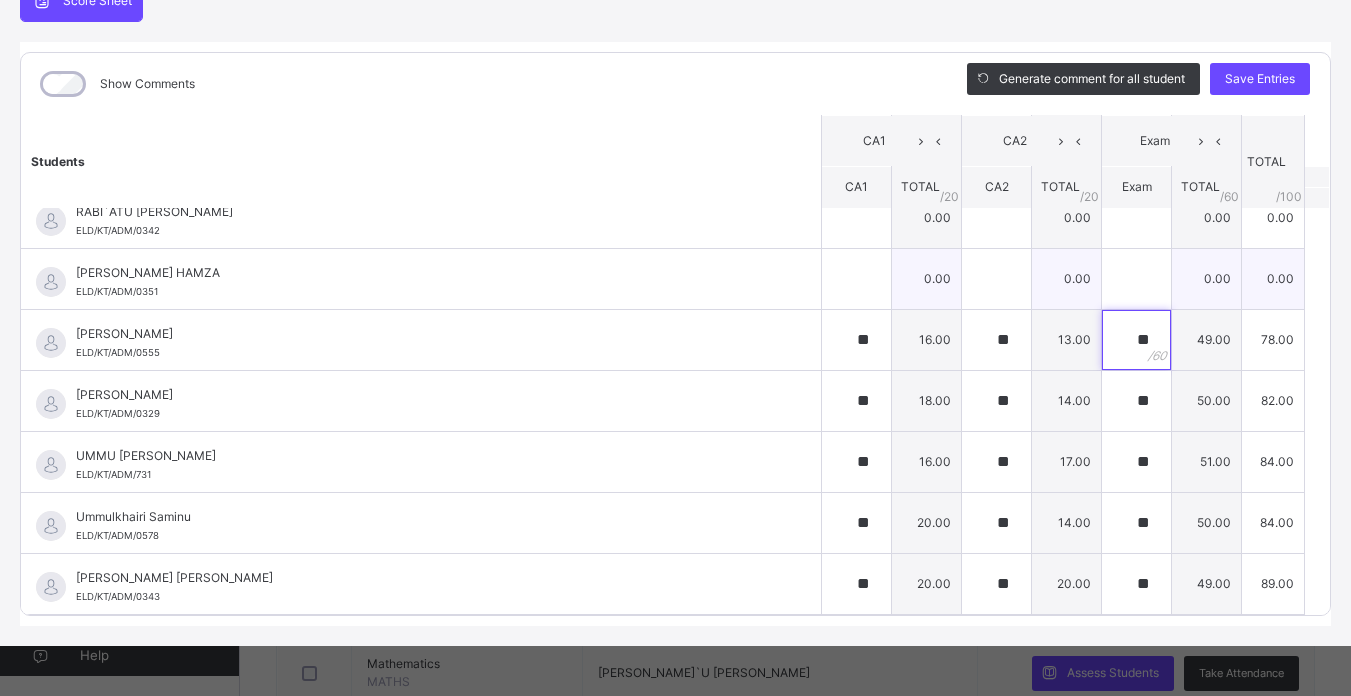 type on "**" 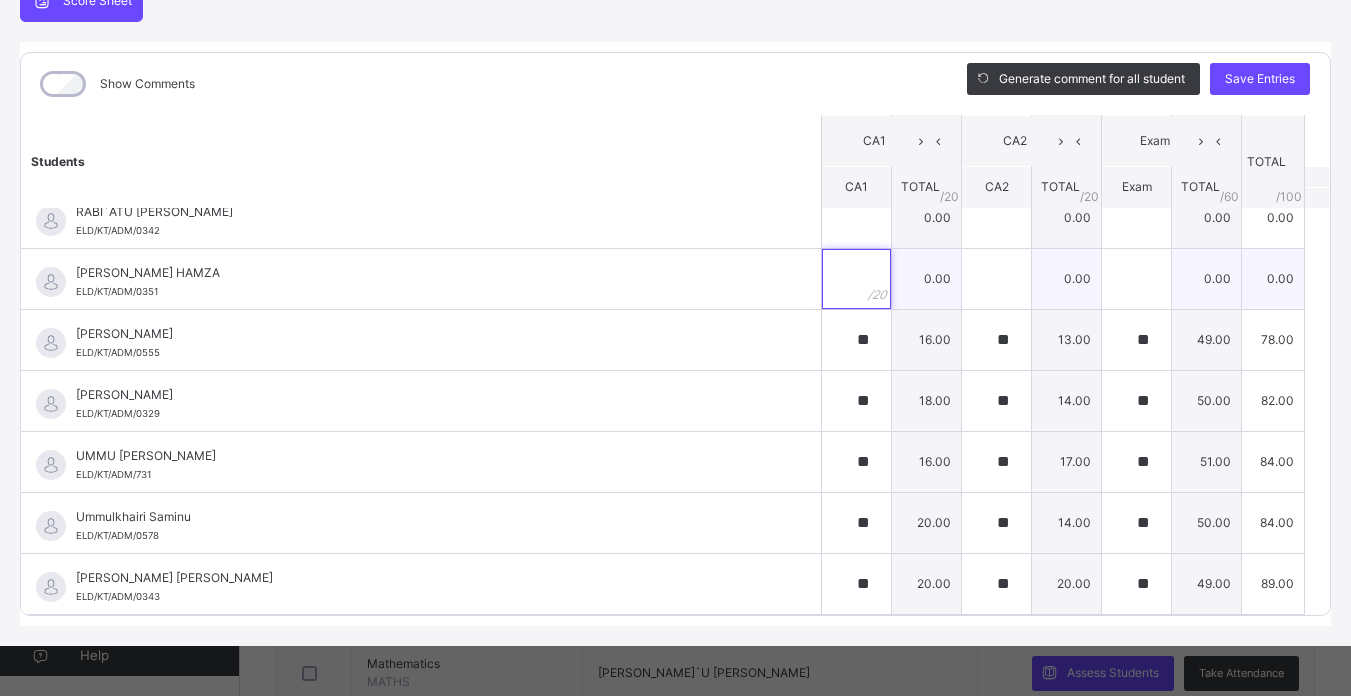 click at bounding box center (856, 279) 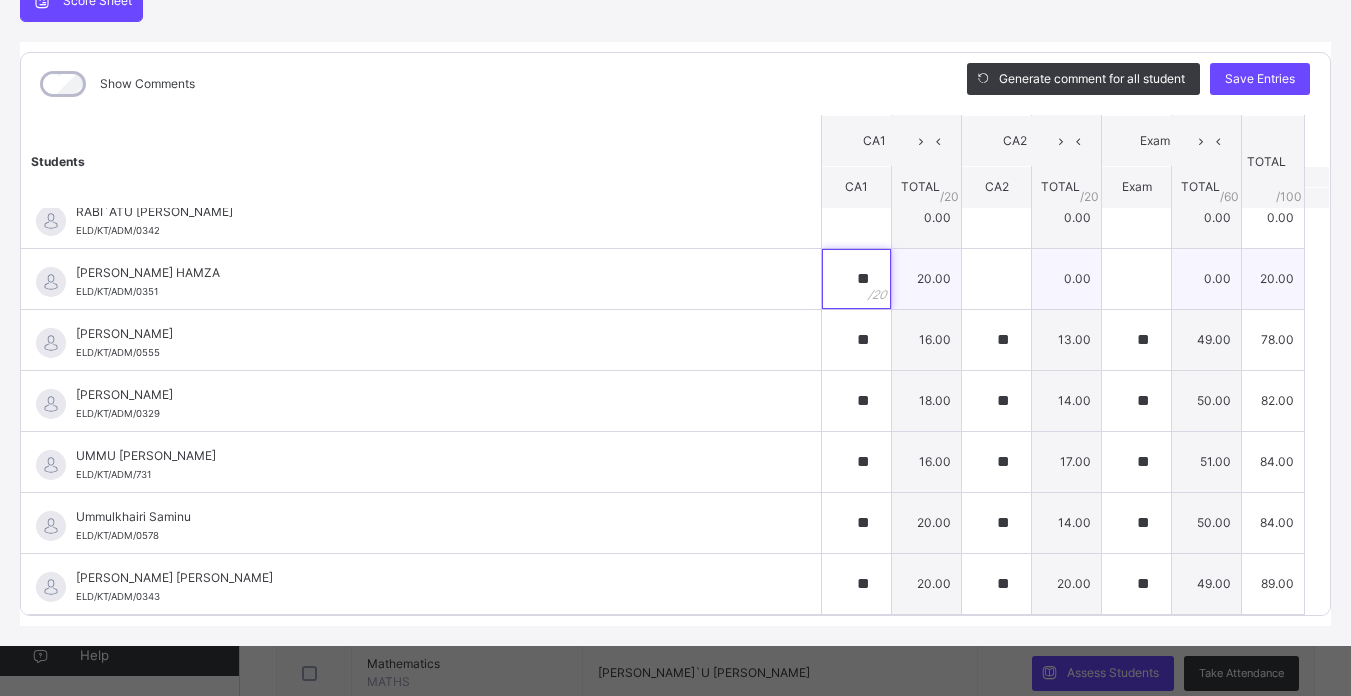 type on "**" 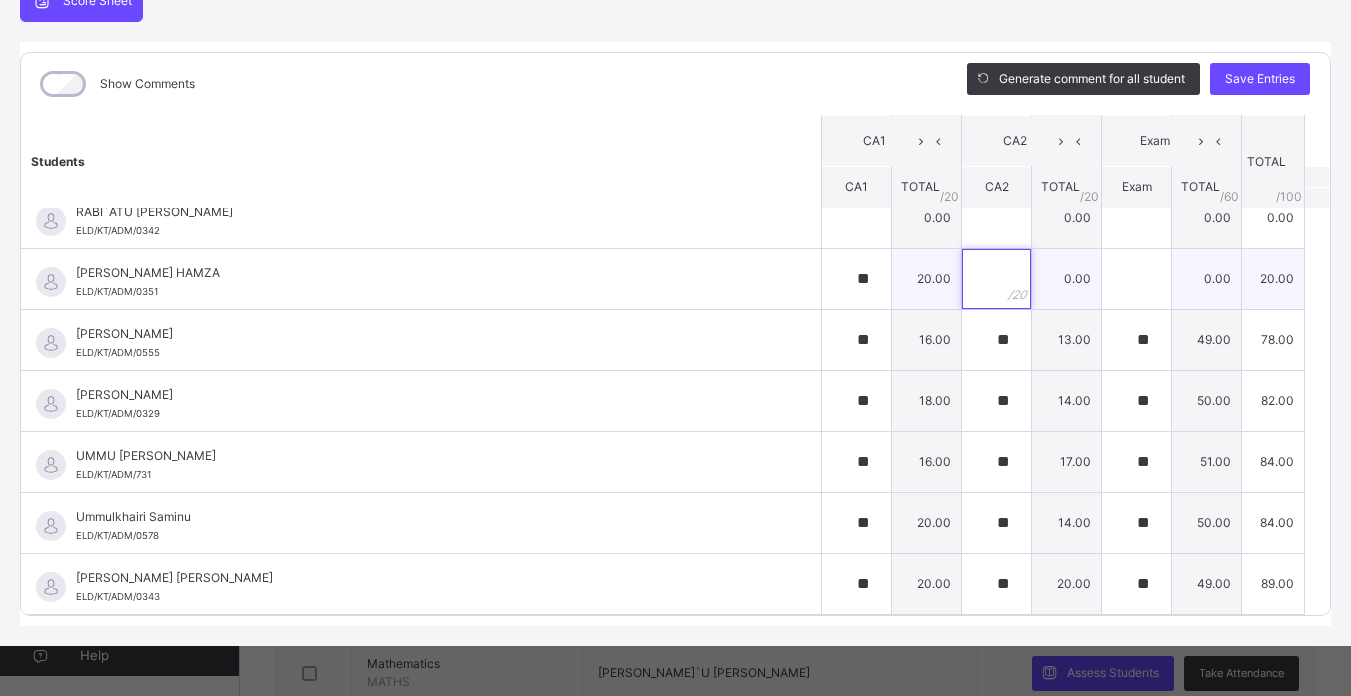 click at bounding box center (996, 279) 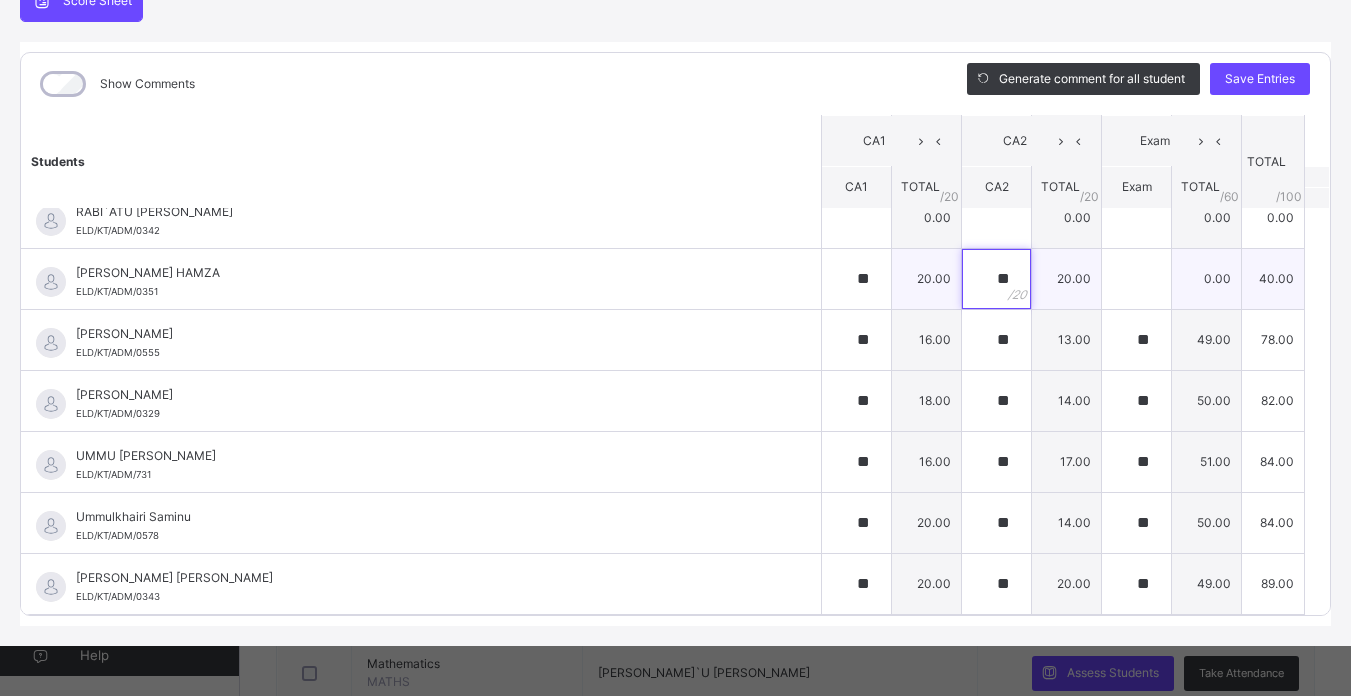 type on "**" 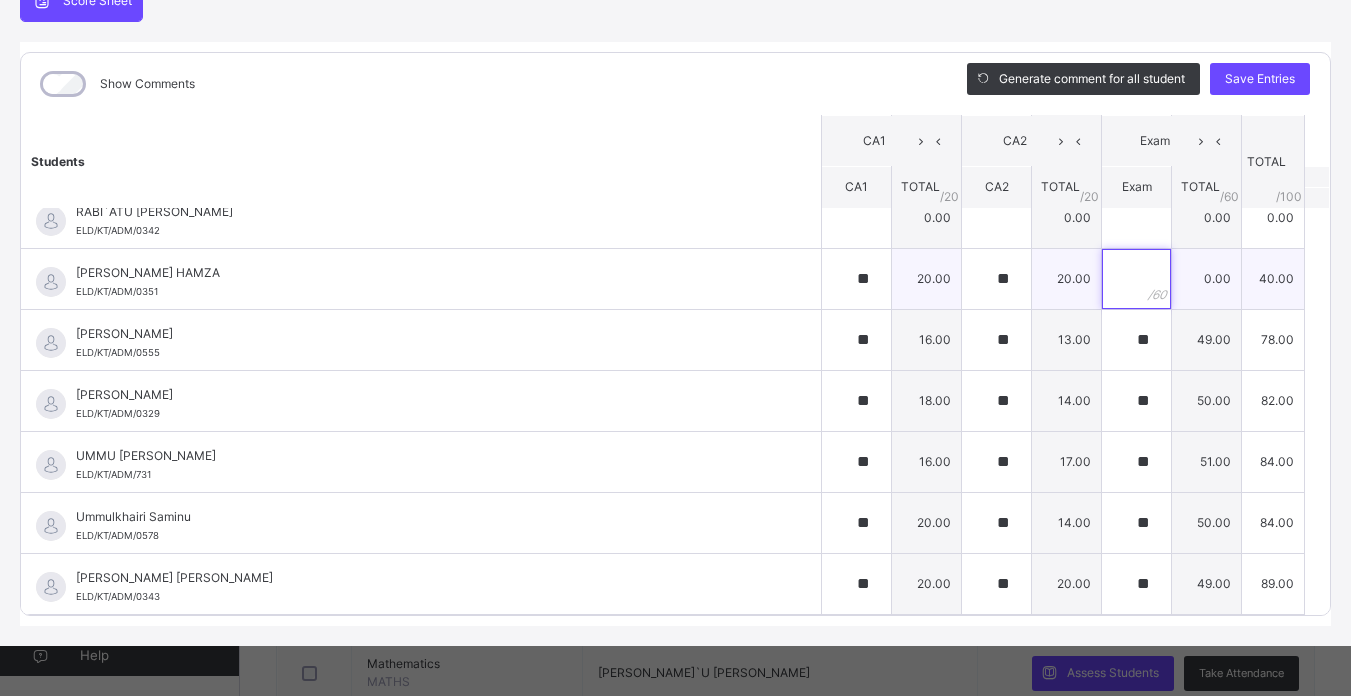 click at bounding box center (1136, 279) 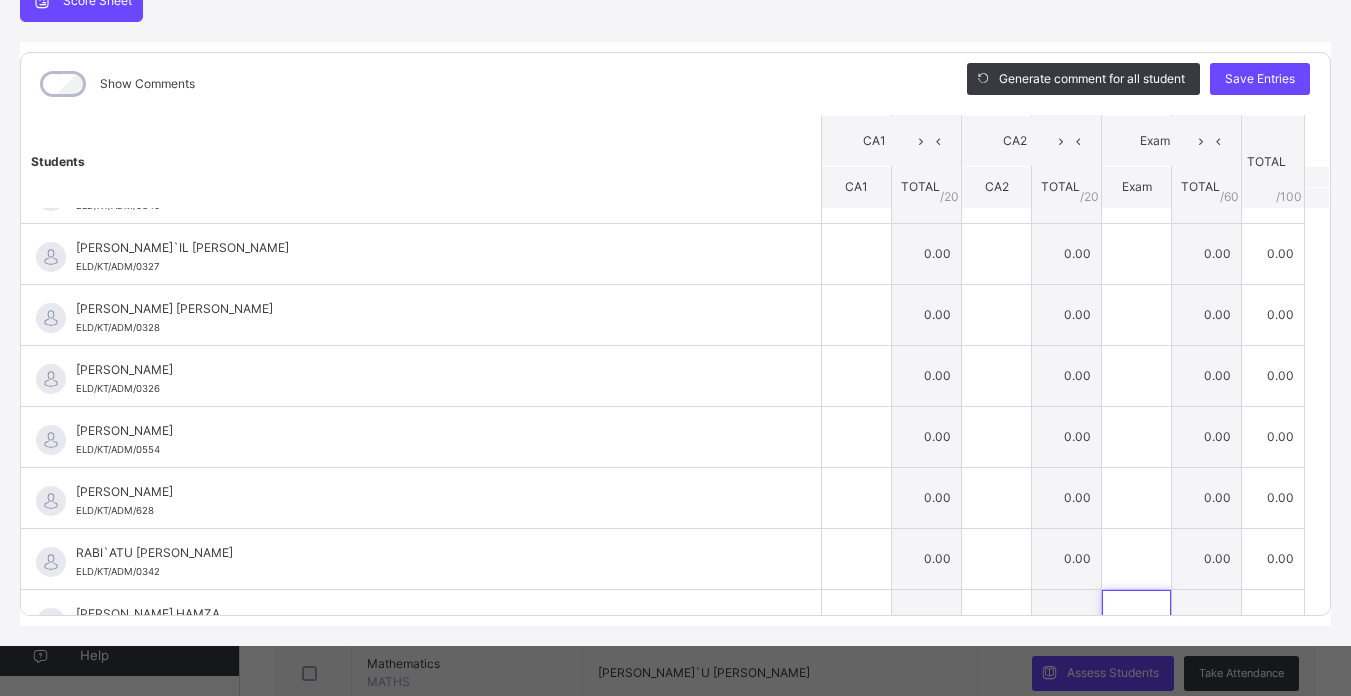 scroll, scrollTop: 1430, scrollLeft: 0, axis: vertical 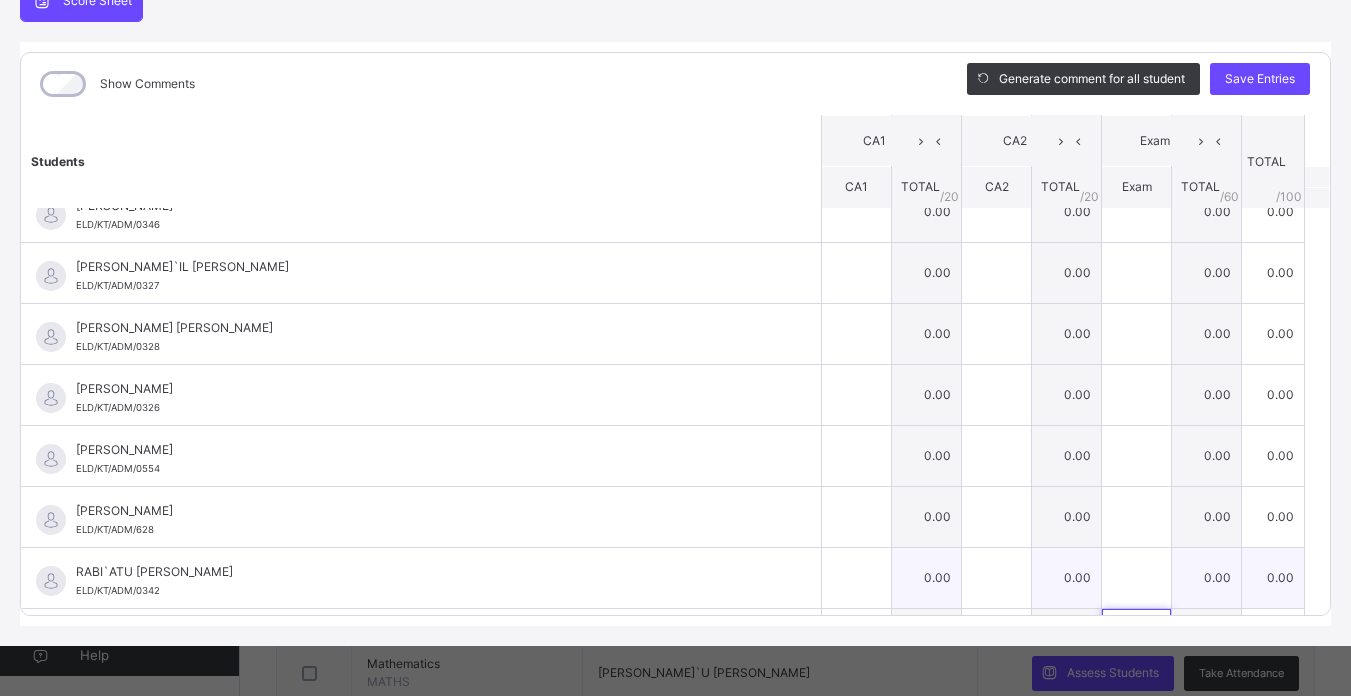 type on "**" 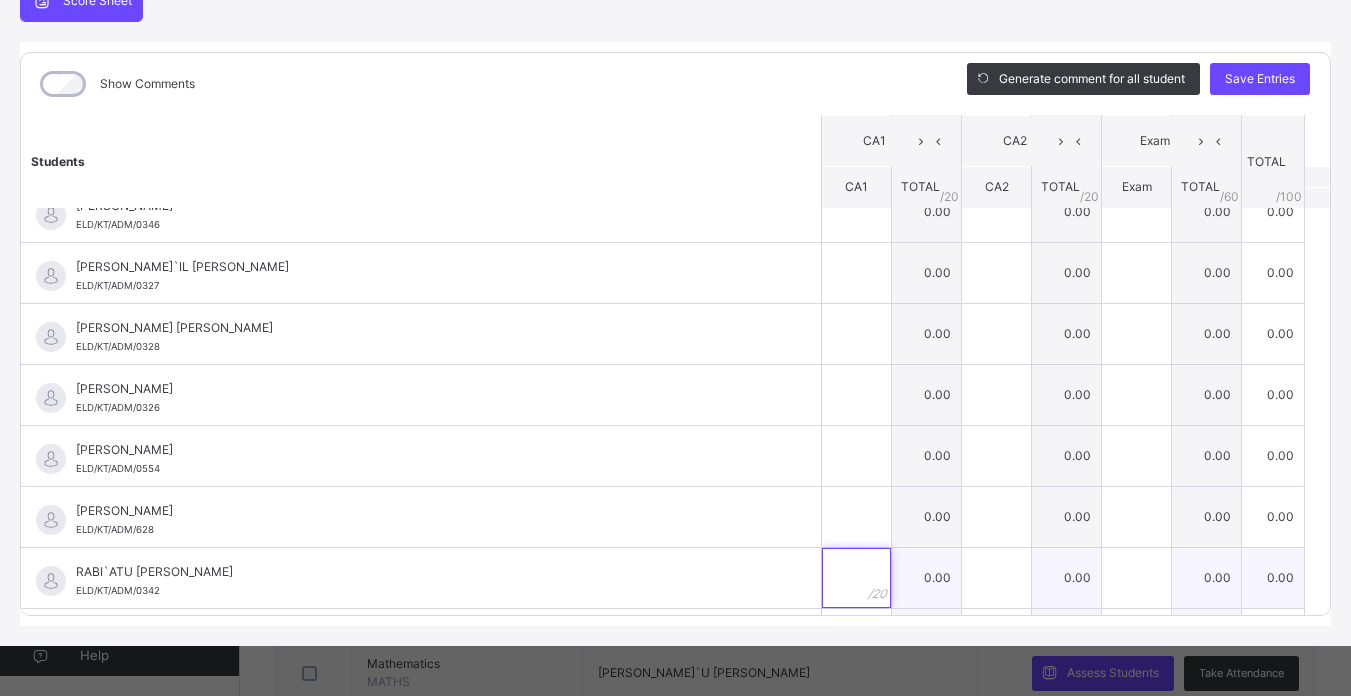 click at bounding box center [856, 578] 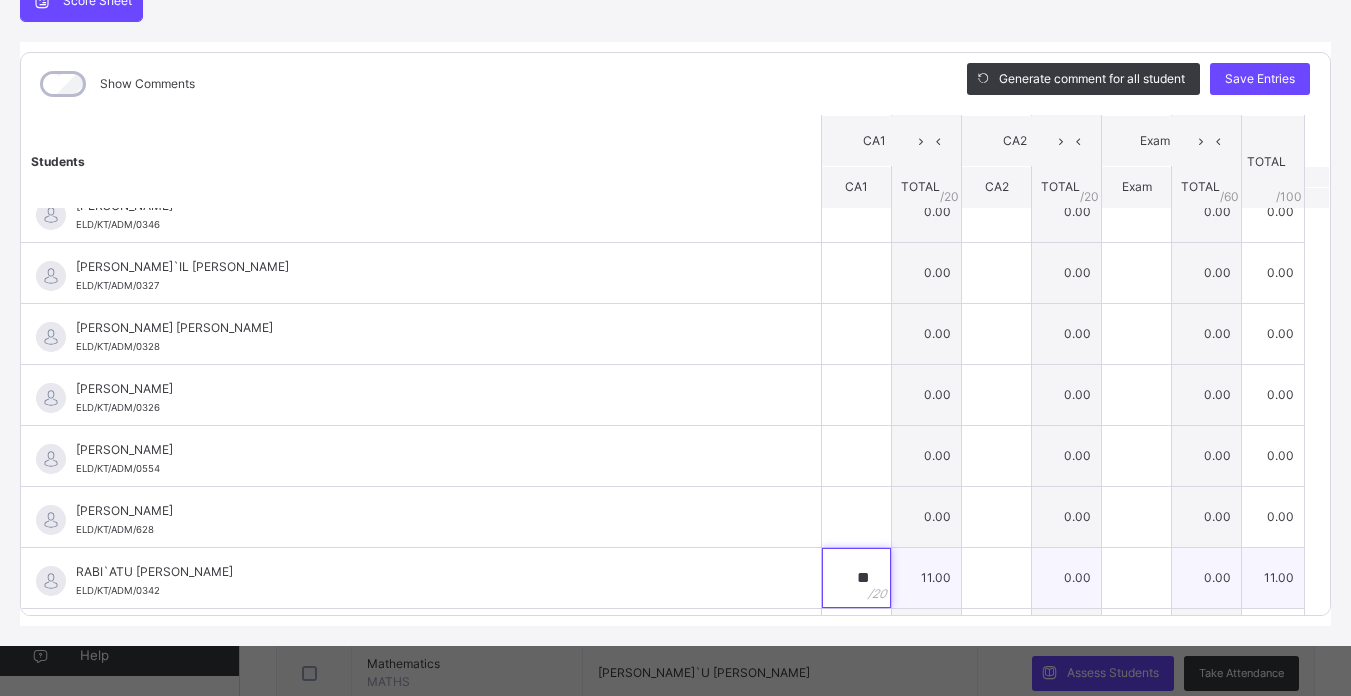type on "**" 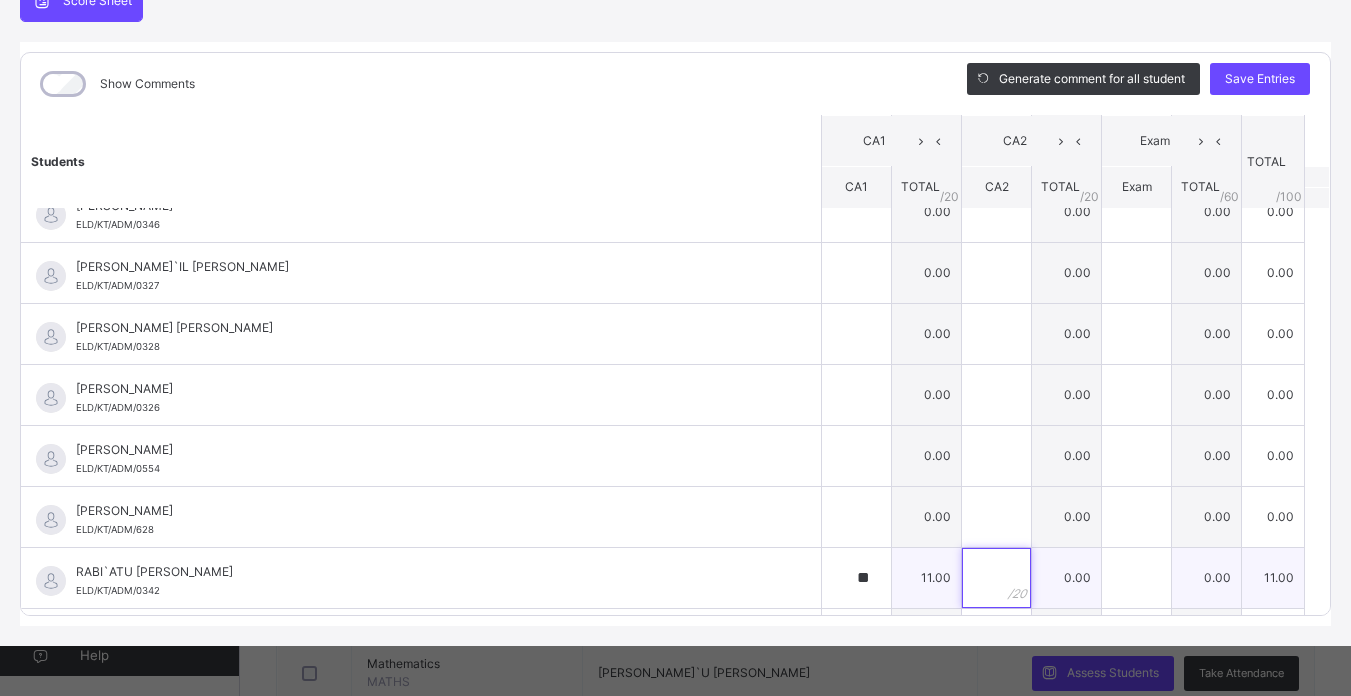 click at bounding box center [996, 578] 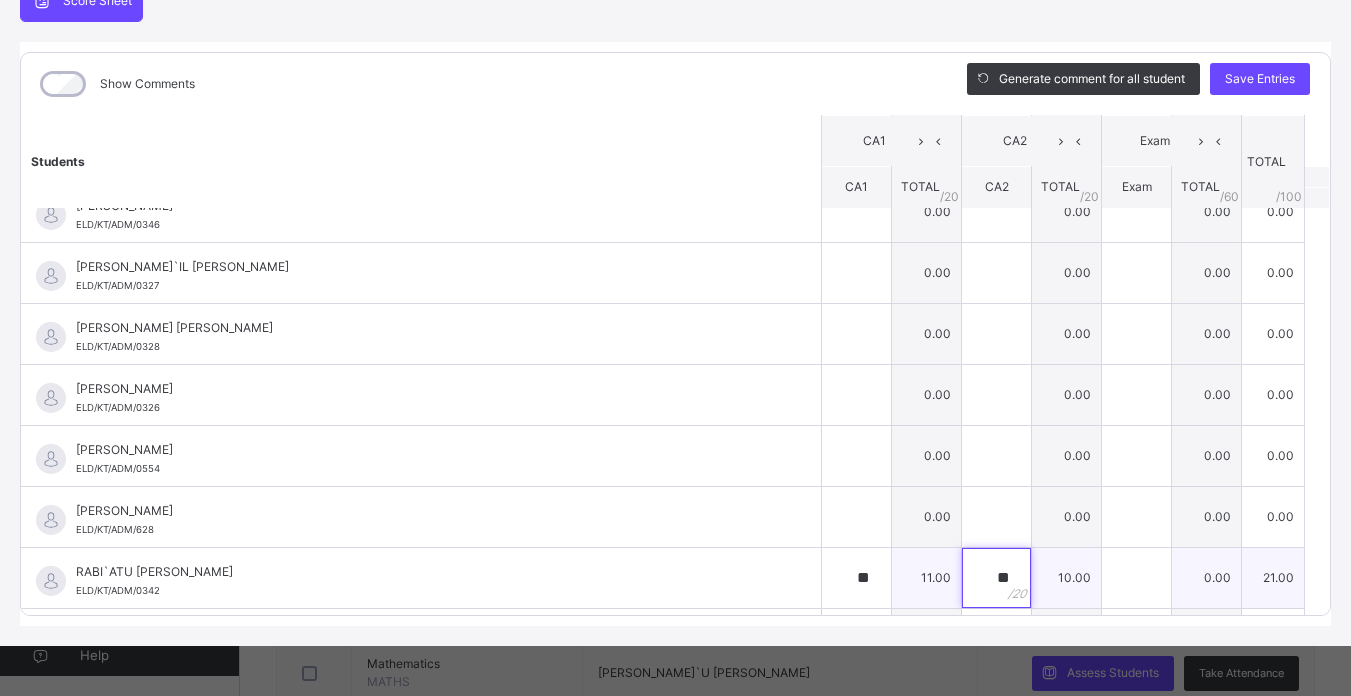 type on "**" 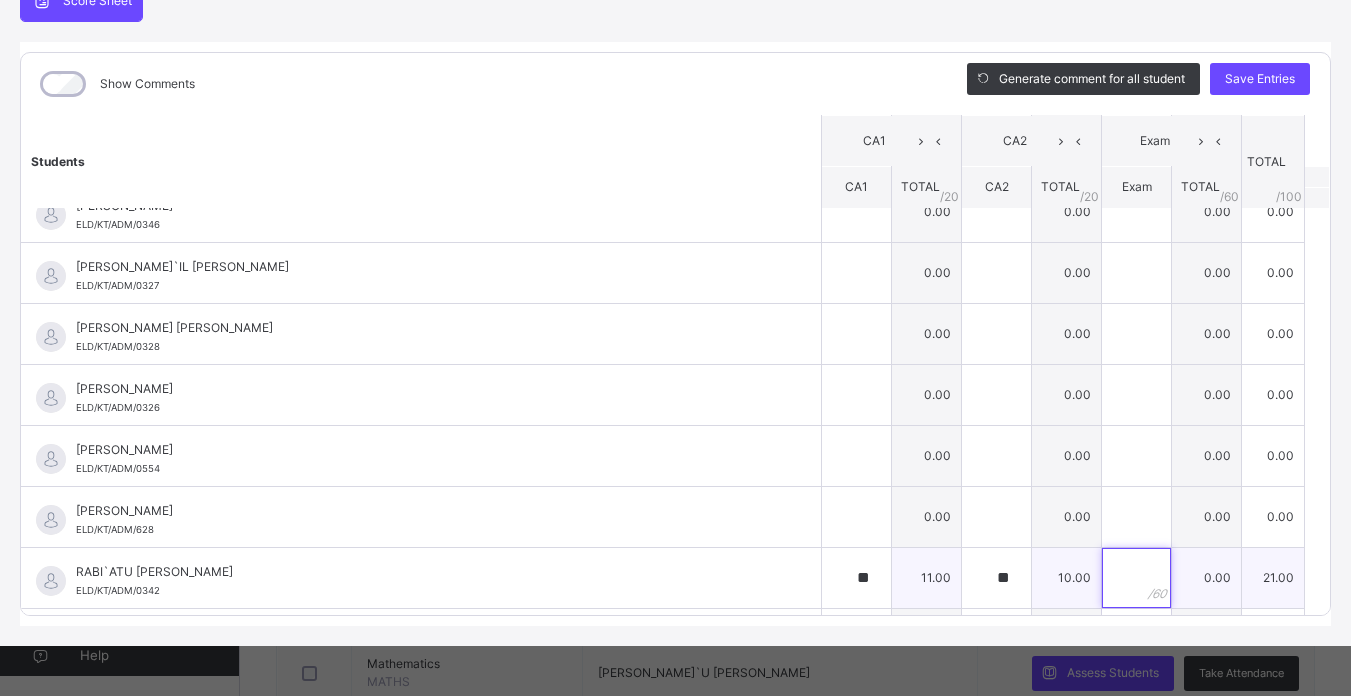 click at bounding box center [1136, 578] 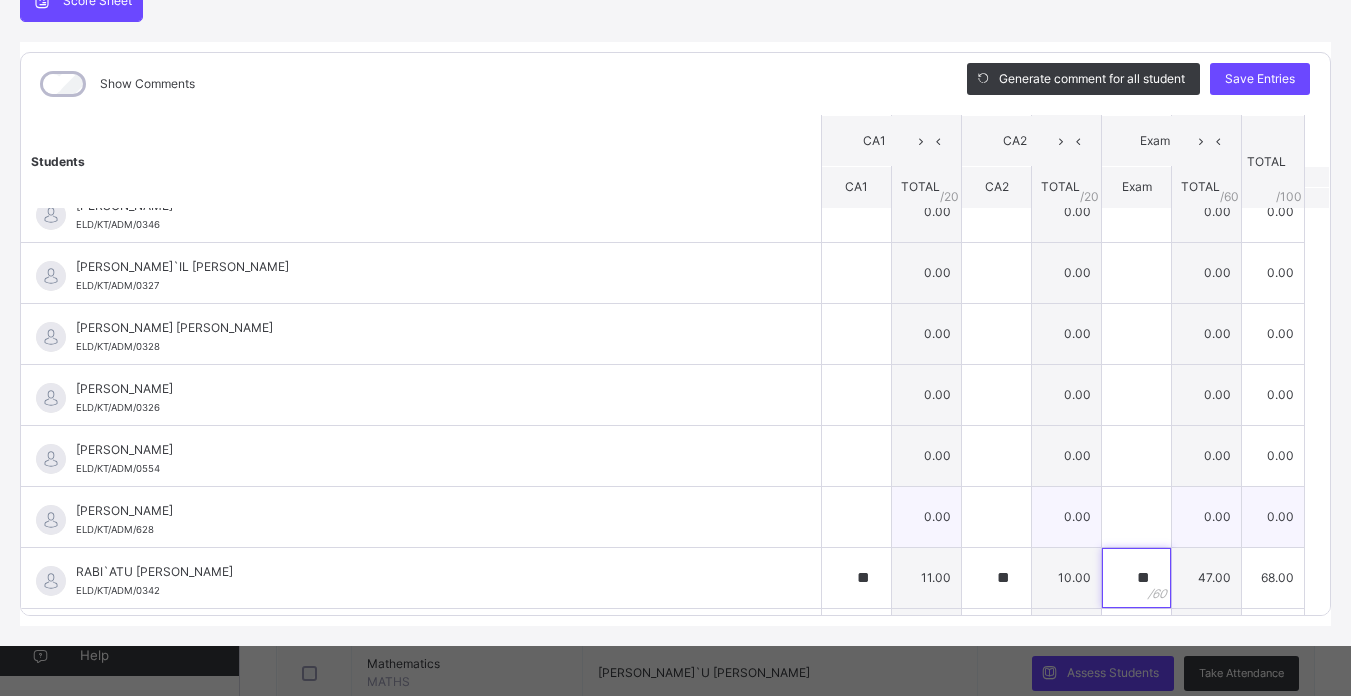 type on "**" 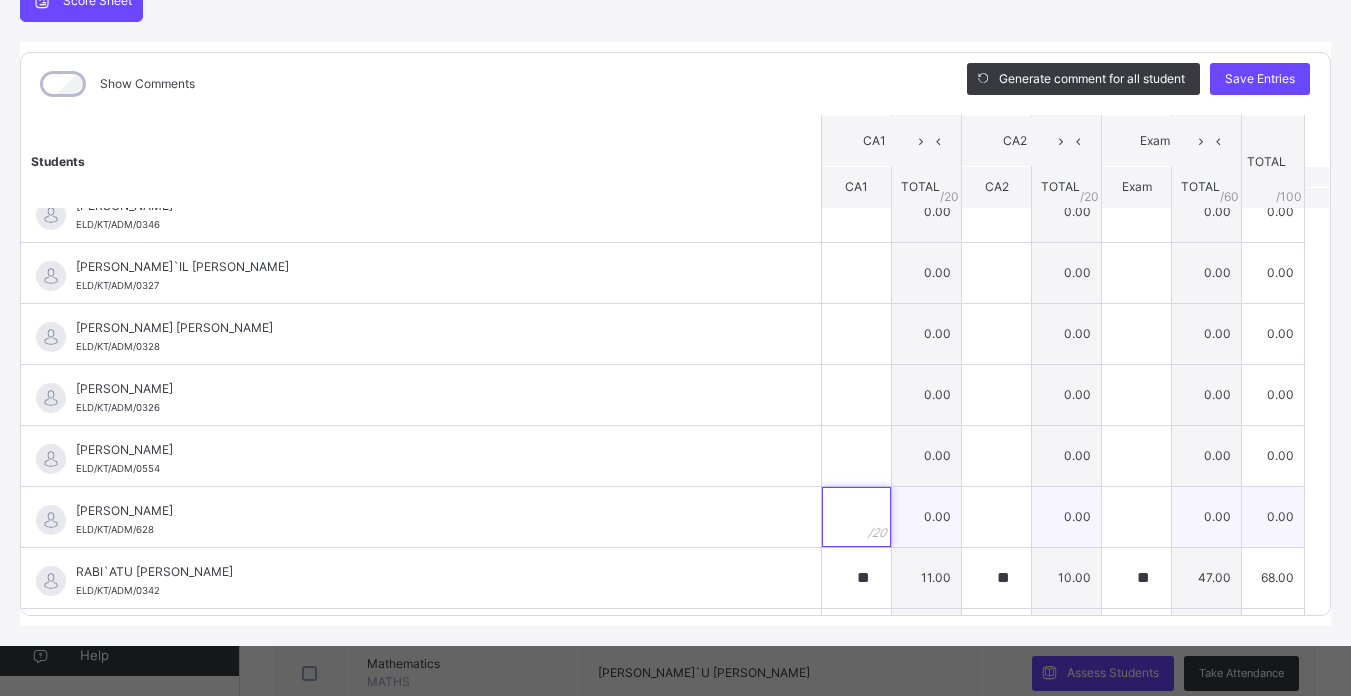 click at bounding box center (856, 517) 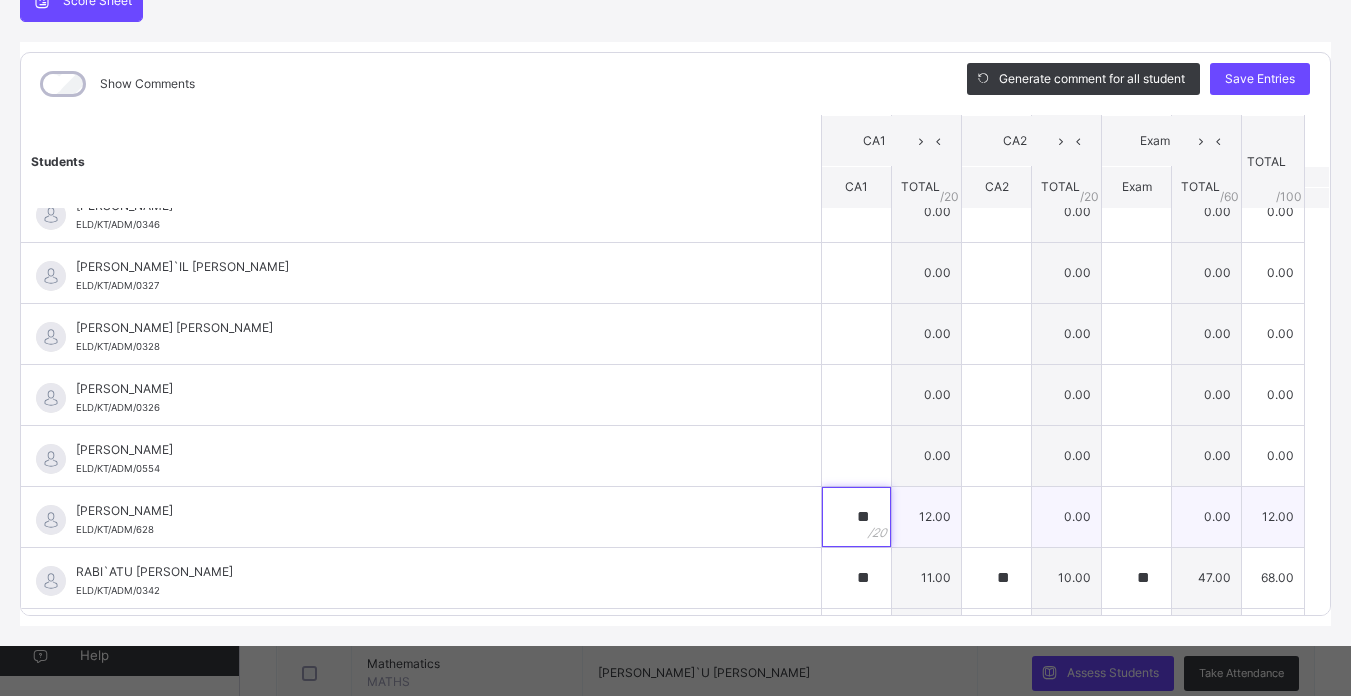type on "**" 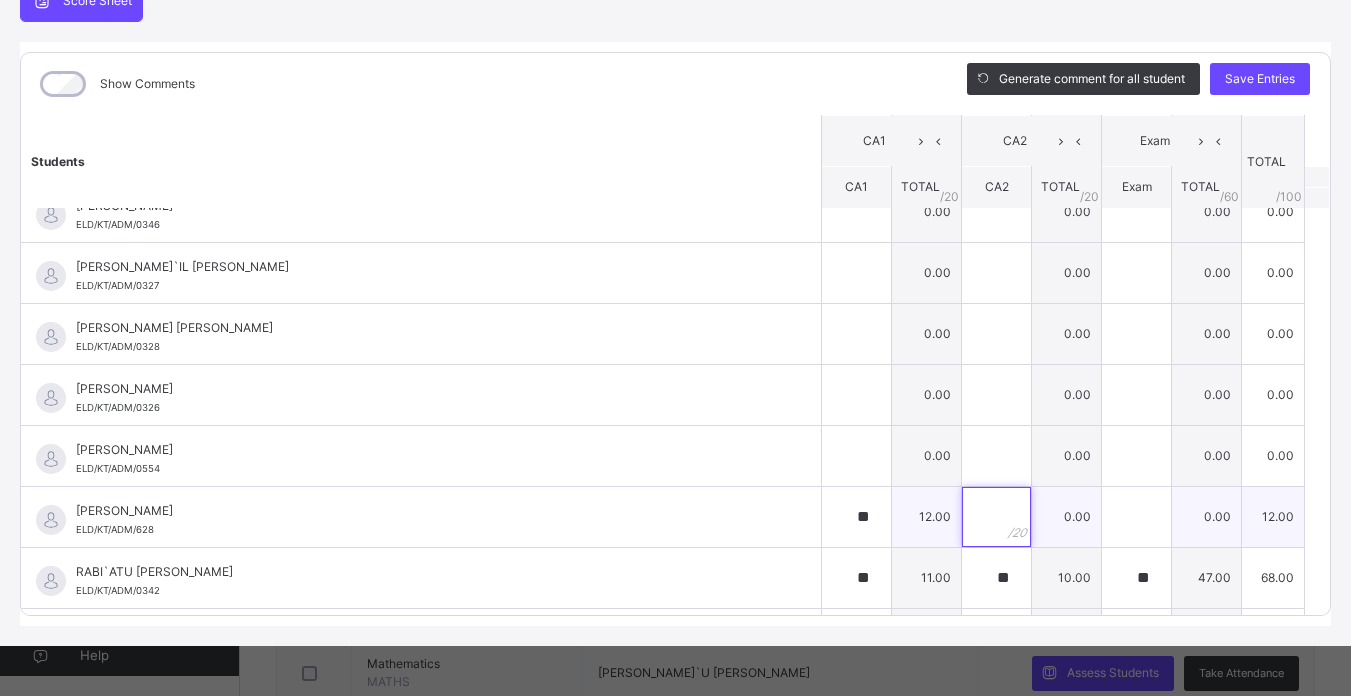 click at bounding box center [996, 517] 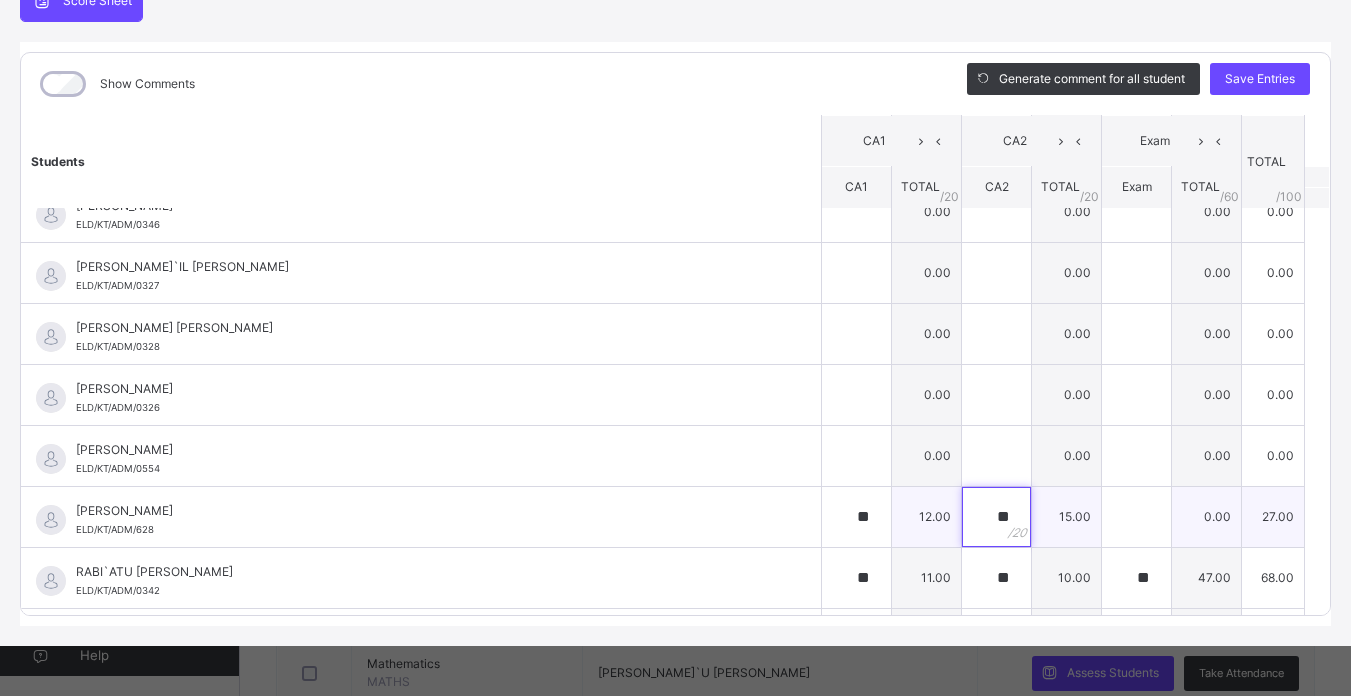 type on "**" 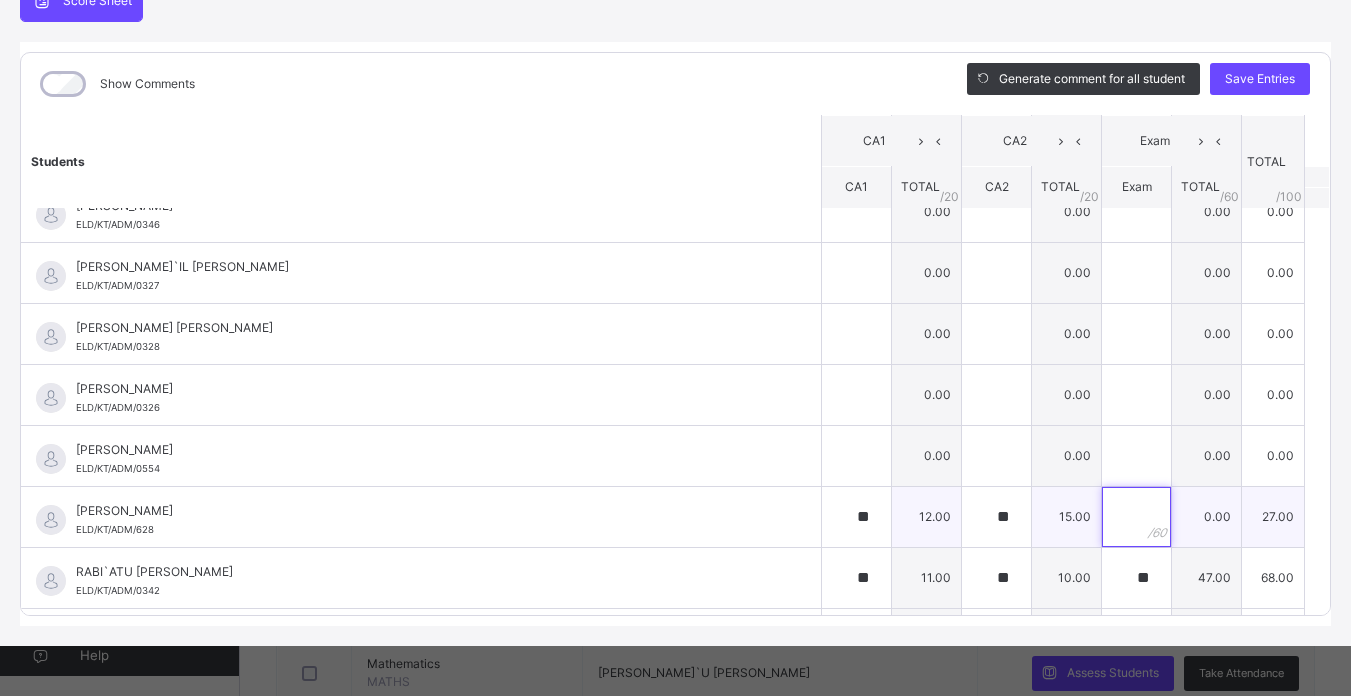 click at bounding box center (1136, 517) 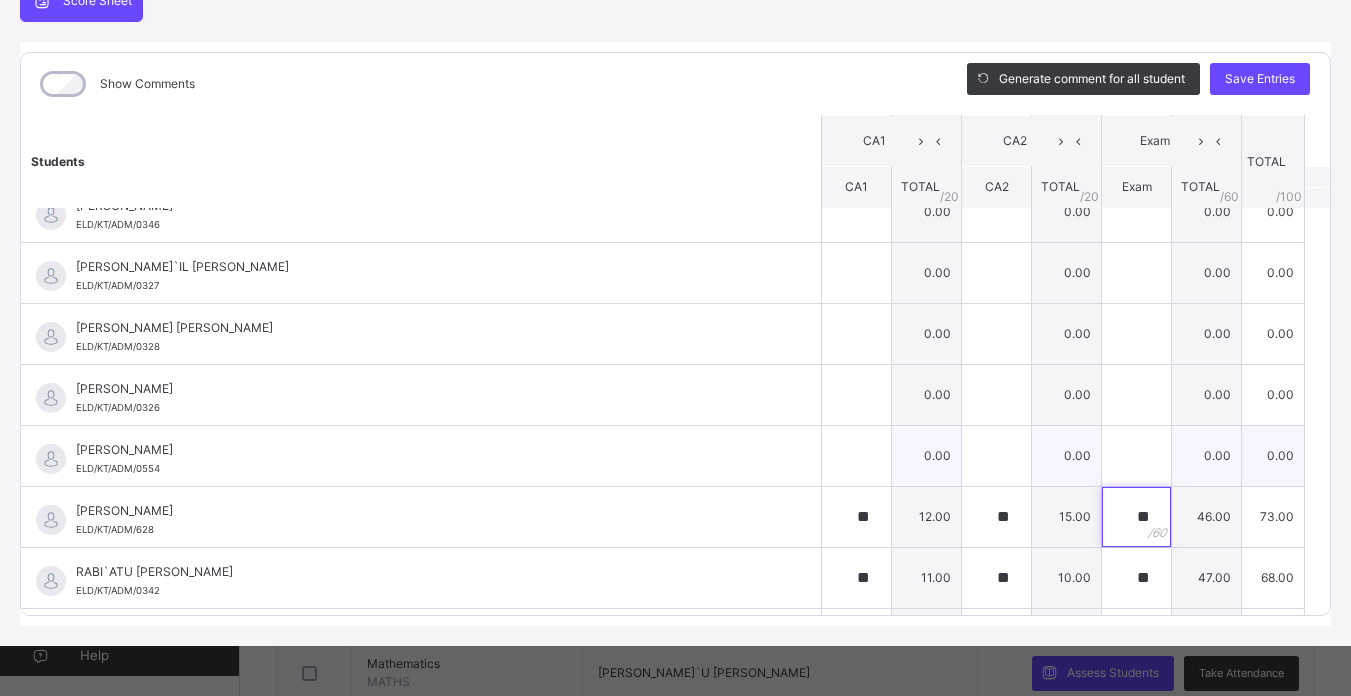 type on "**" 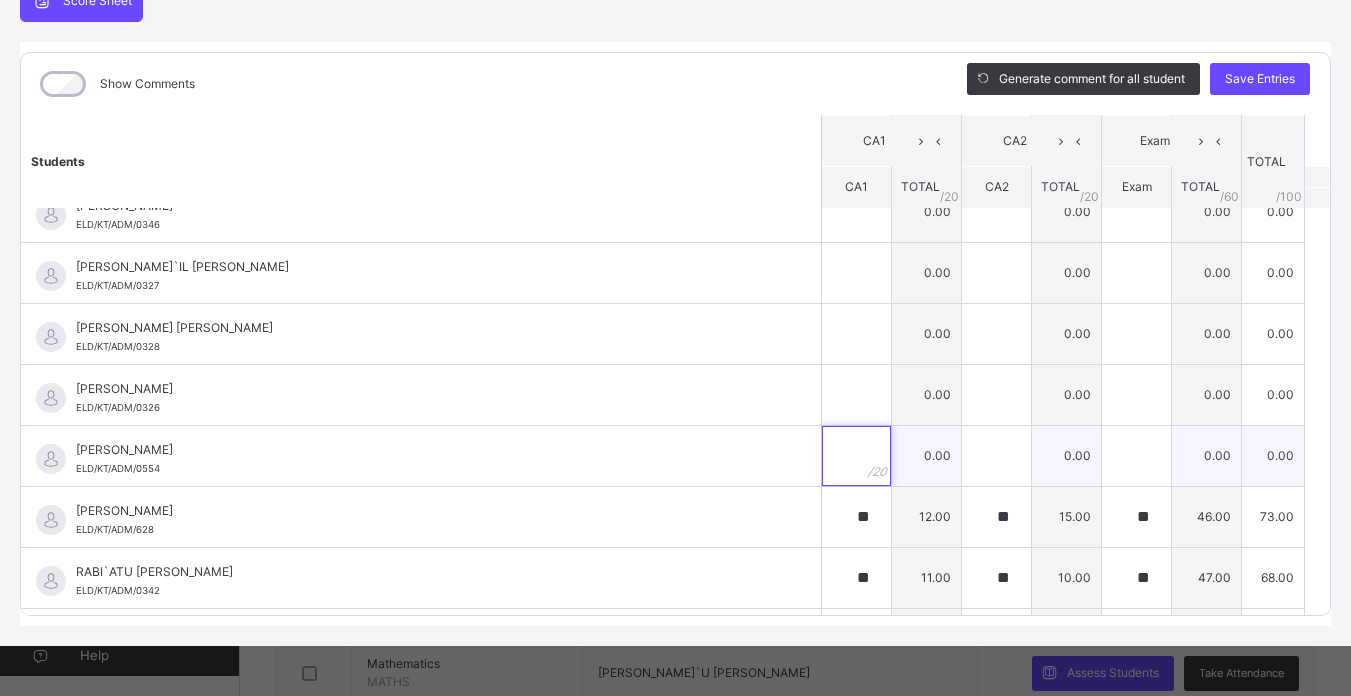 click at bounding box center (856, 456) 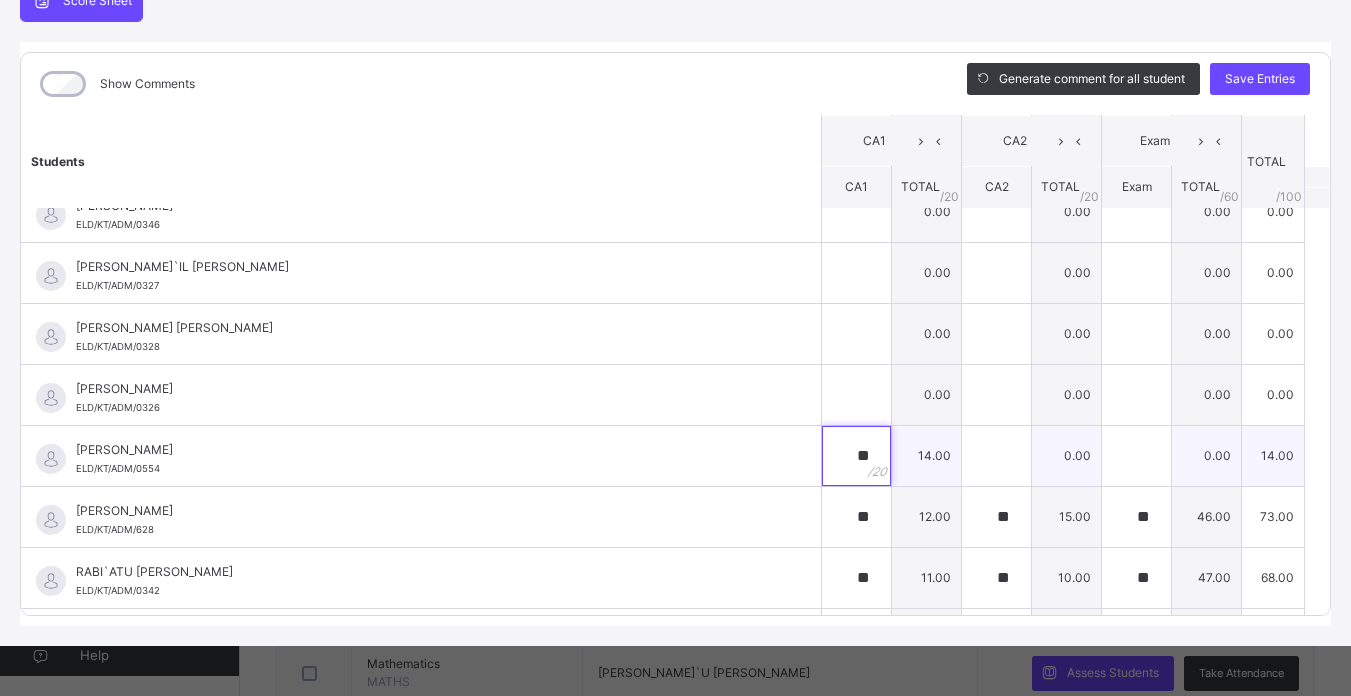 type on "**" 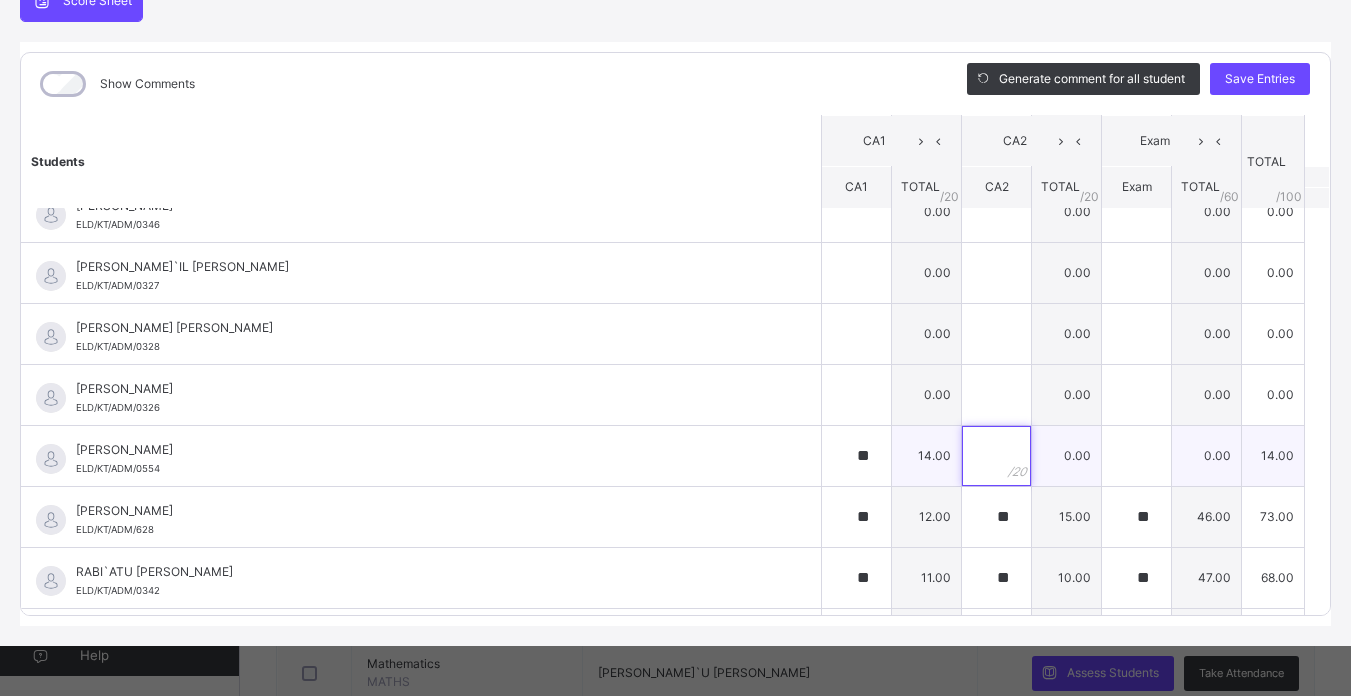 click at bounding box center [996, 456] 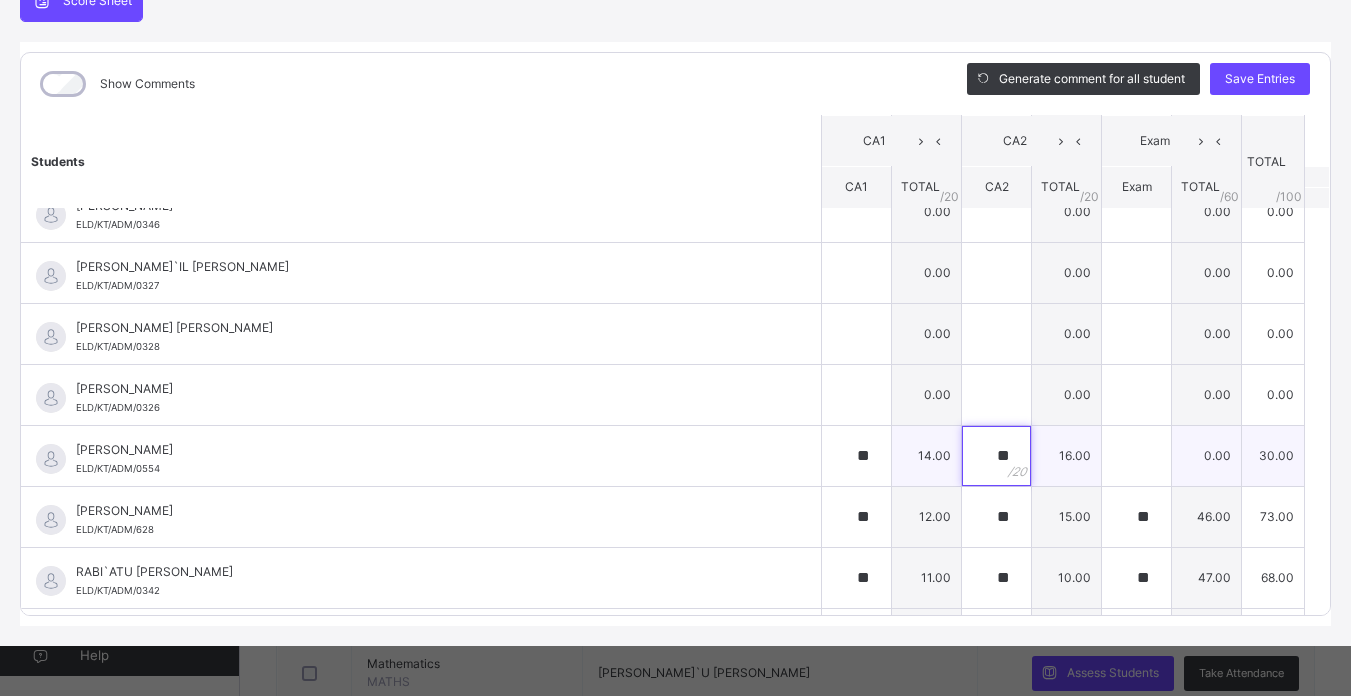 type on "**" 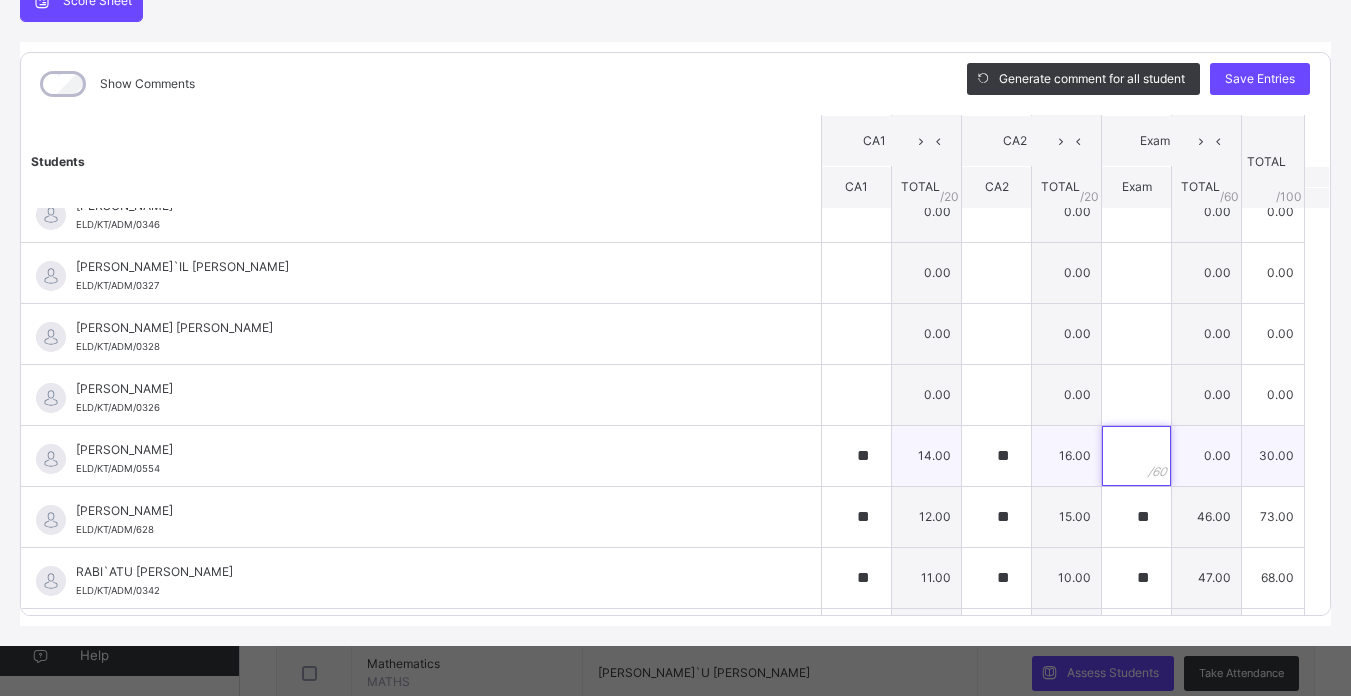 click at bounding box center [1136, 456] 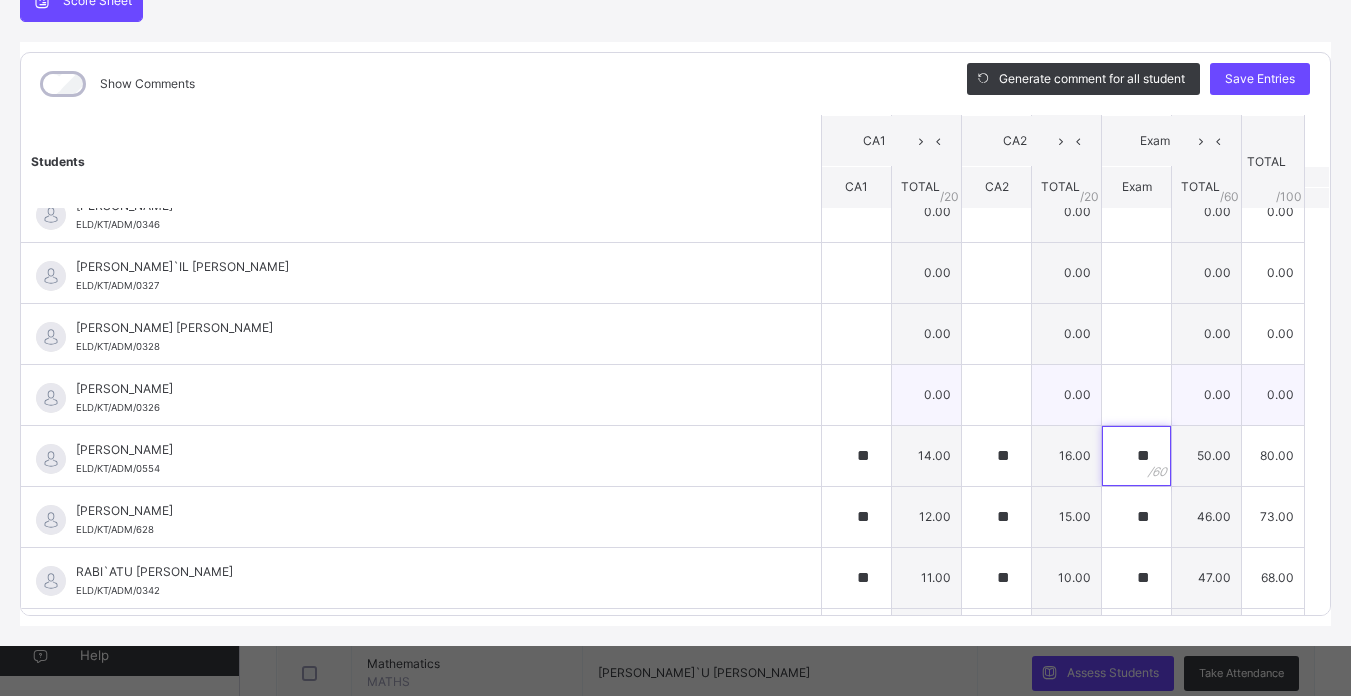 type on "**" 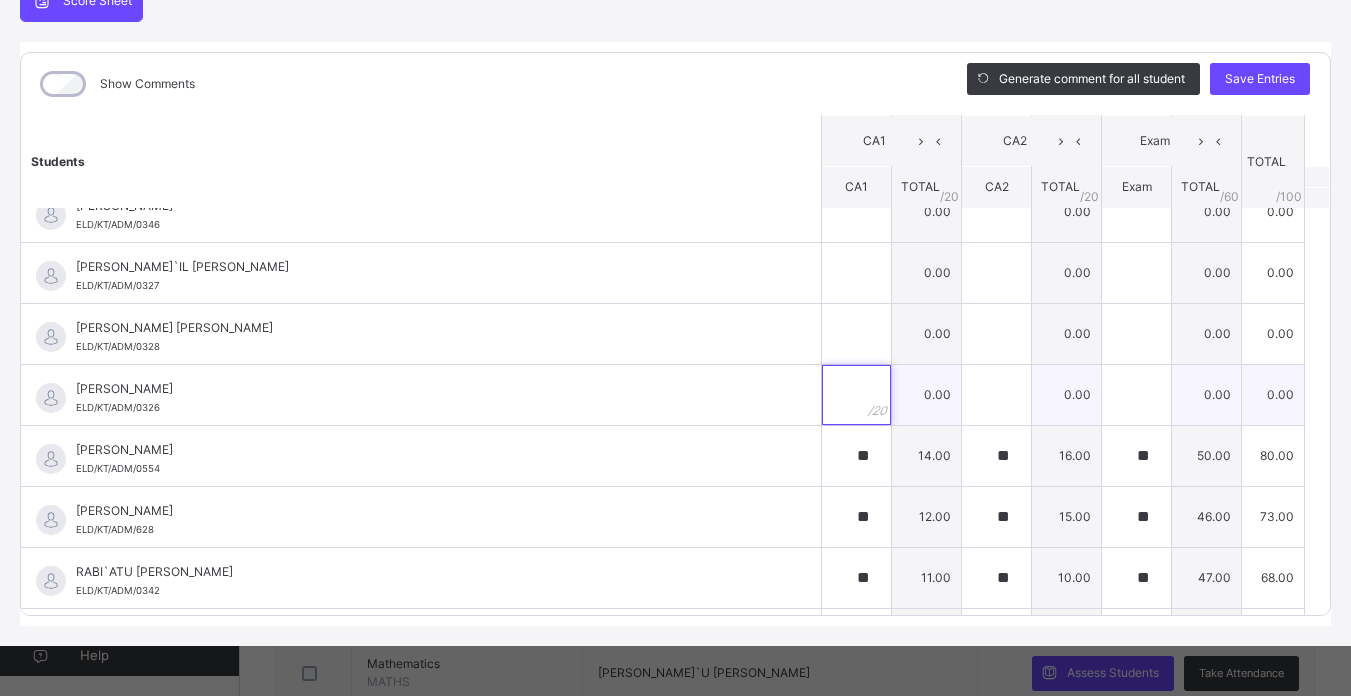 click at bounding box center (856, 395) 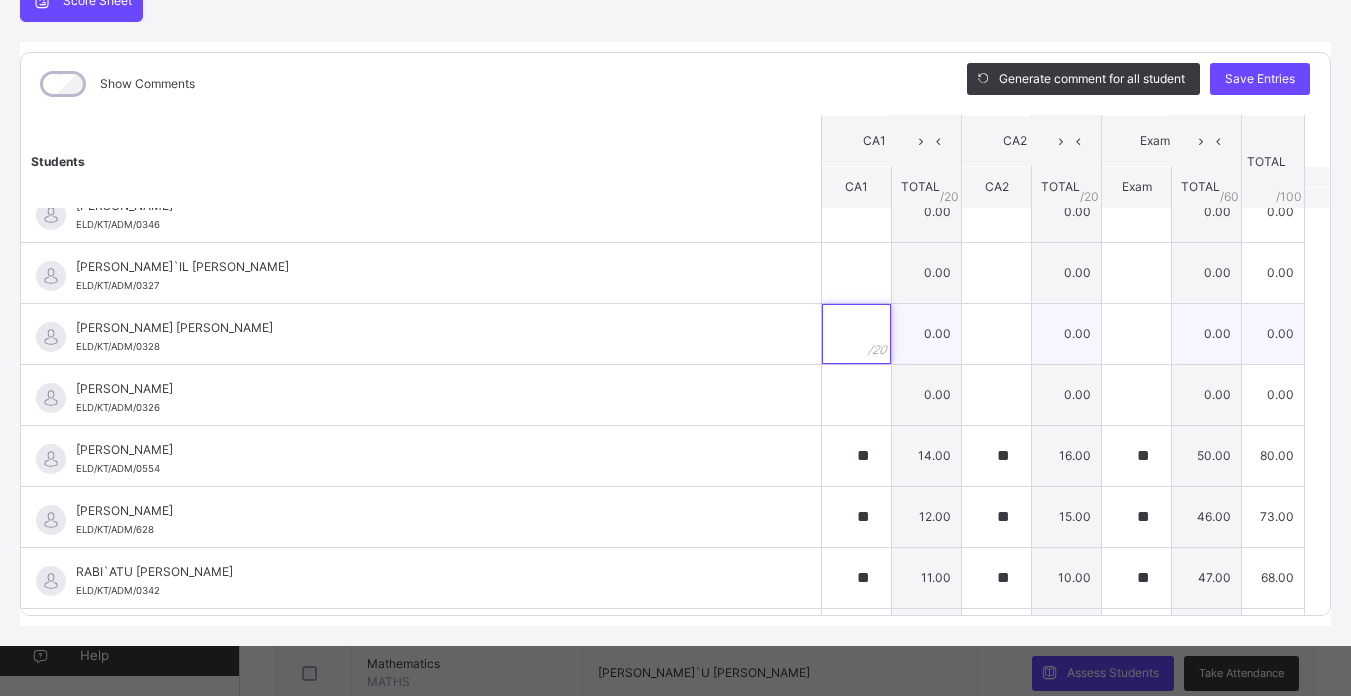 click at bounding box center [856, 334] 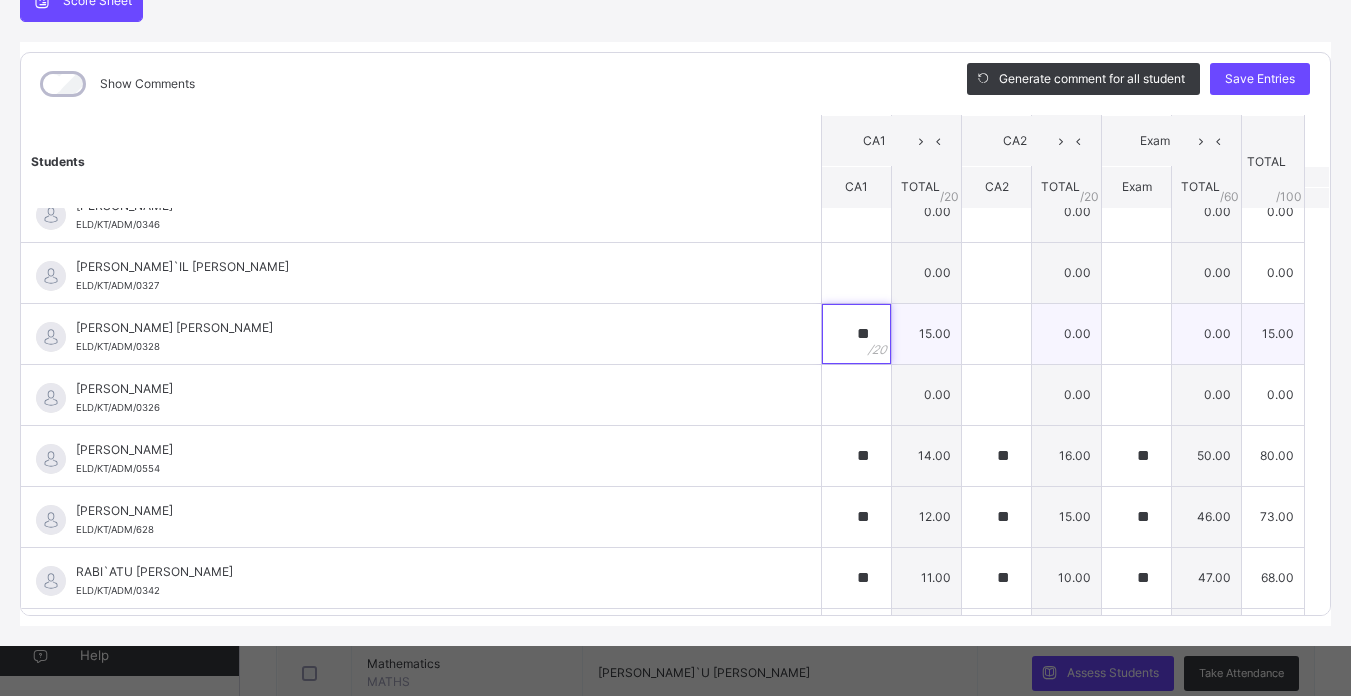 type on "**" 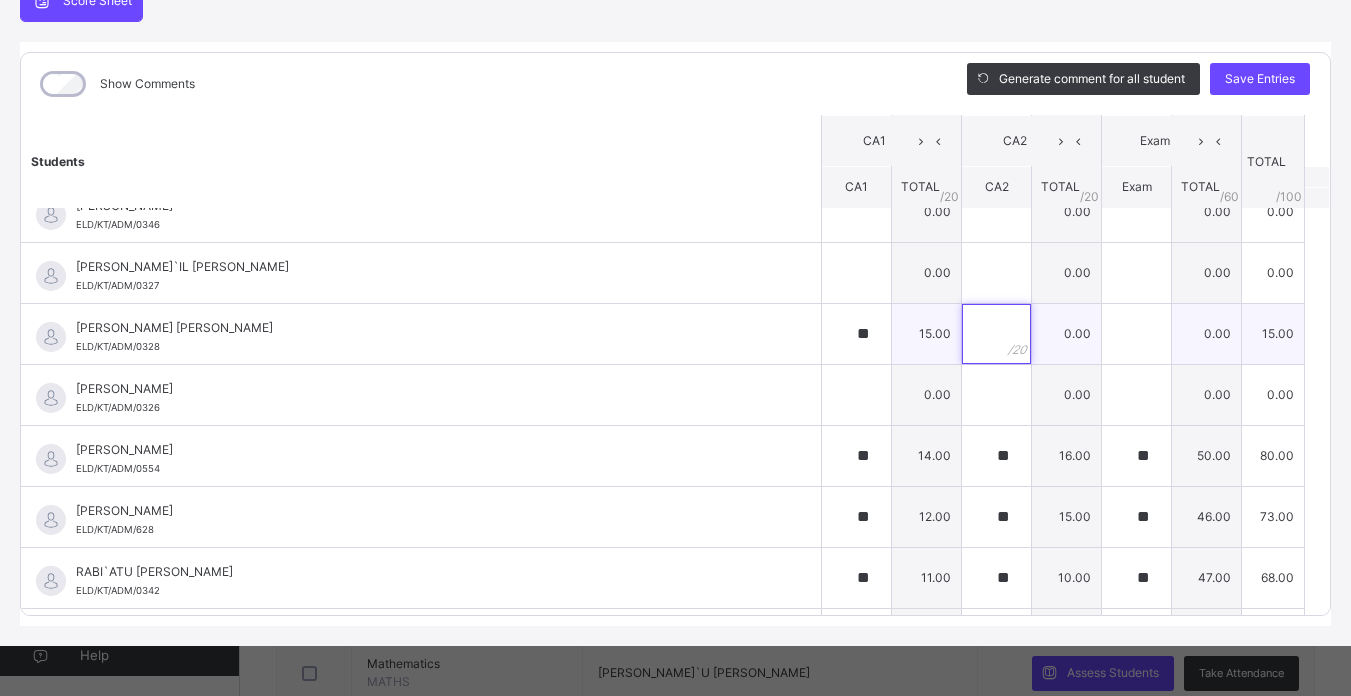 click at bounding box center [996, 334] 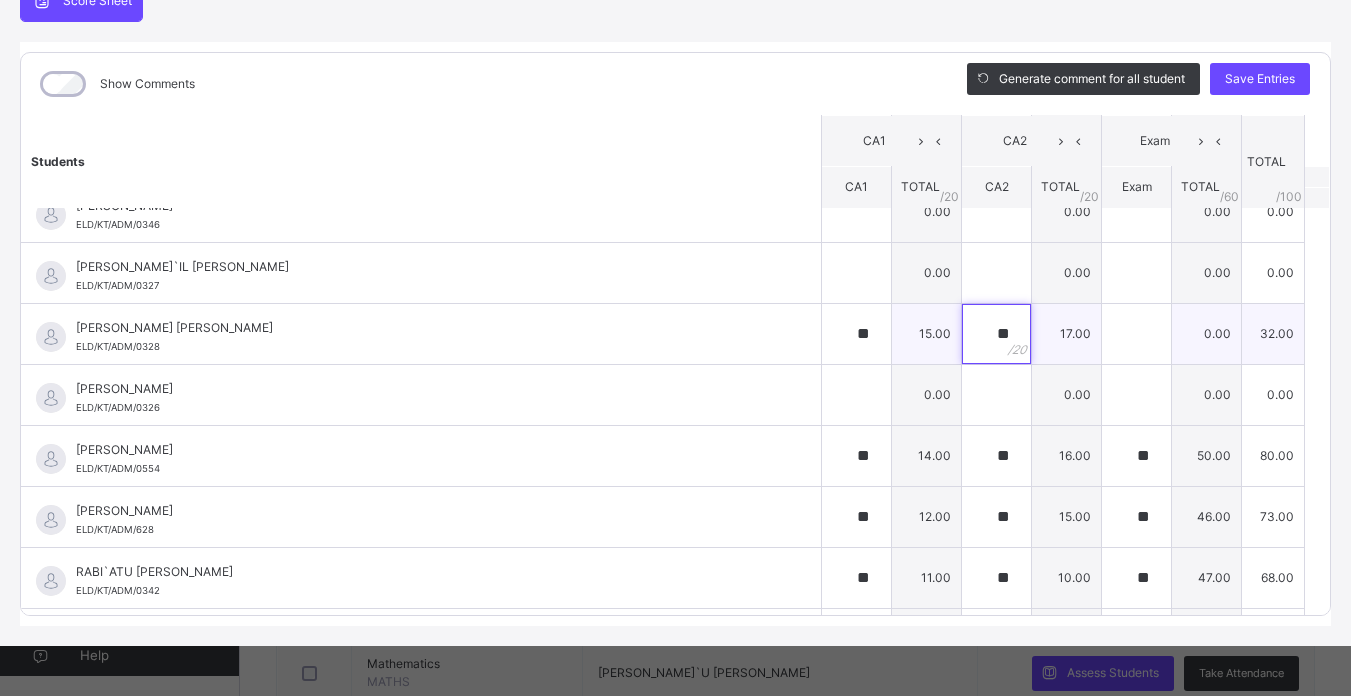 type on "**" 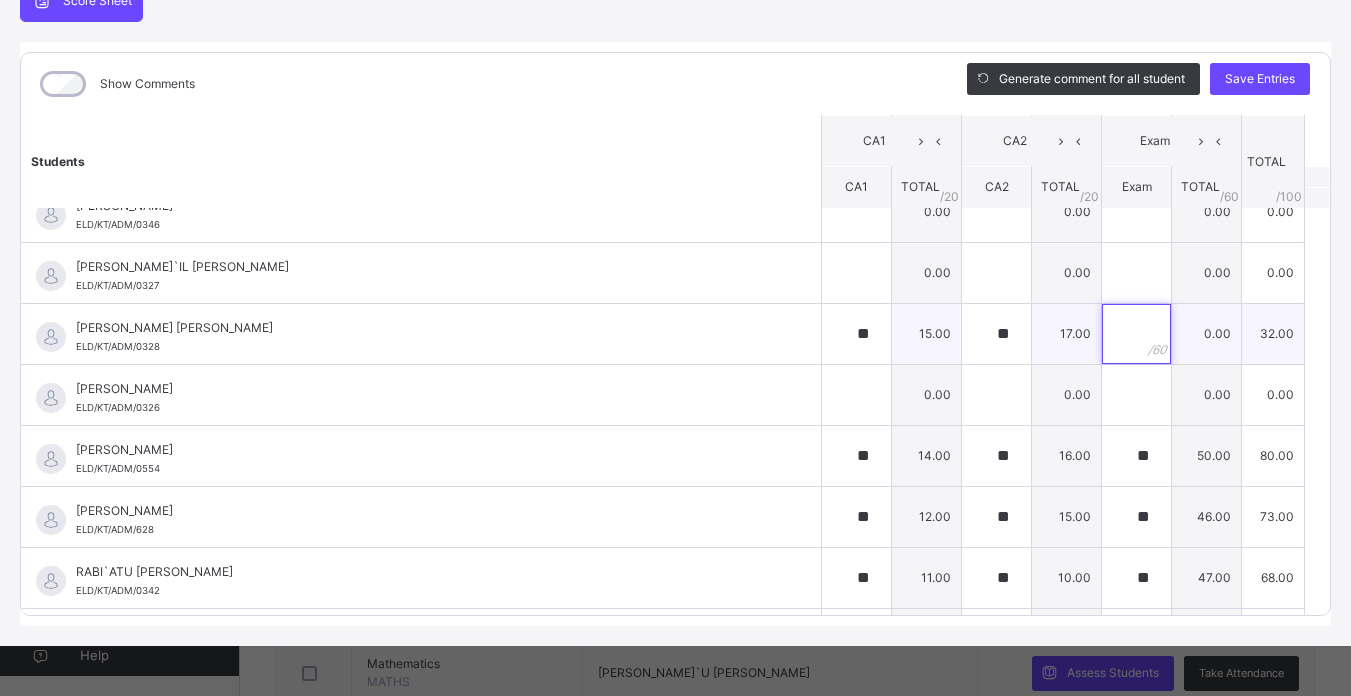 click at bounding box center (1136, 334) 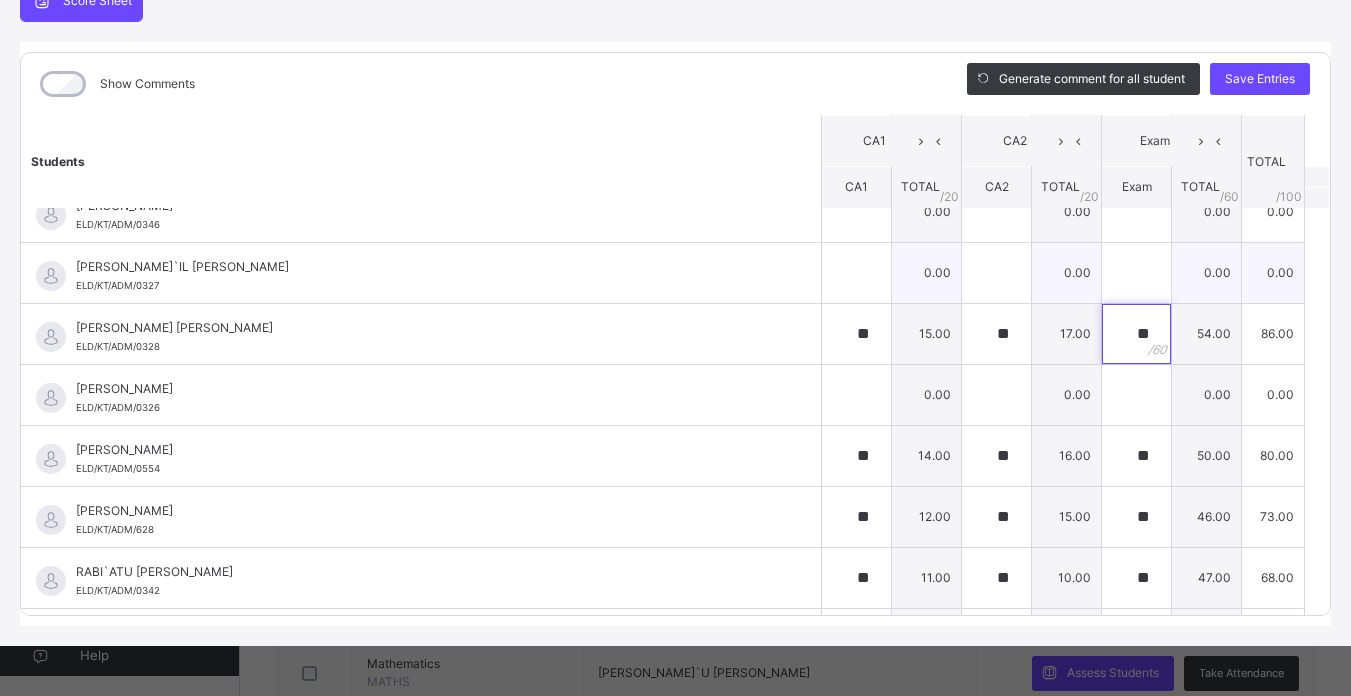 type on "**" 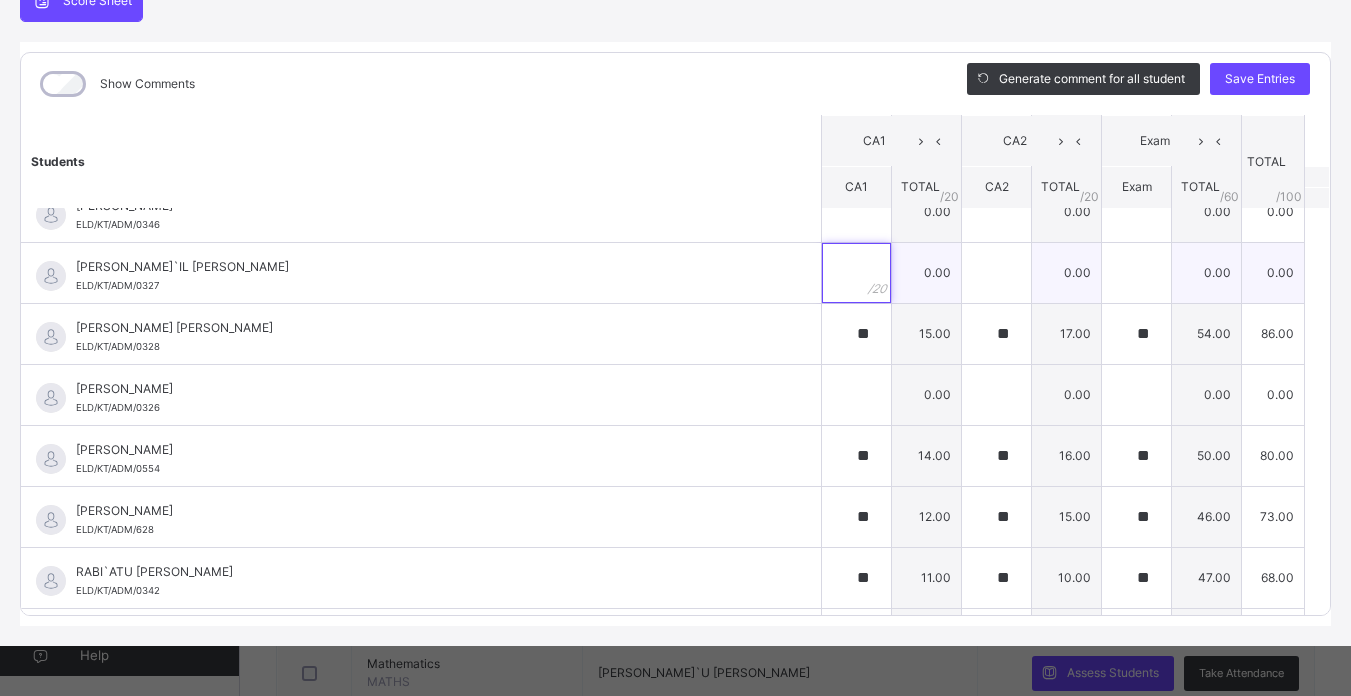 click at bounding box center (856, 273) 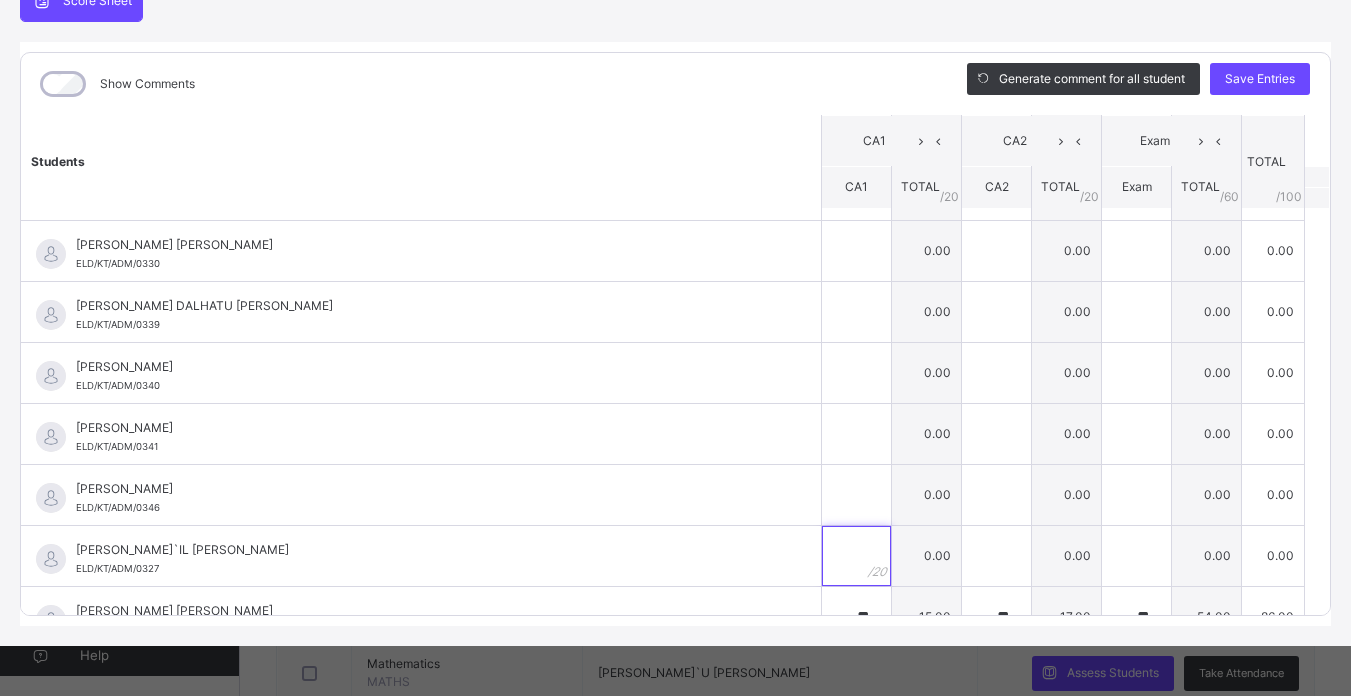 scroll, scrollTop: 1150, scrollLeft: 0, axis: vertical 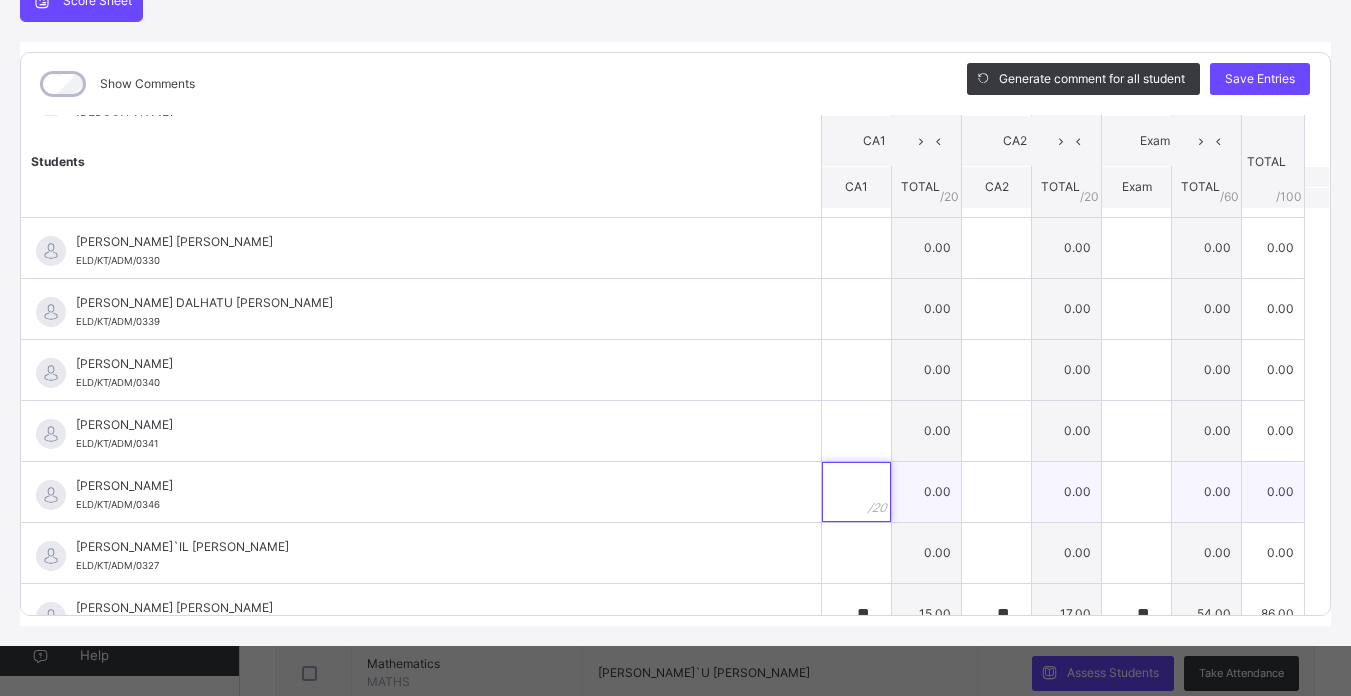 click at bounding box center (856, 492) 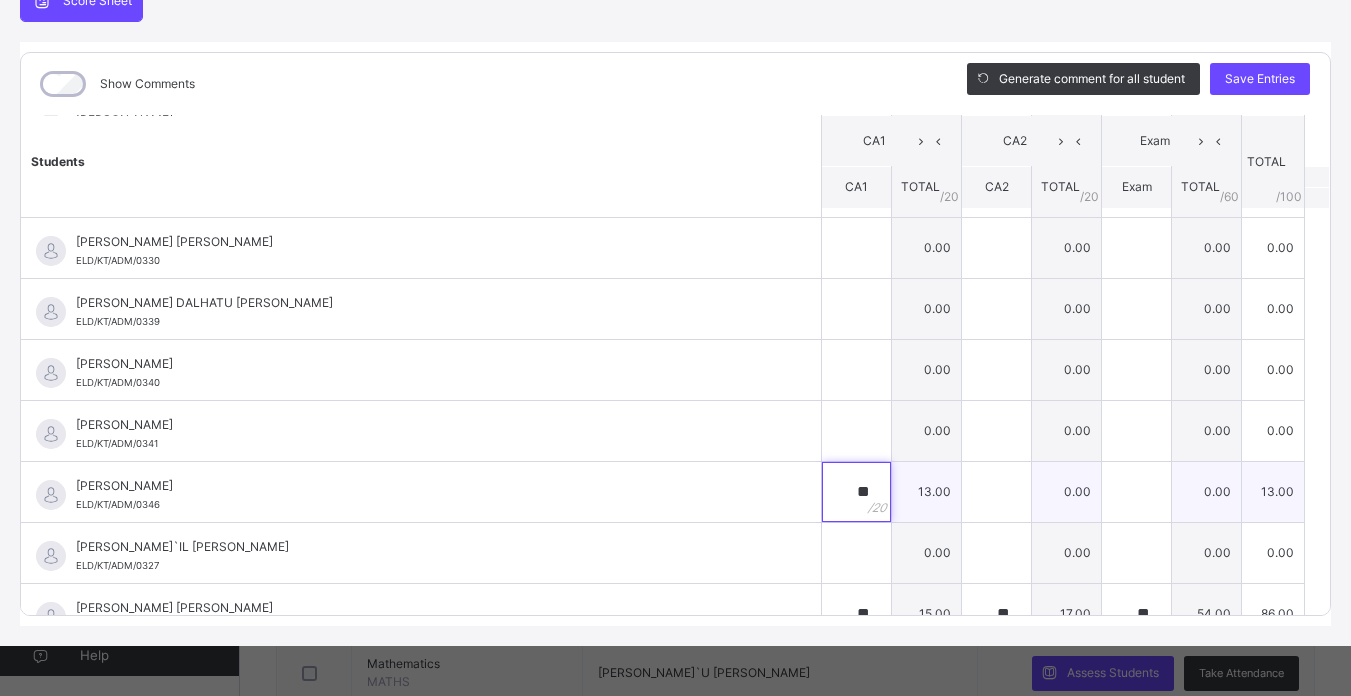 type on "**" 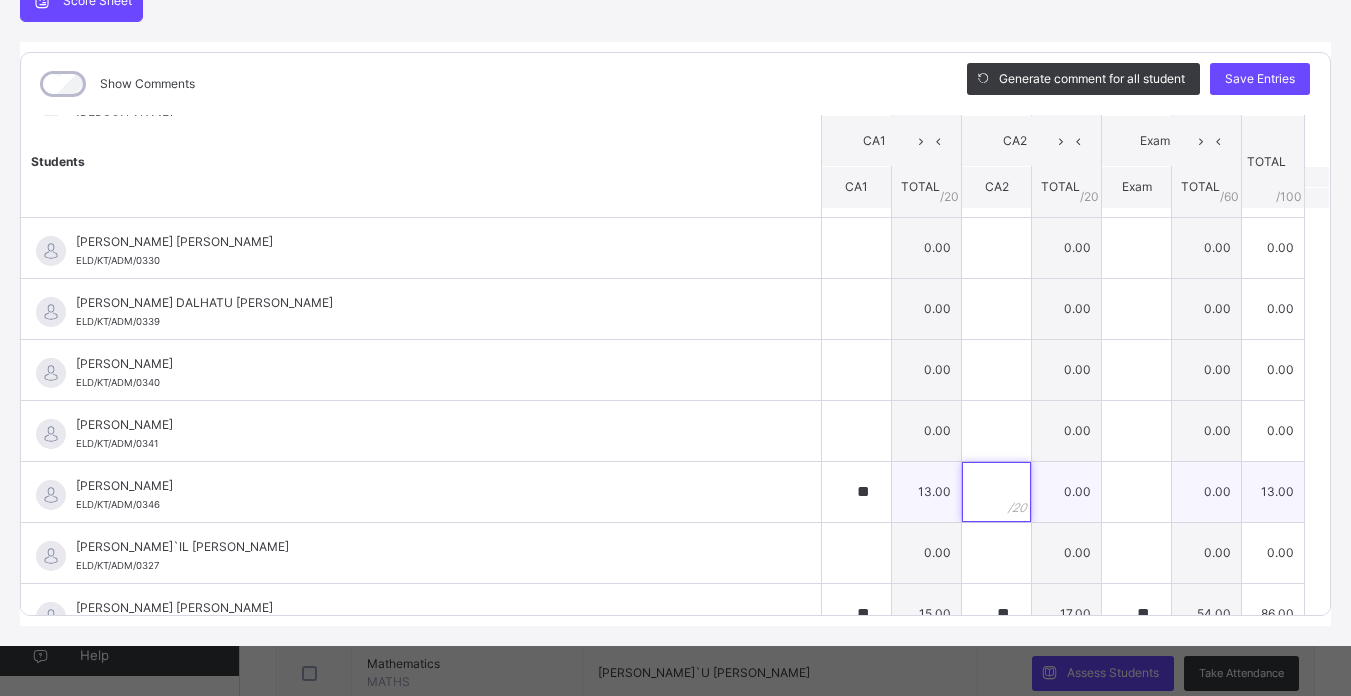 click at bounding box center (996, 492) 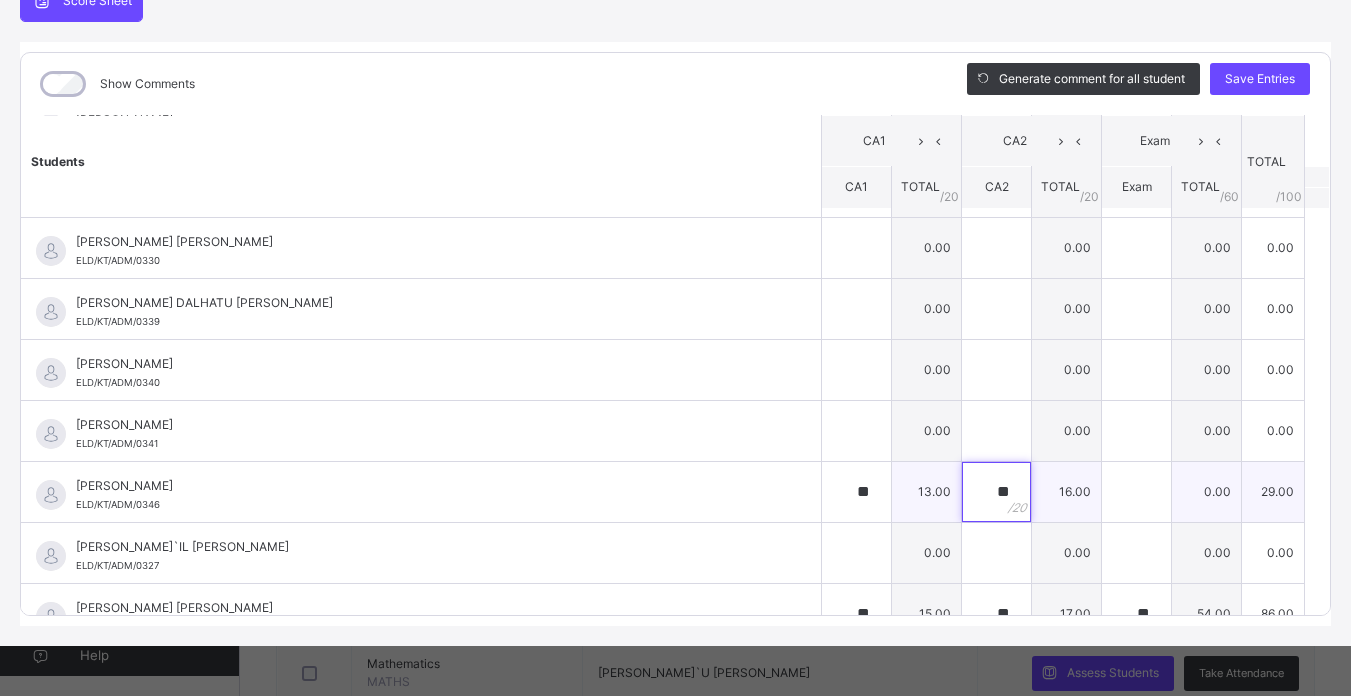 type on "**" 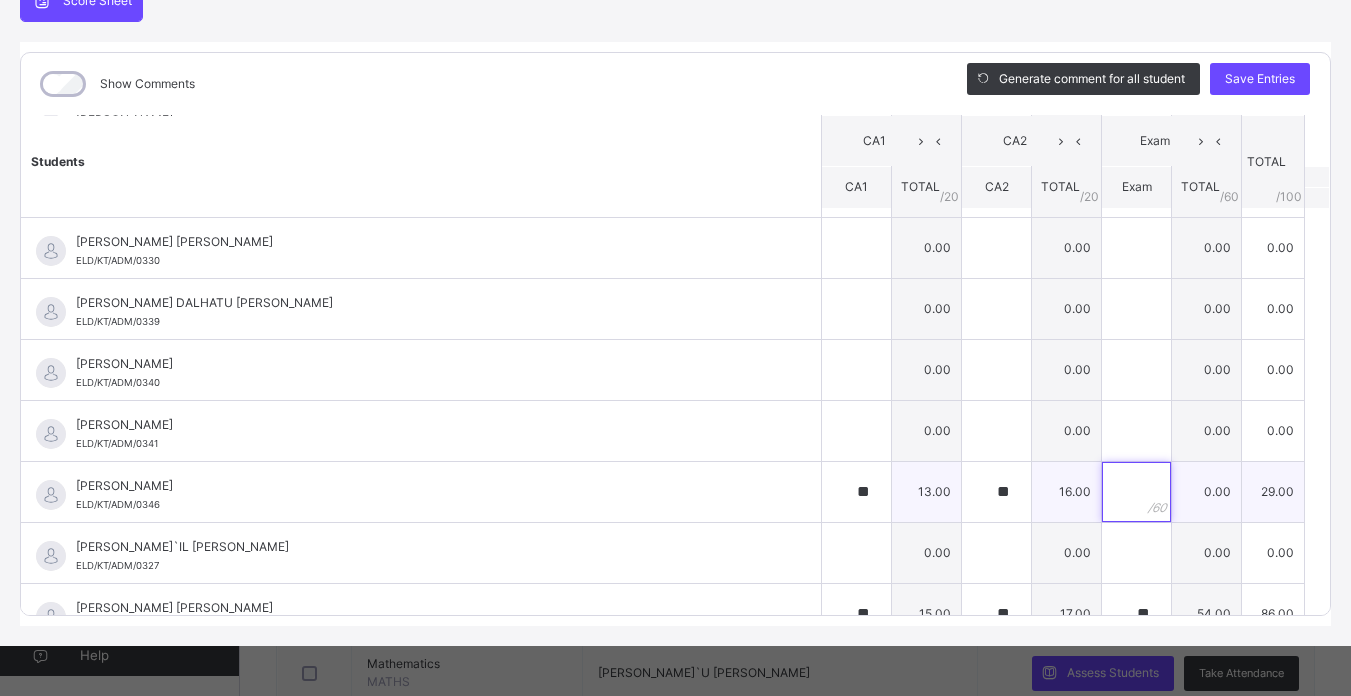 click at bounding box center (1136, 492) 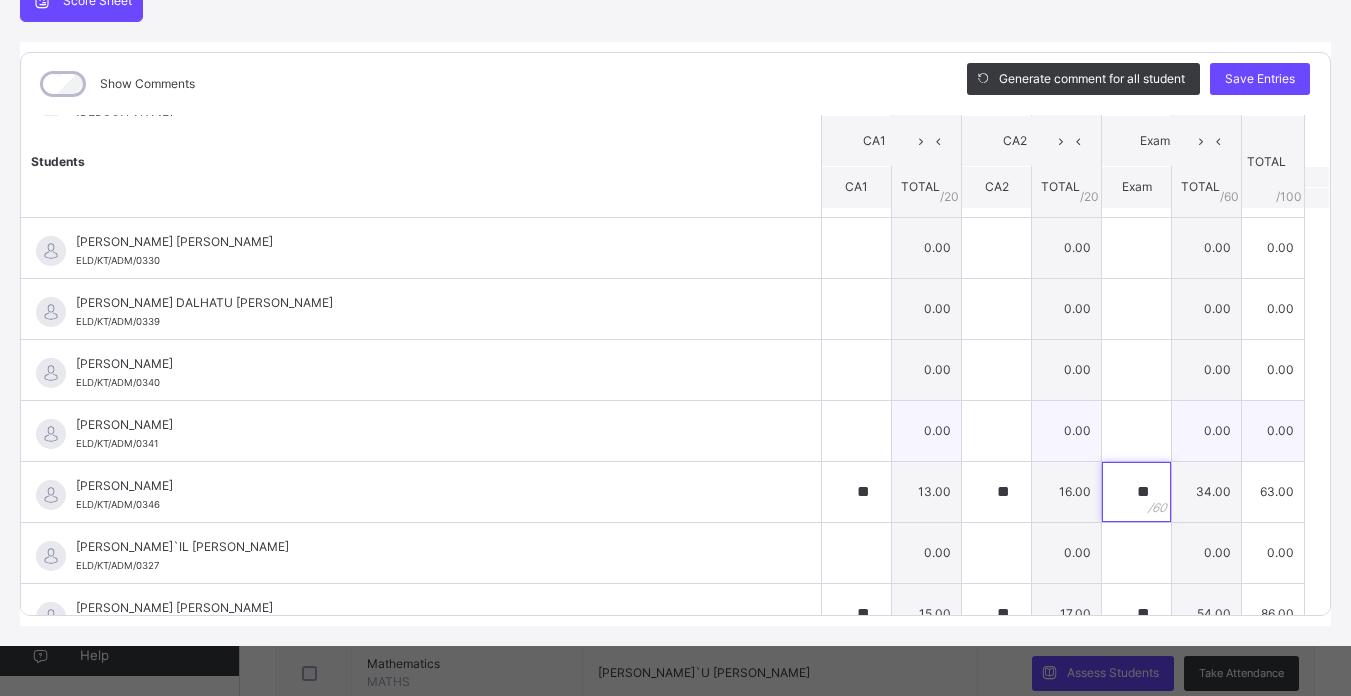 type on "**" 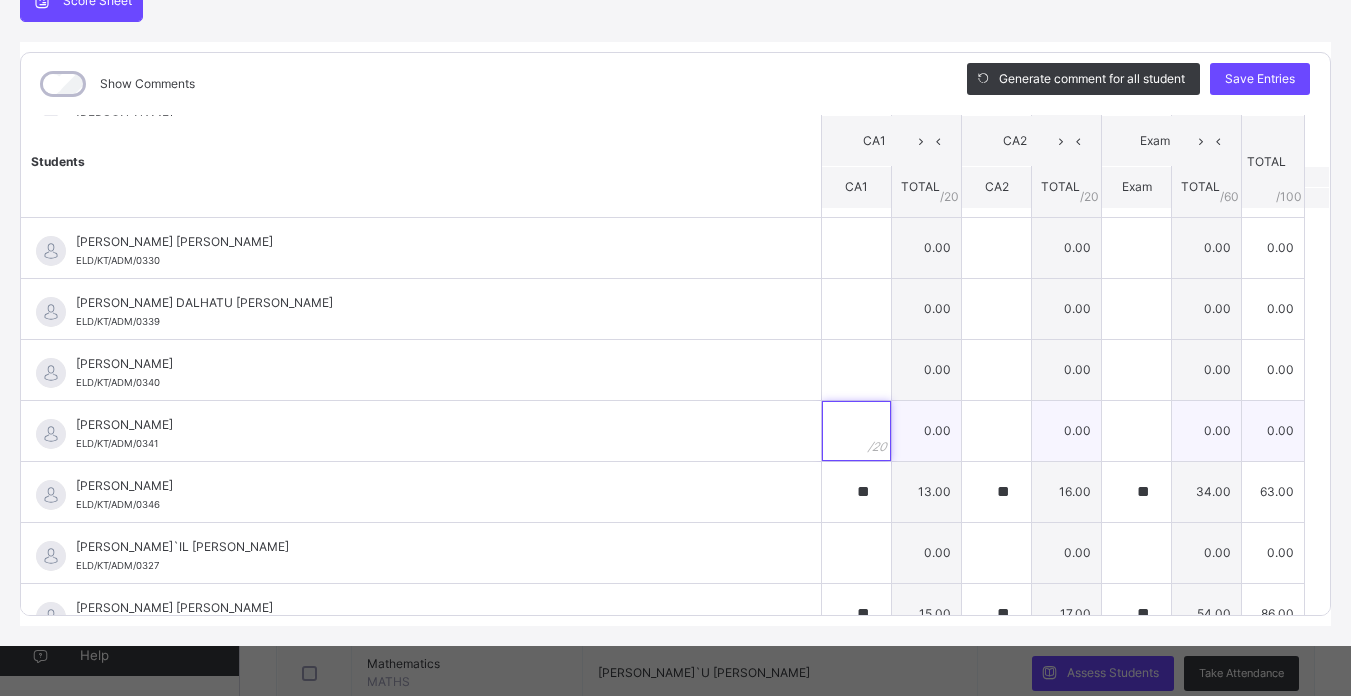 click at bounding box center [856, 431] 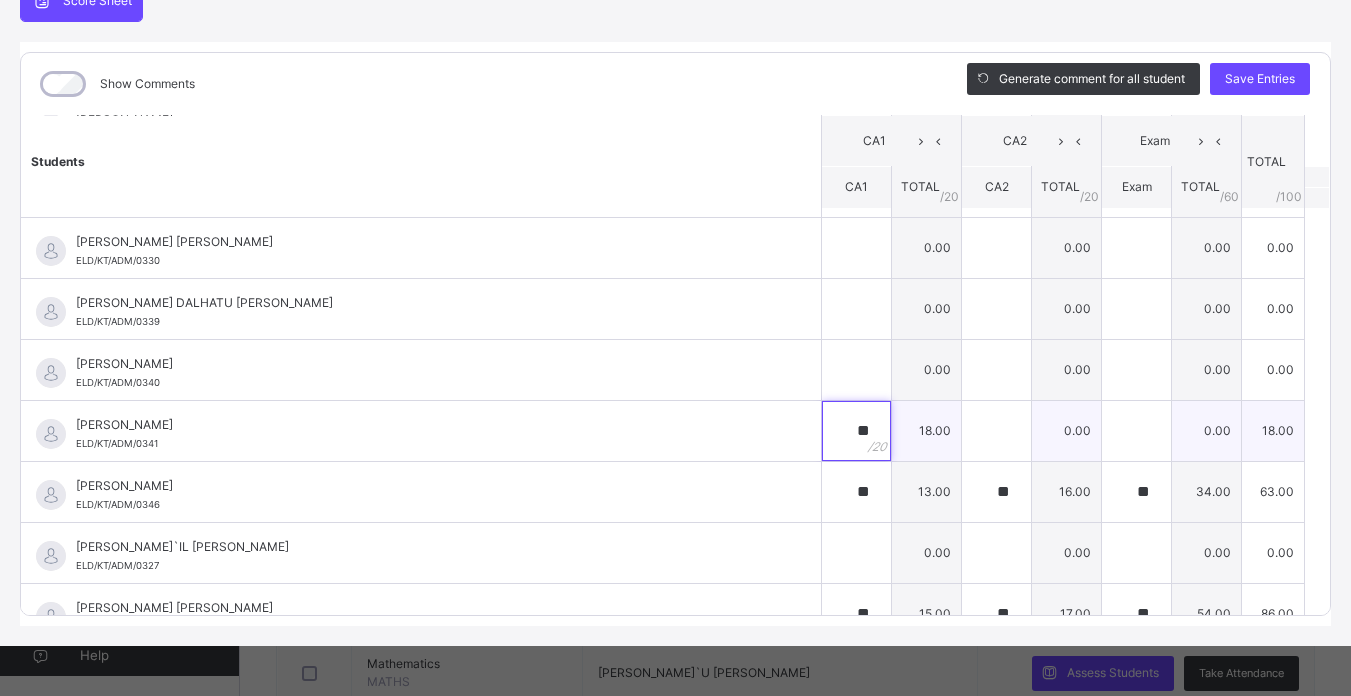 type on "**" 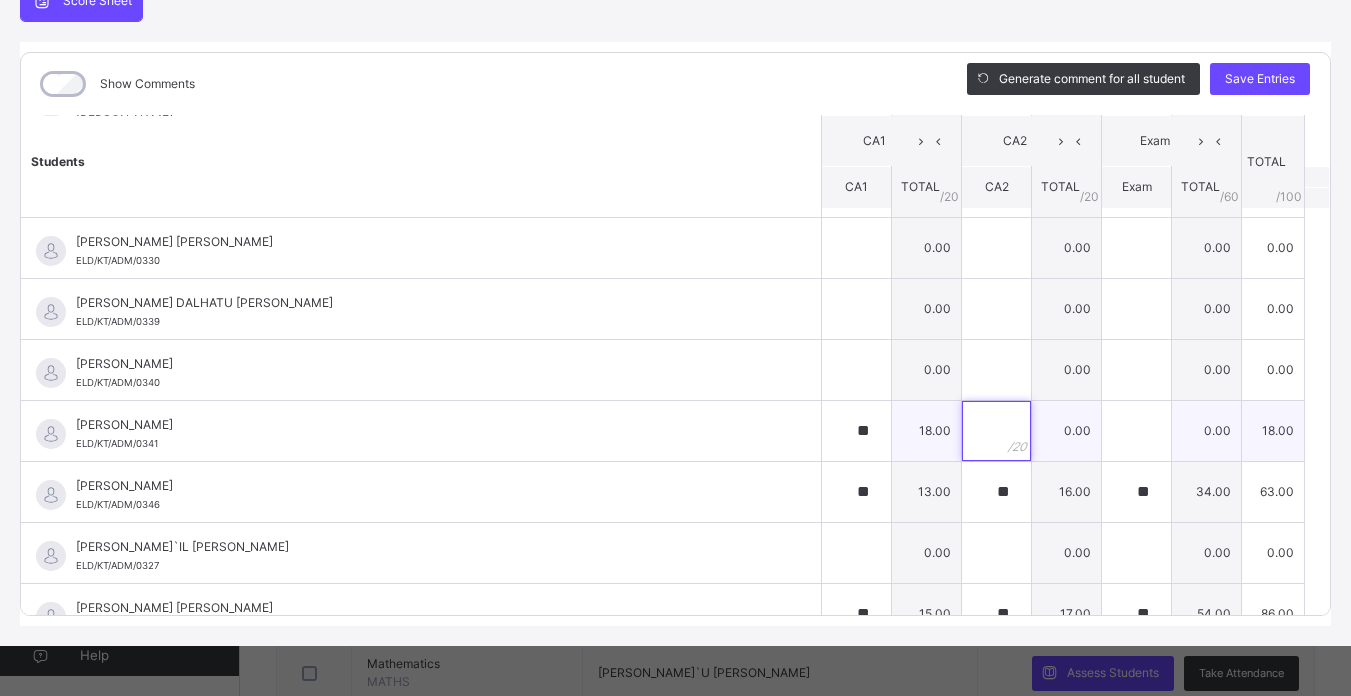 click at bounding box center [996, 431] 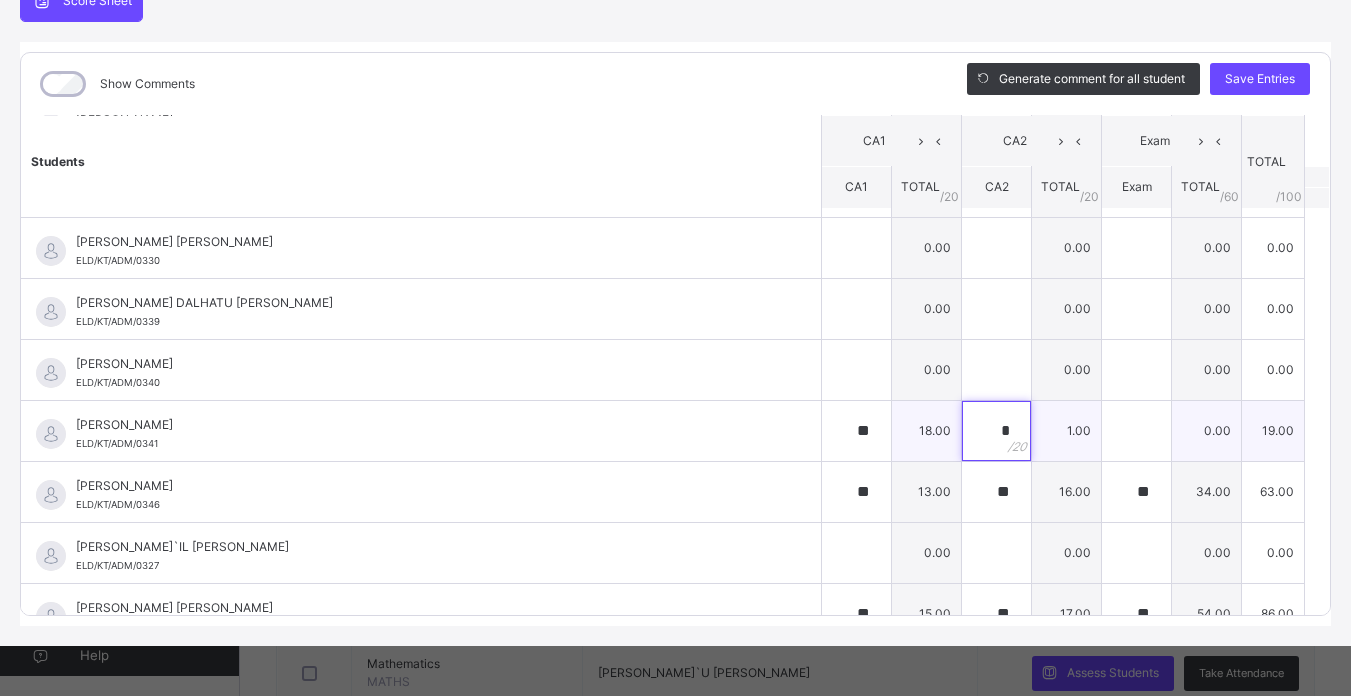 type on "**" 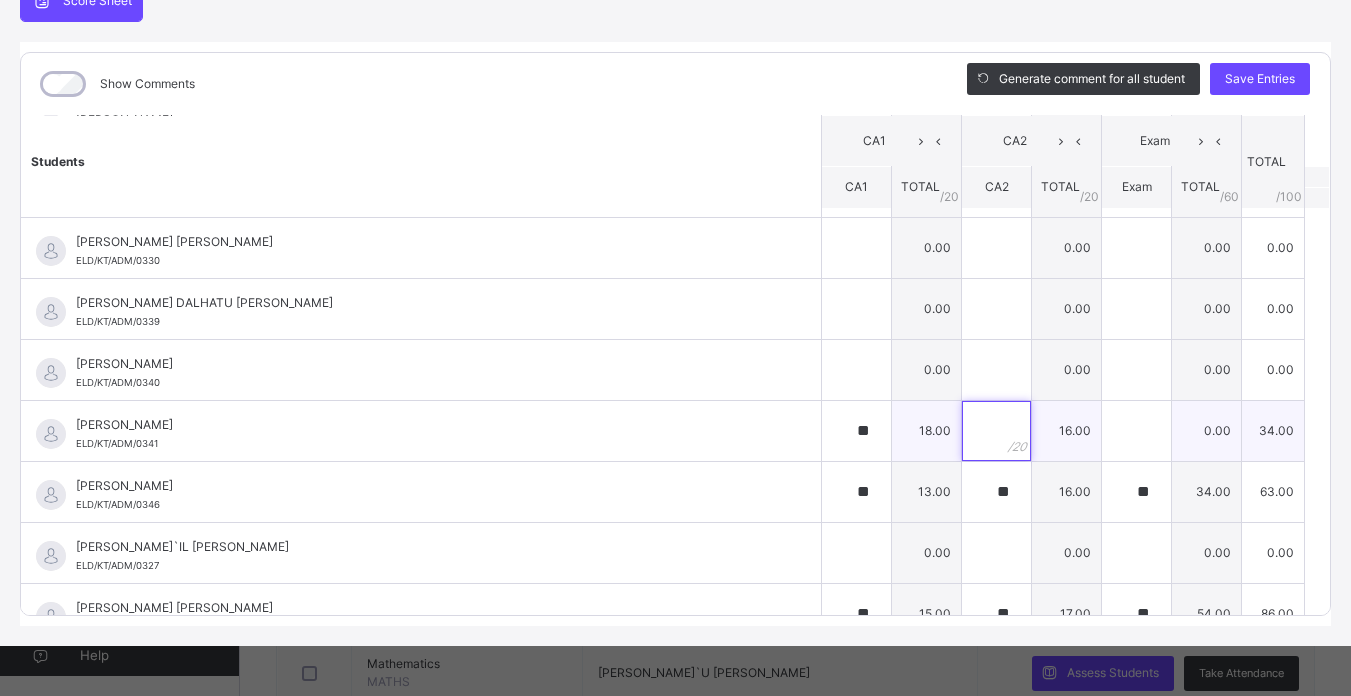 type on "*" 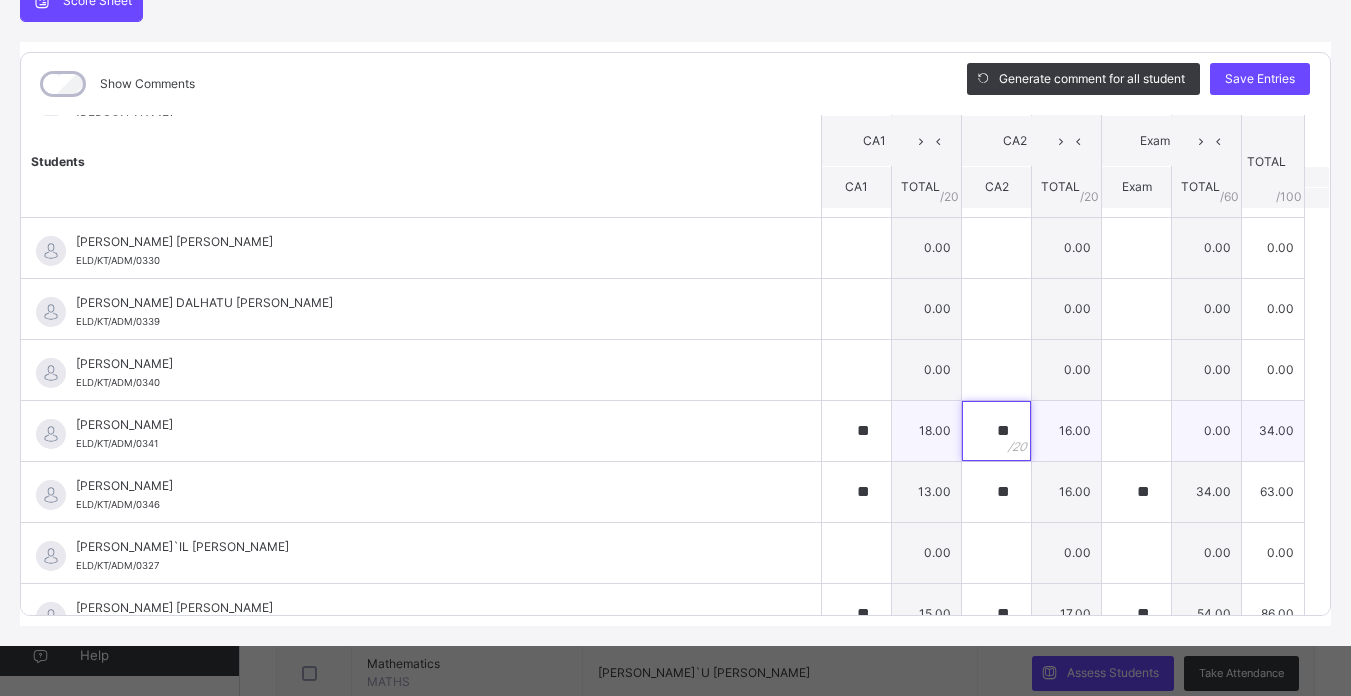 type on "**" 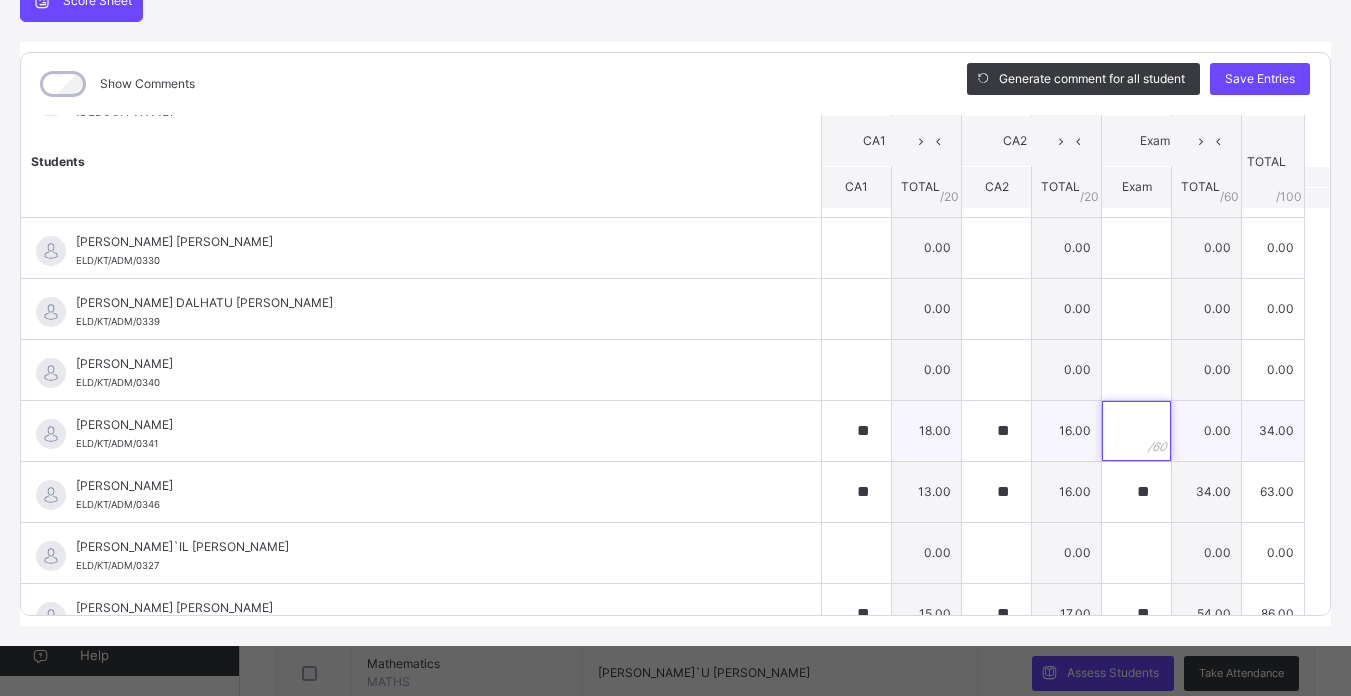 click at bounding box center (1136, 431) 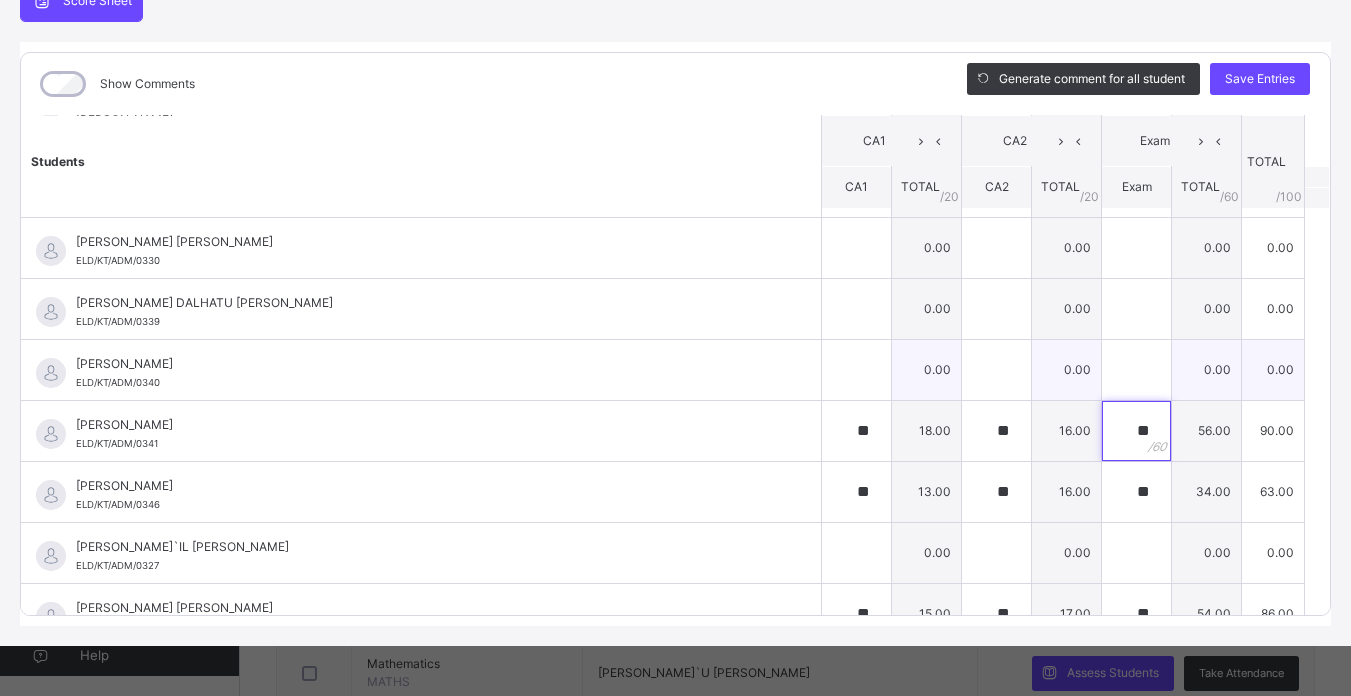 type on "**" 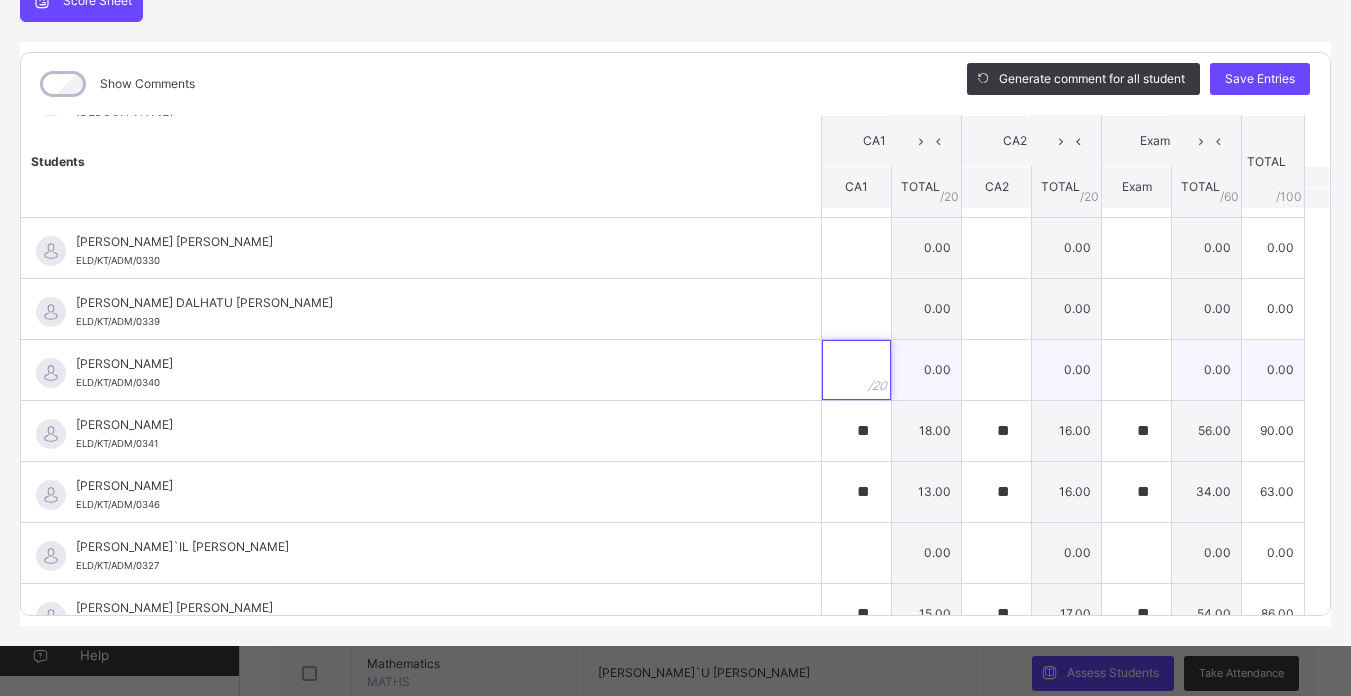 click at bounding box center [856, 370] 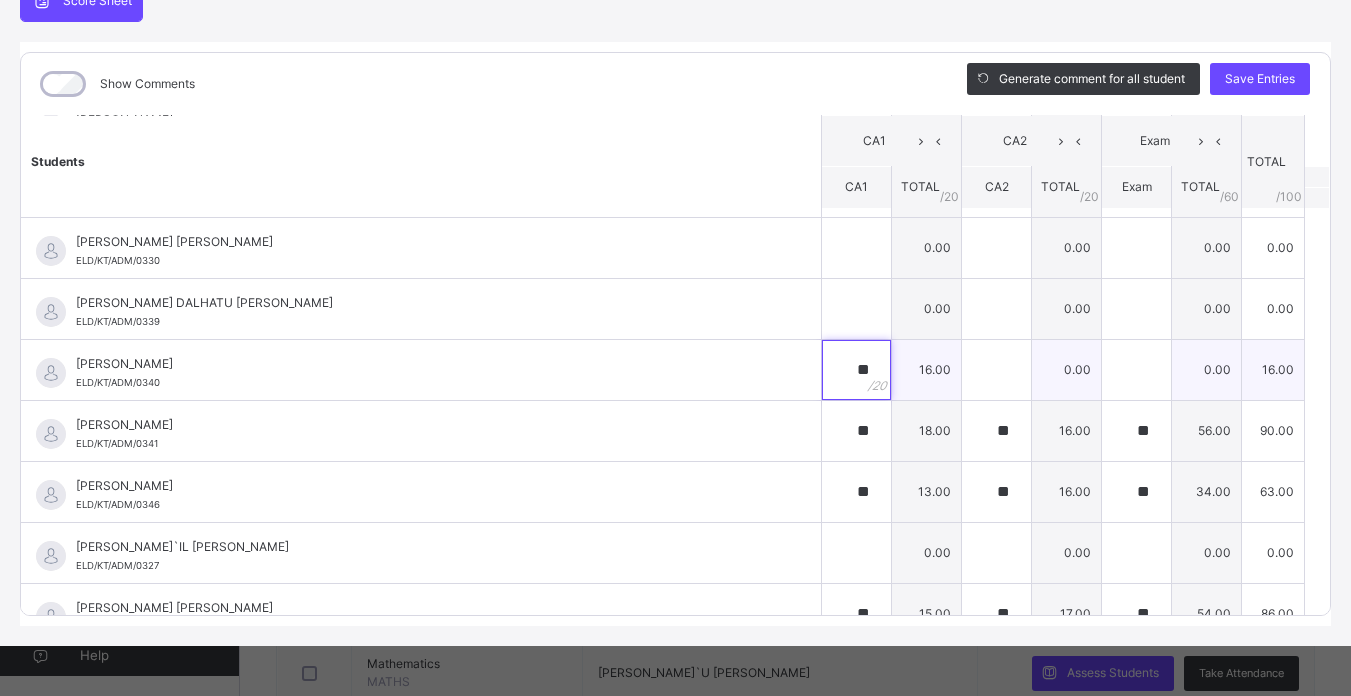 type on "**" 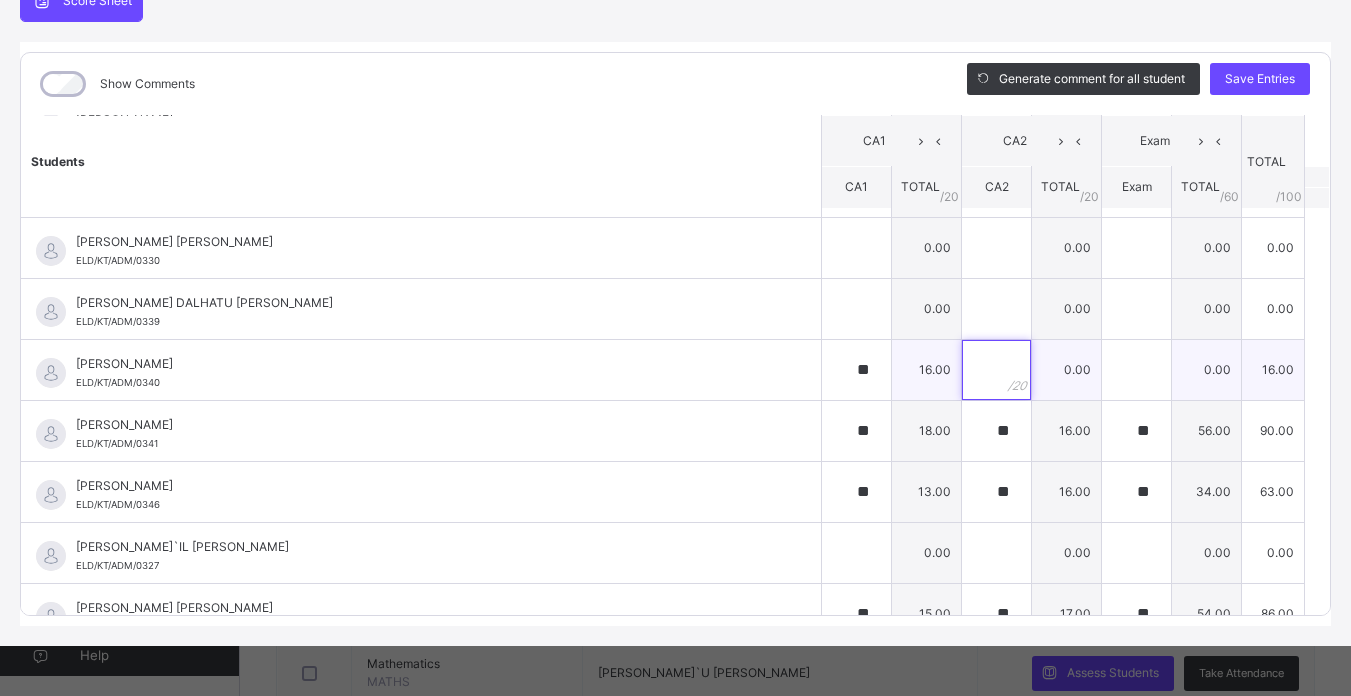 click at bounding box center [996, 370] 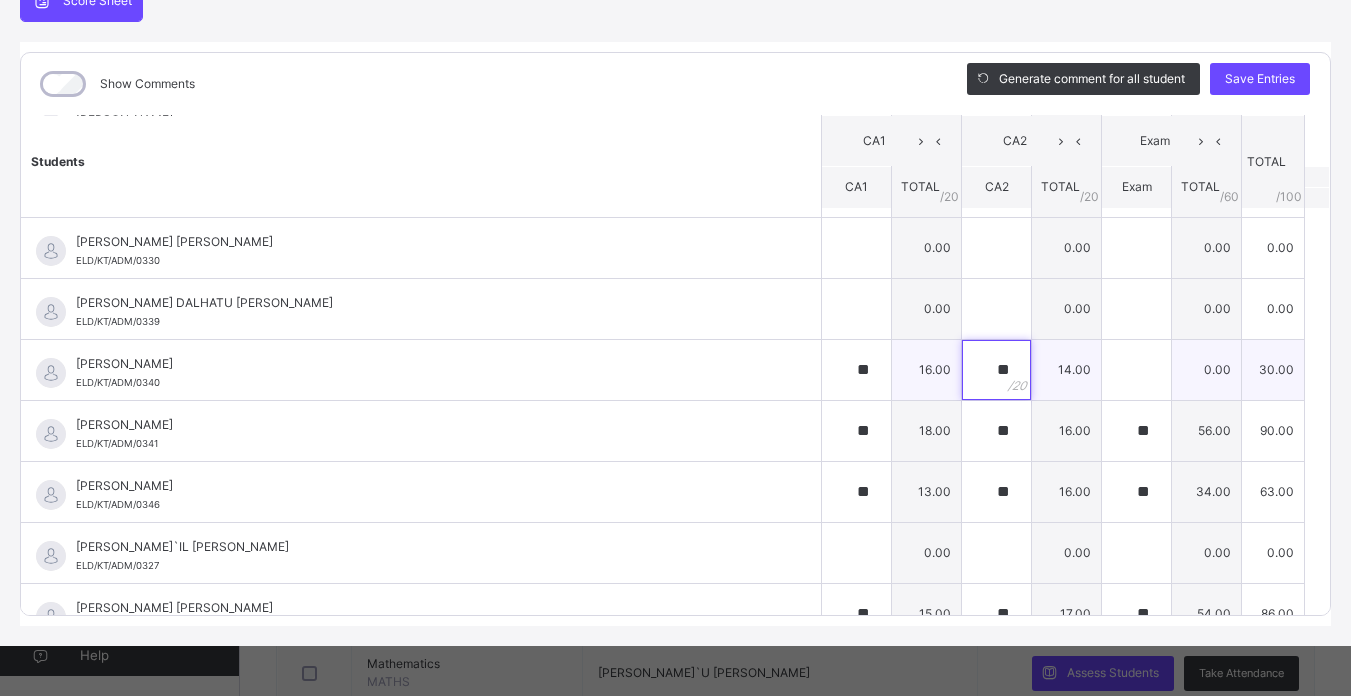 type on "**" 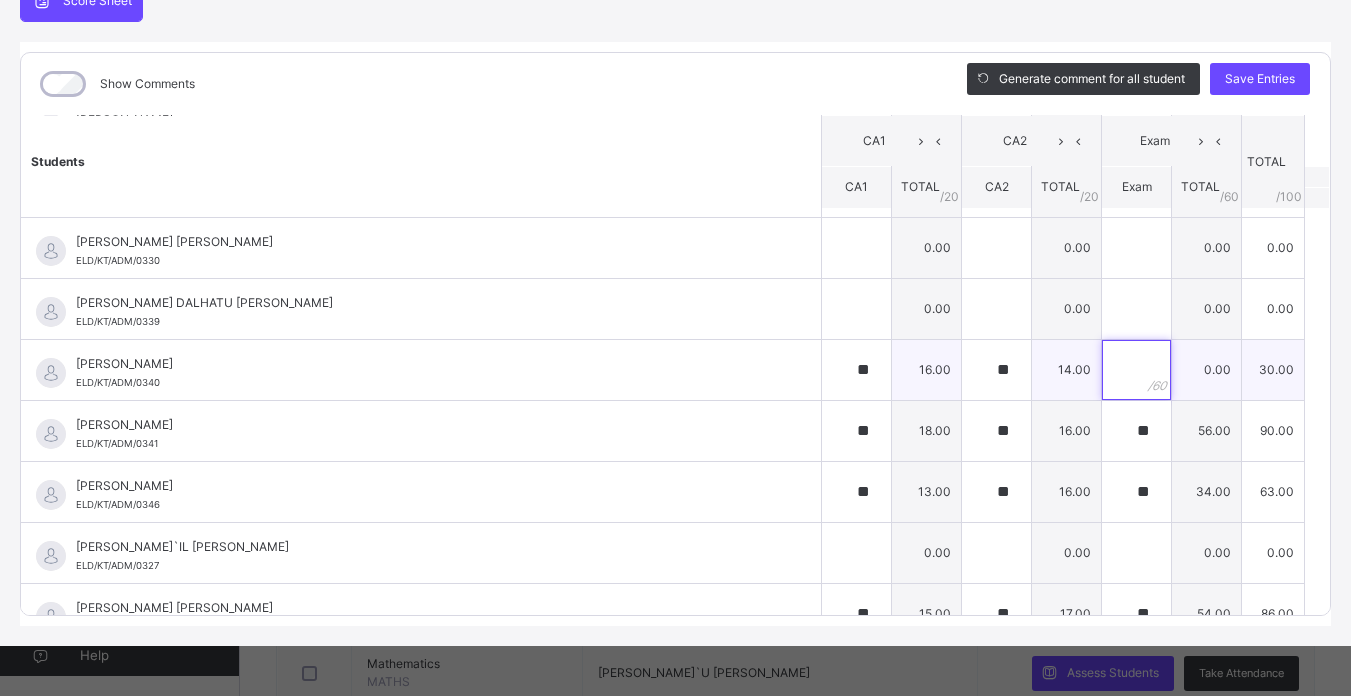 click at bounding box center (1136, 370) 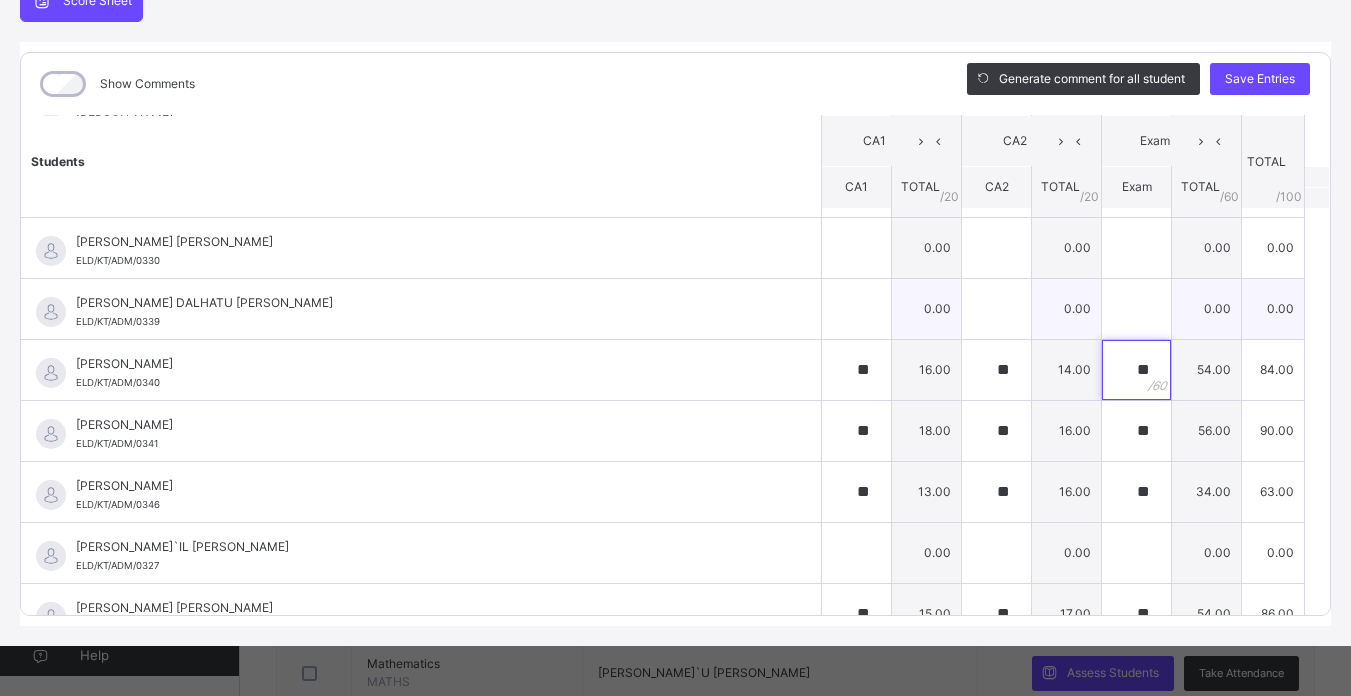type on "**" 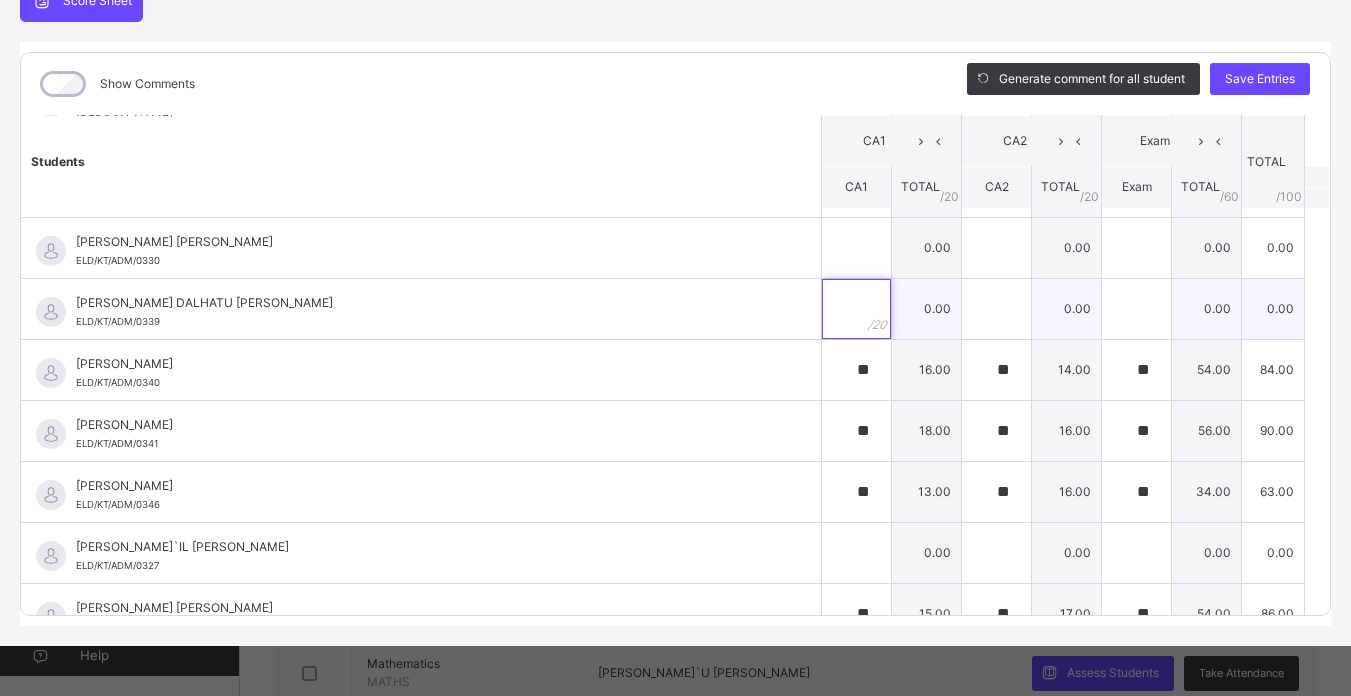 click at bounding box center (856, 309) 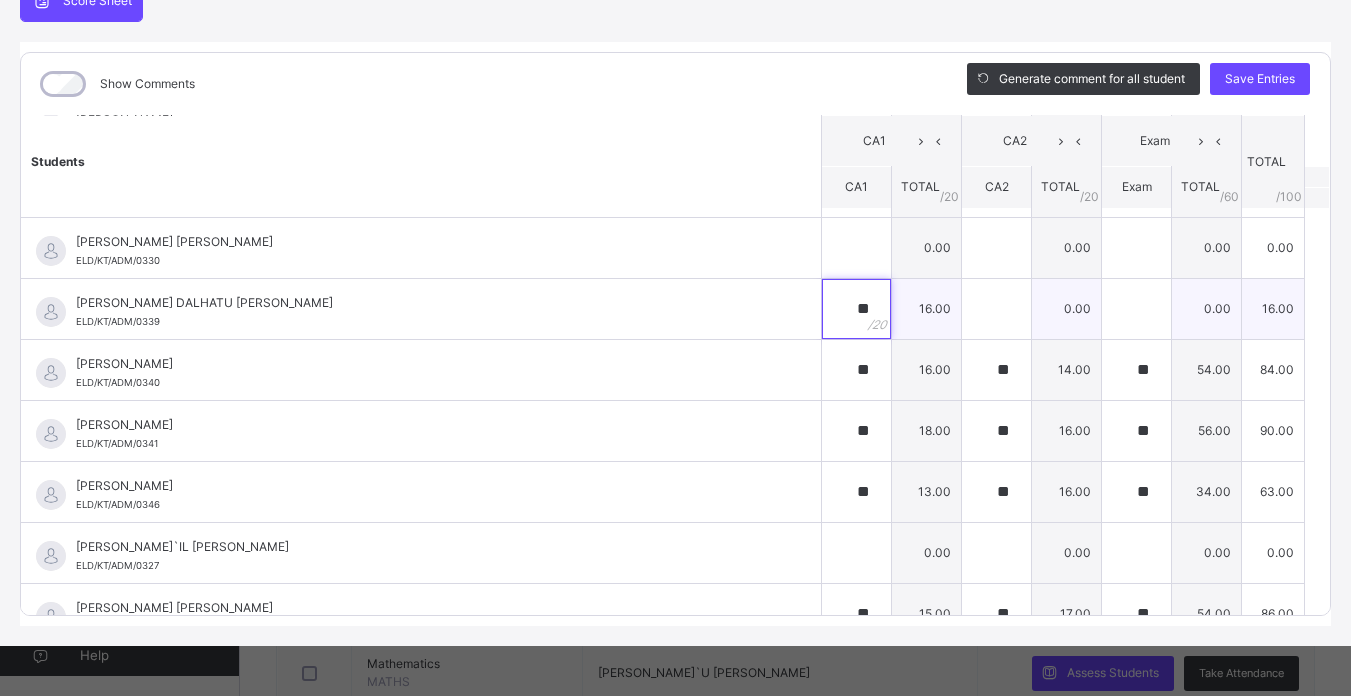 type on "**" 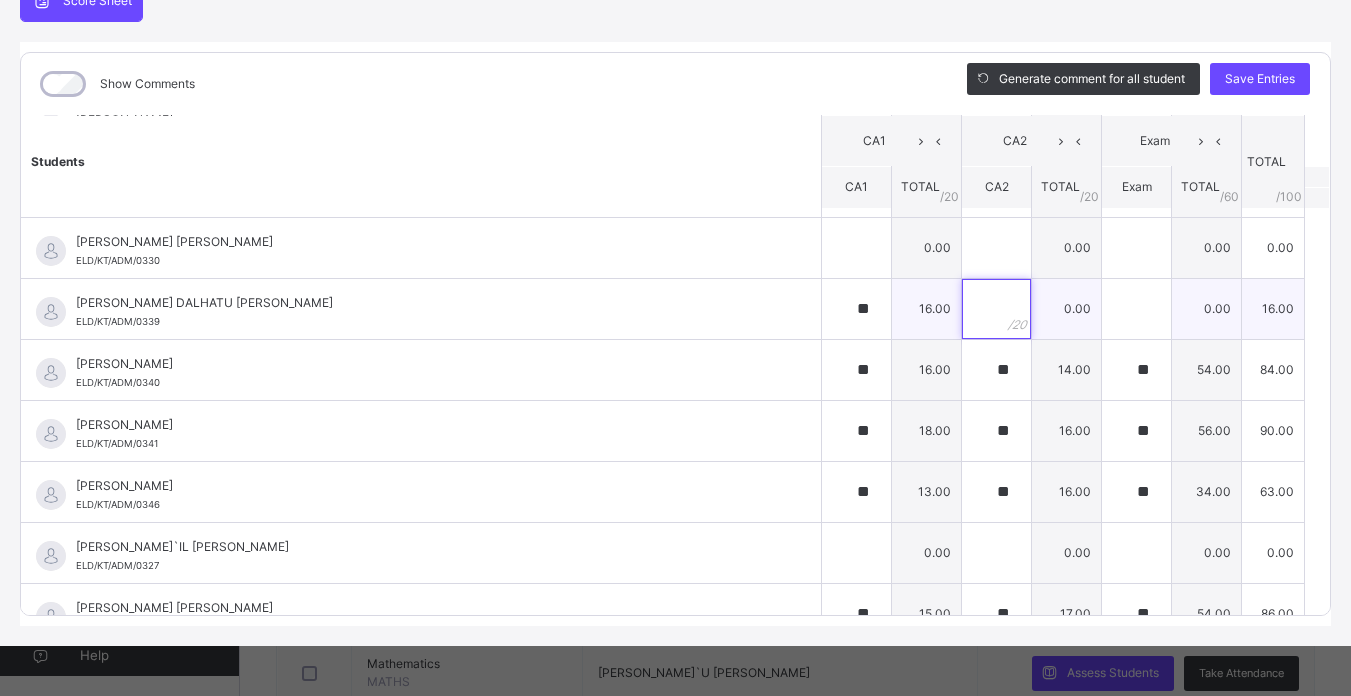 click at bounding box center [996, 309] 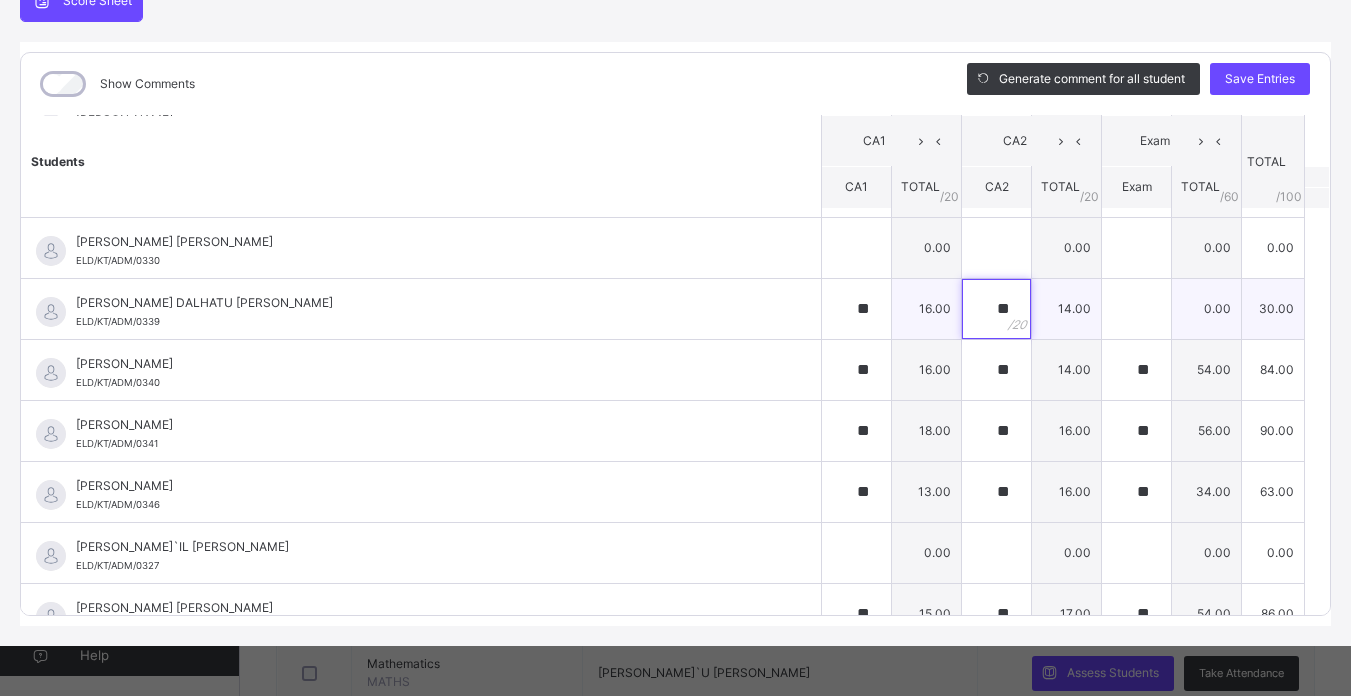 type on "**" 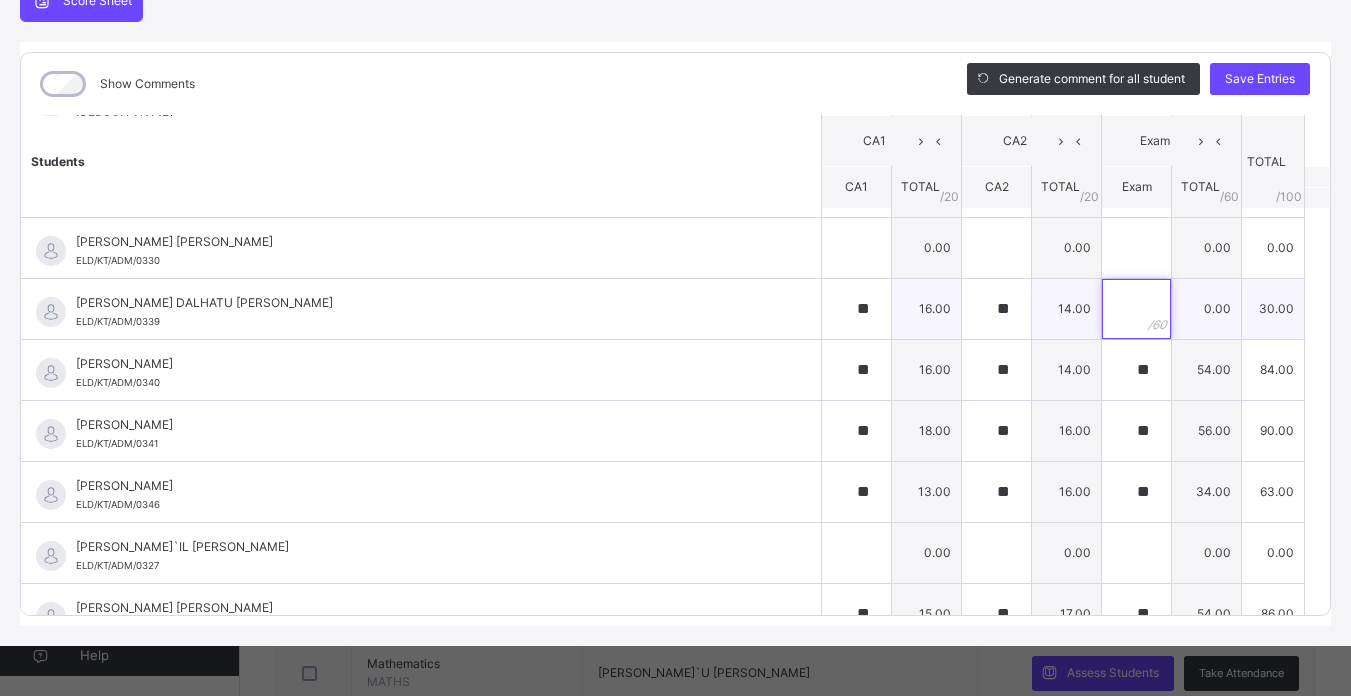 click at bounding box center [1136, 309] 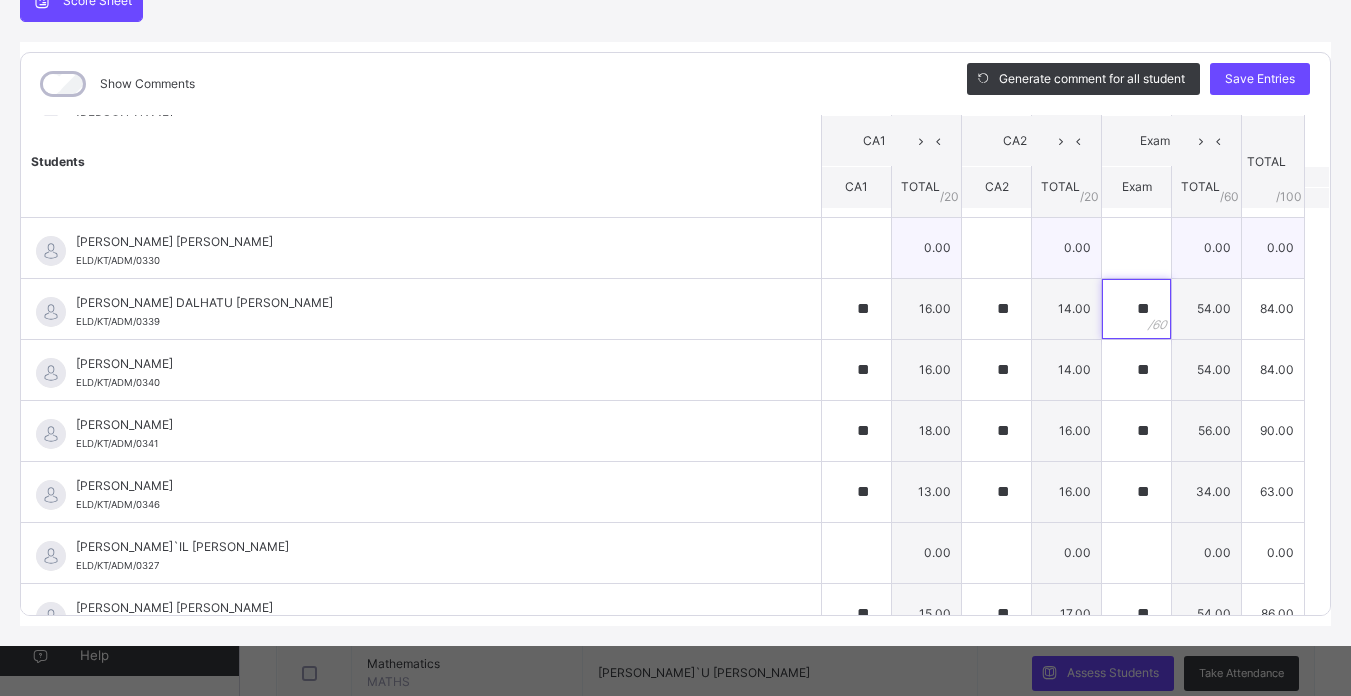 type on "**" 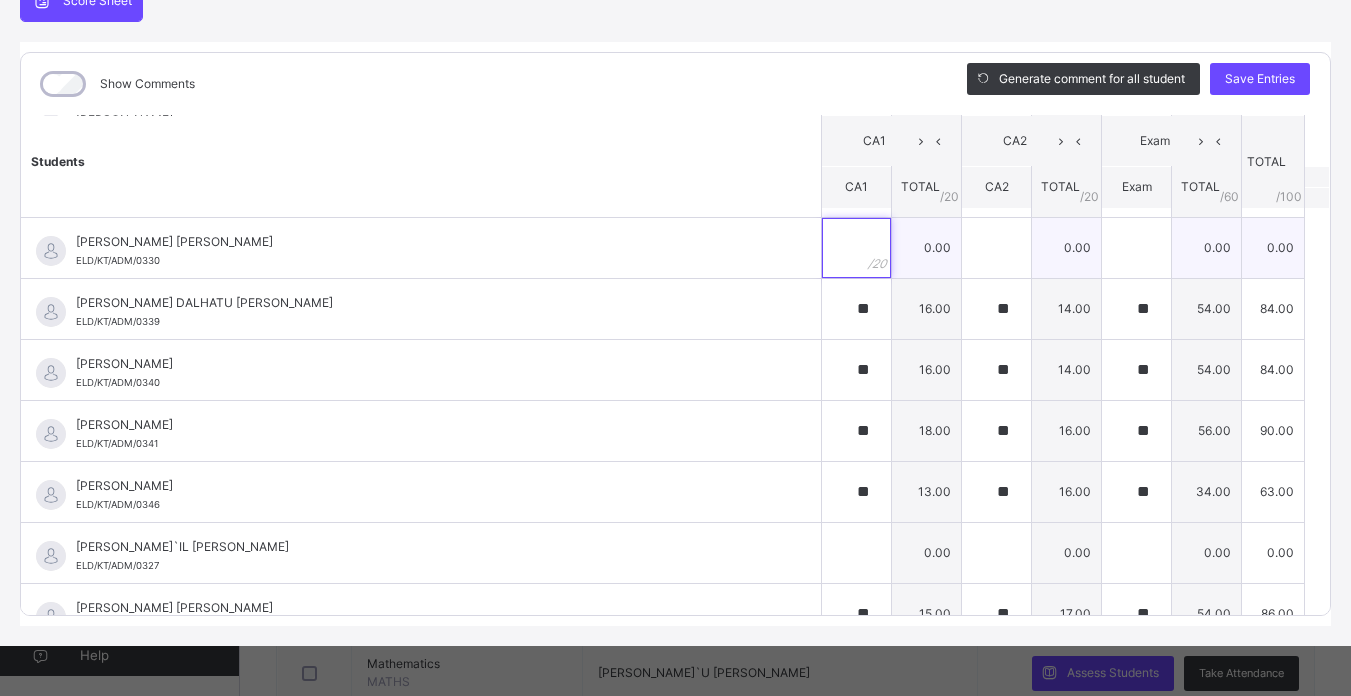 click at bounding box center [856, 248] 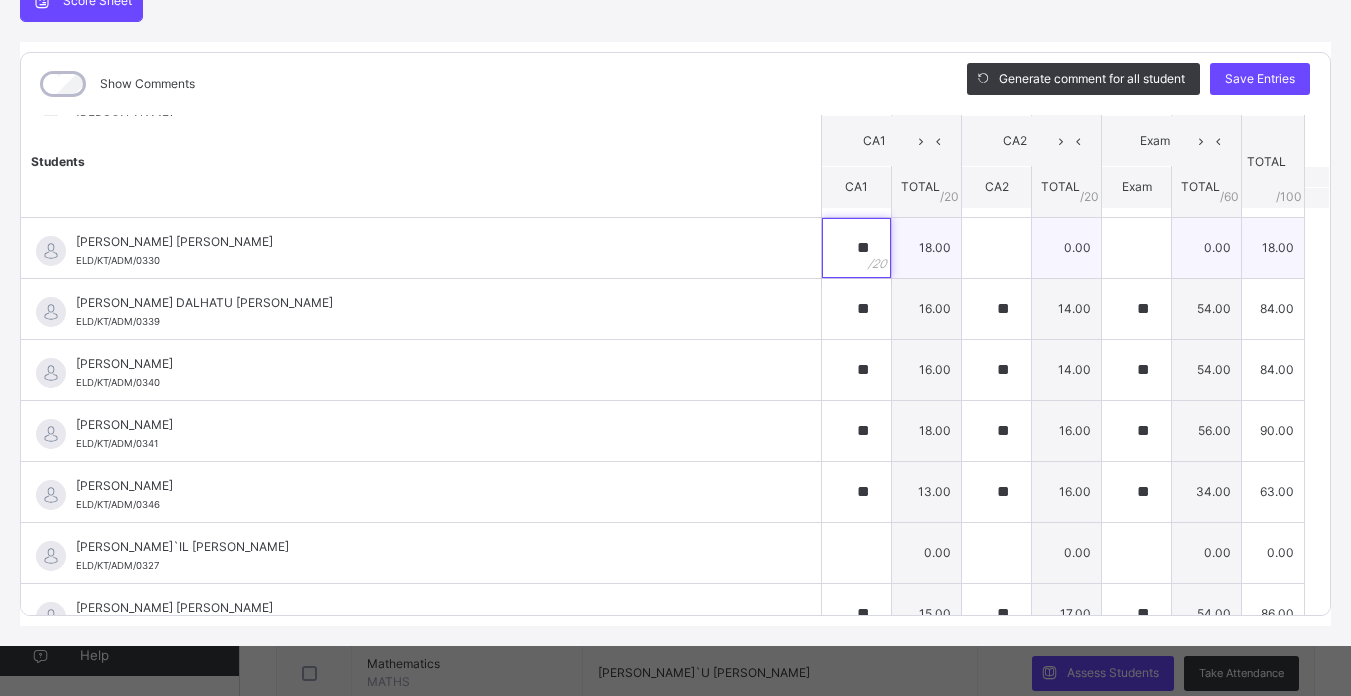 type on "**" 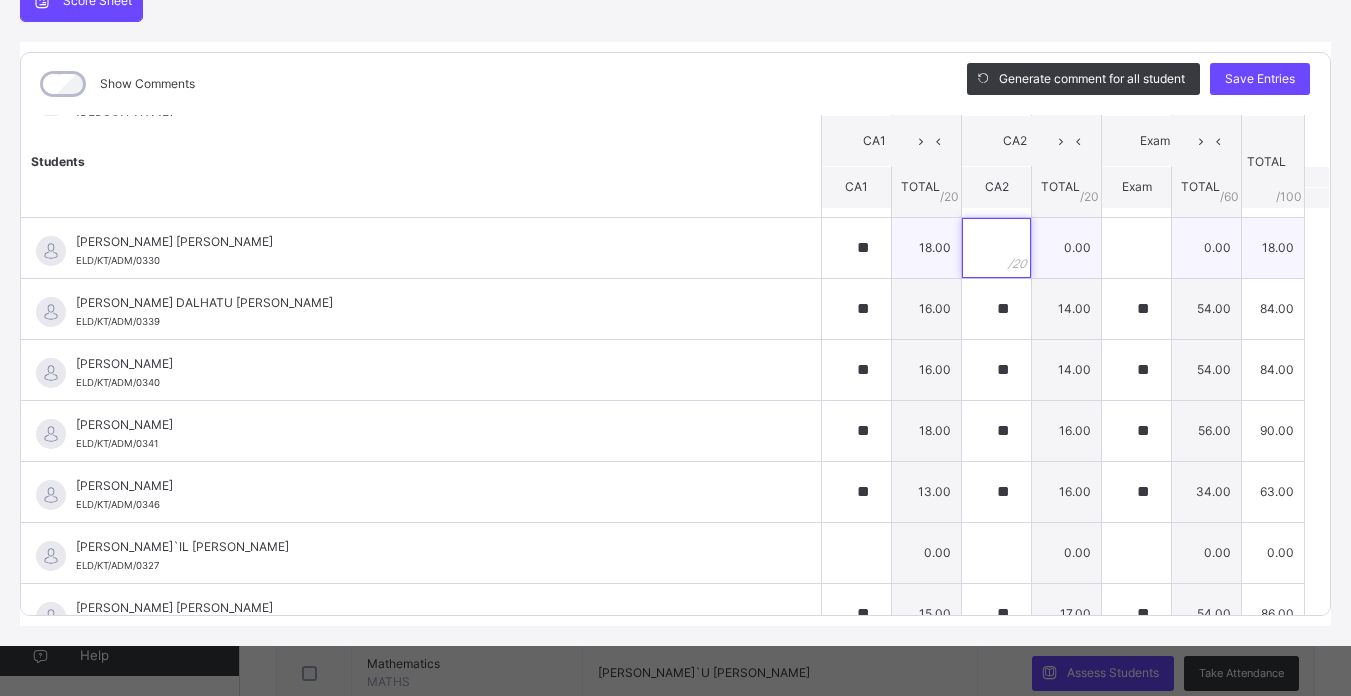 click at bounding box center [996, 248] 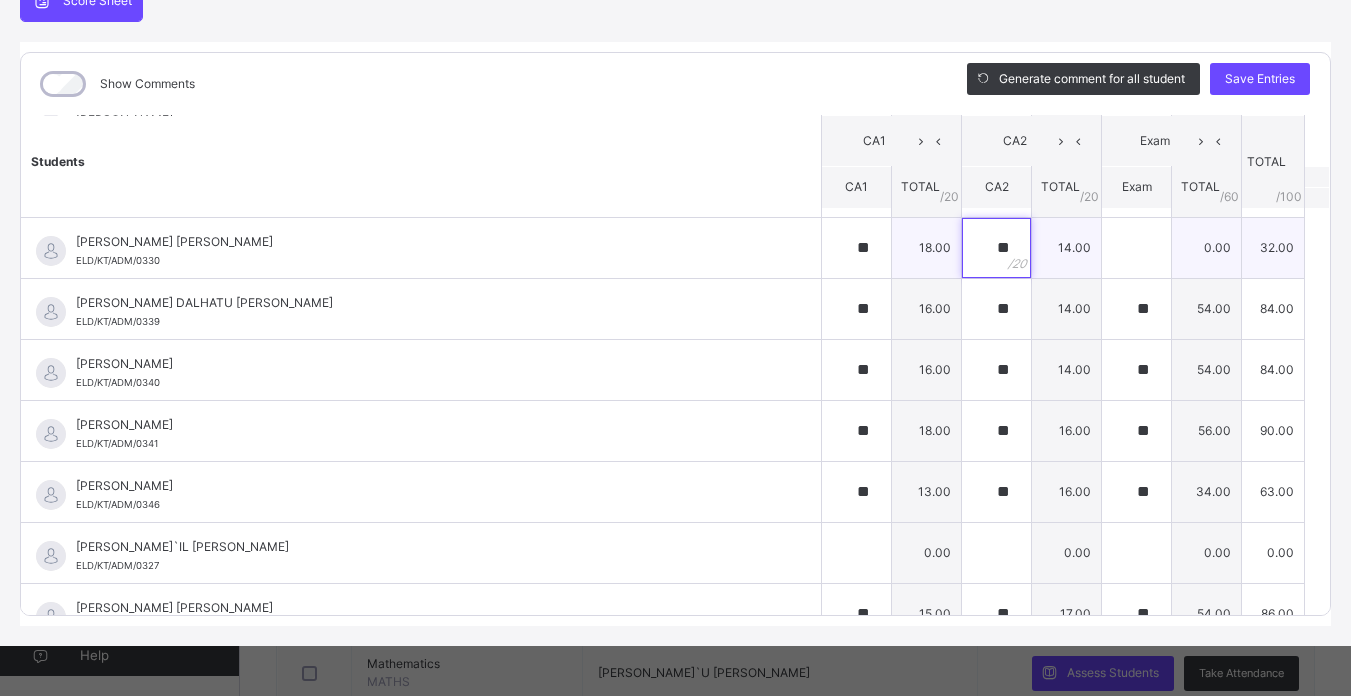 type on "**" 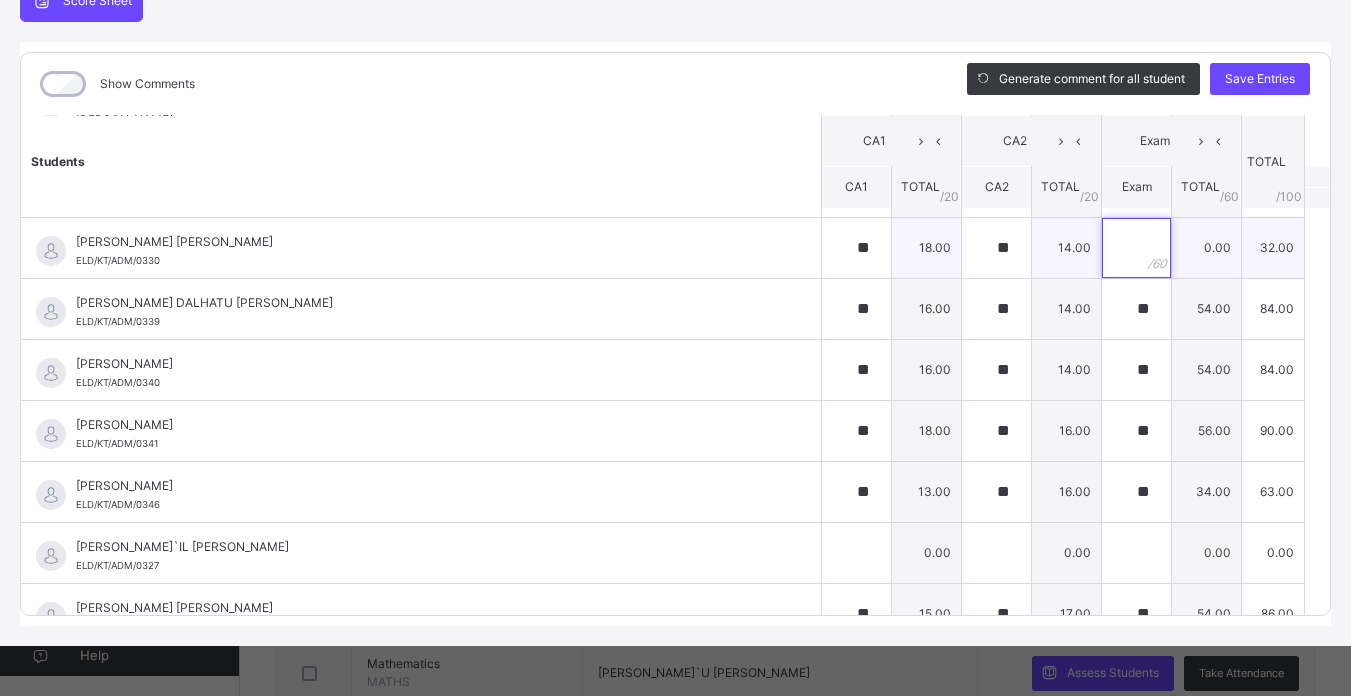 click at bounding box center (1136, 248) 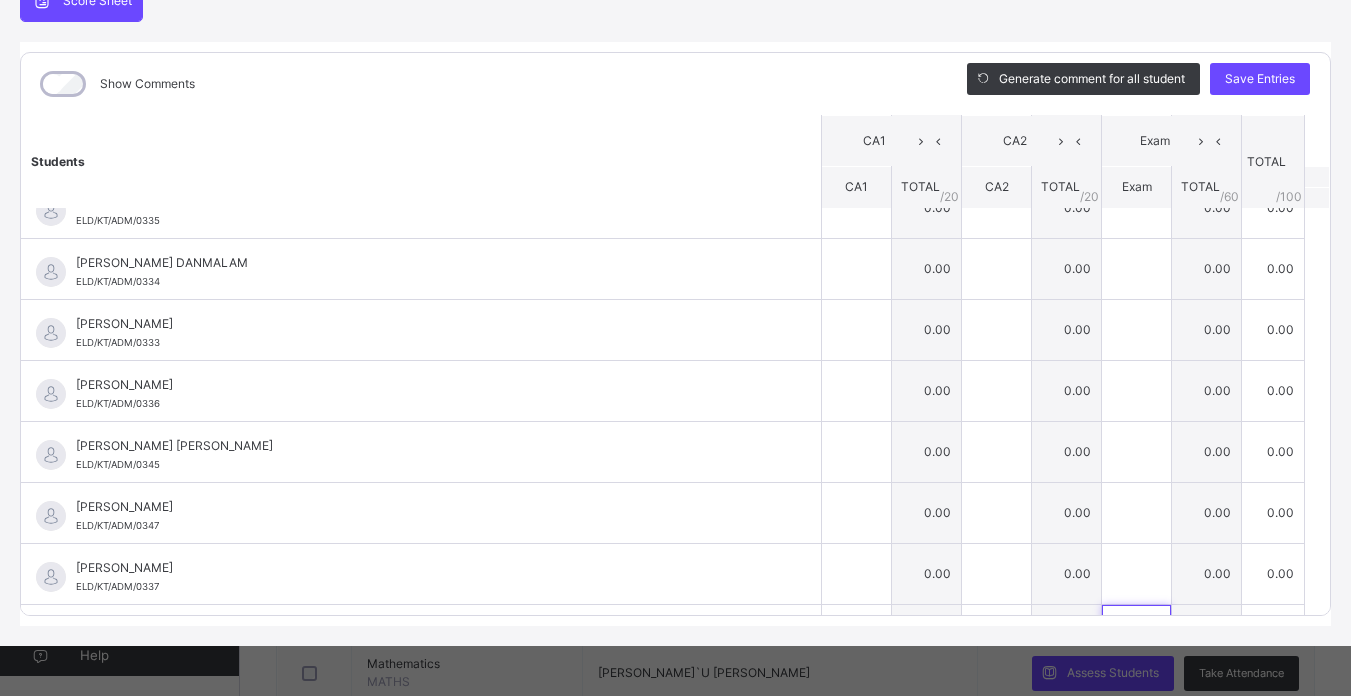 scroll, scrollTop: 750, scrollLeft: 0, axis: vertical 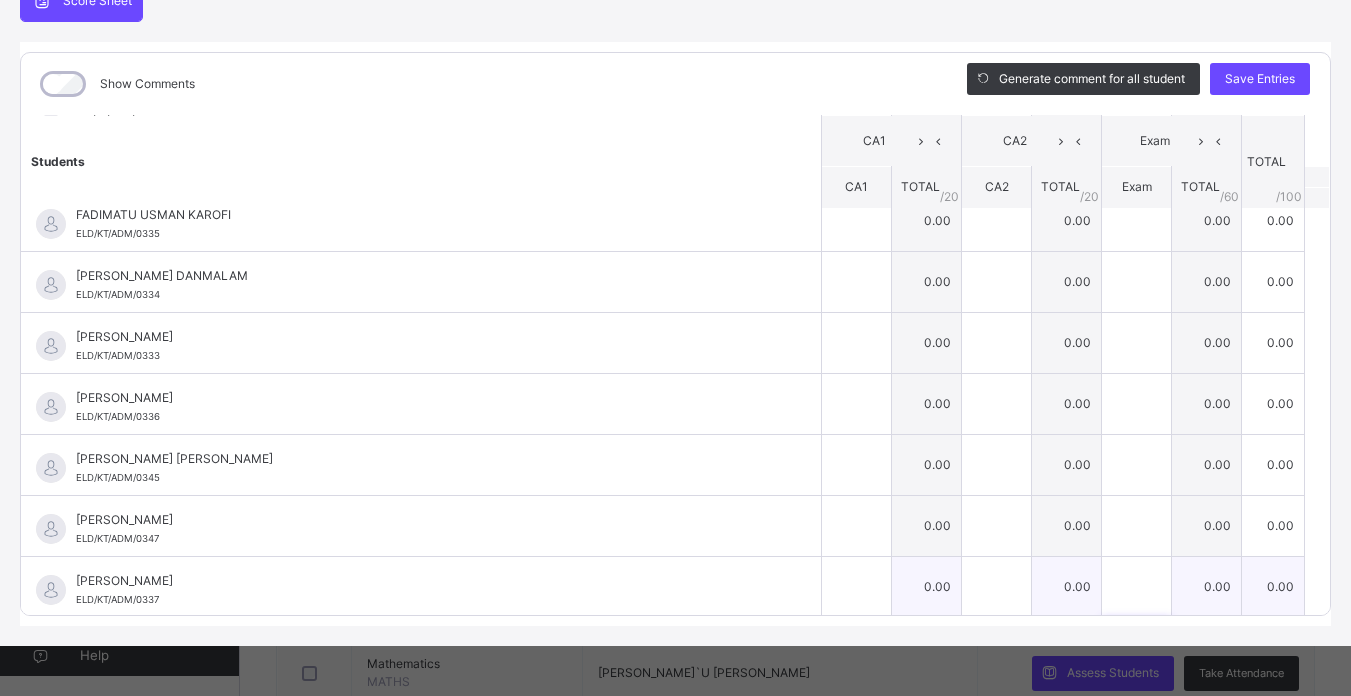 type on "**" 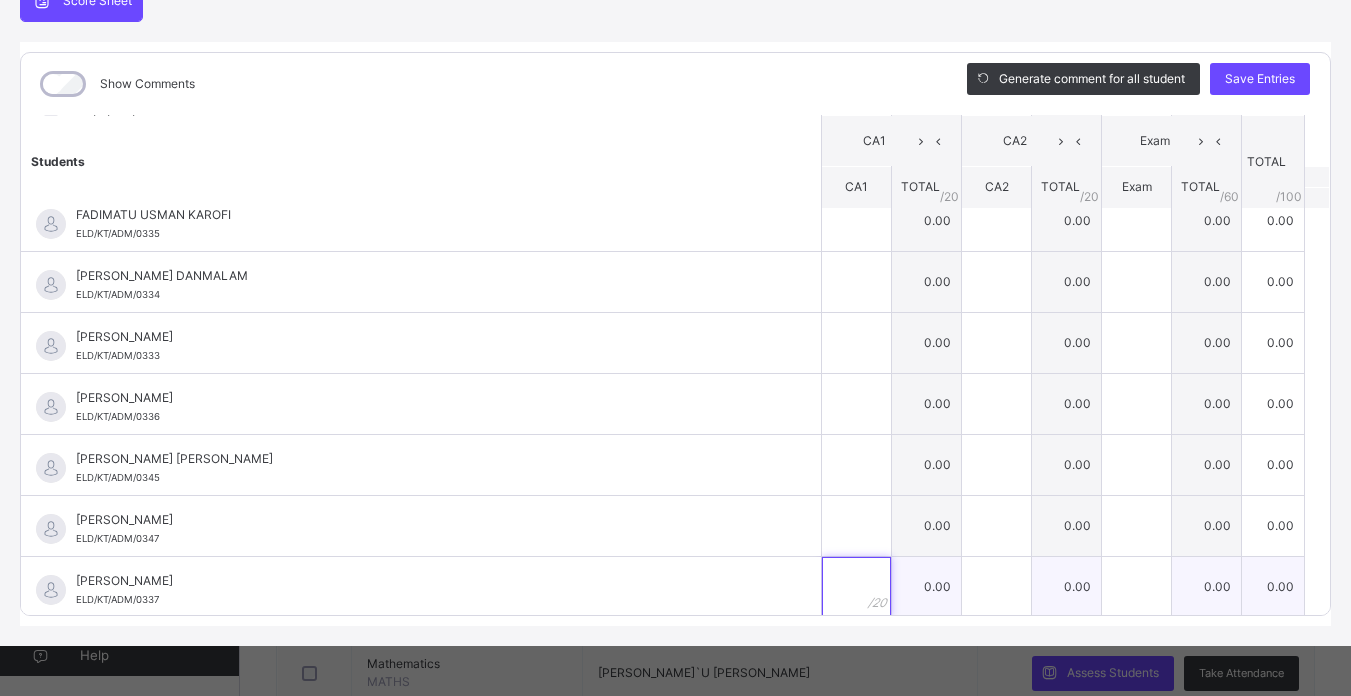 click at bounding box center (856, 587) 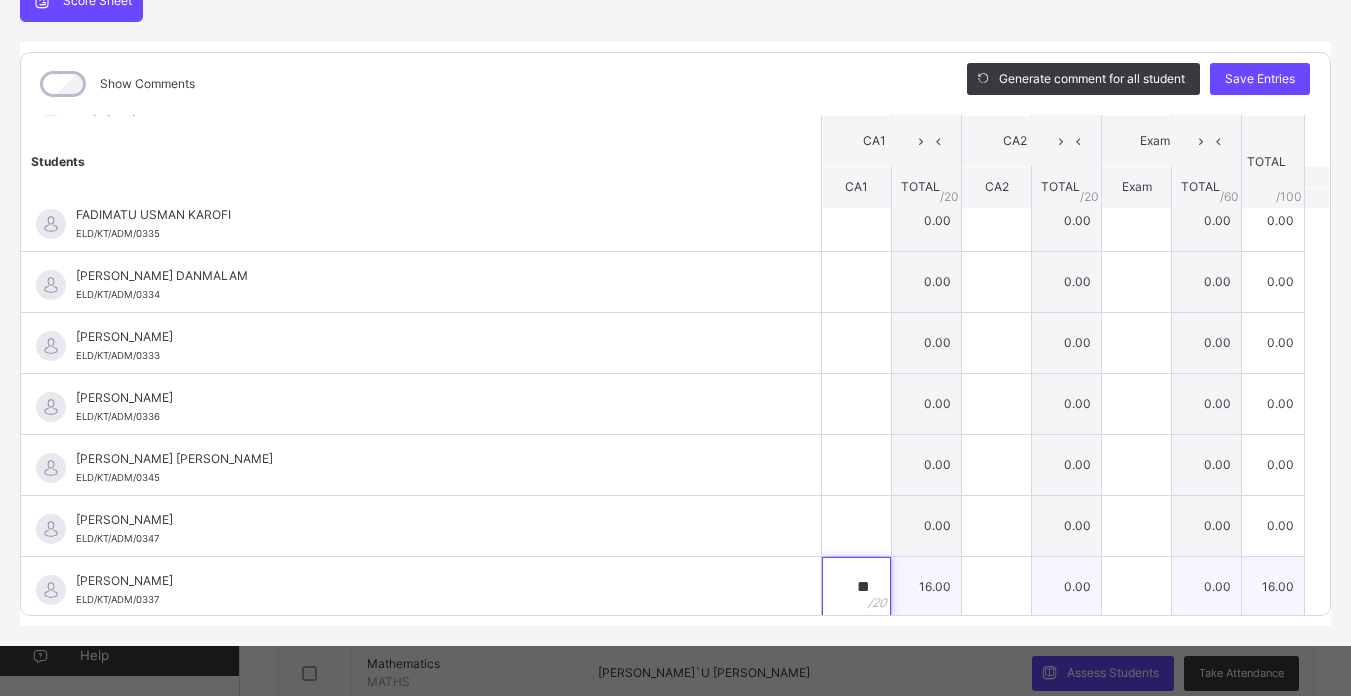 type on "**" 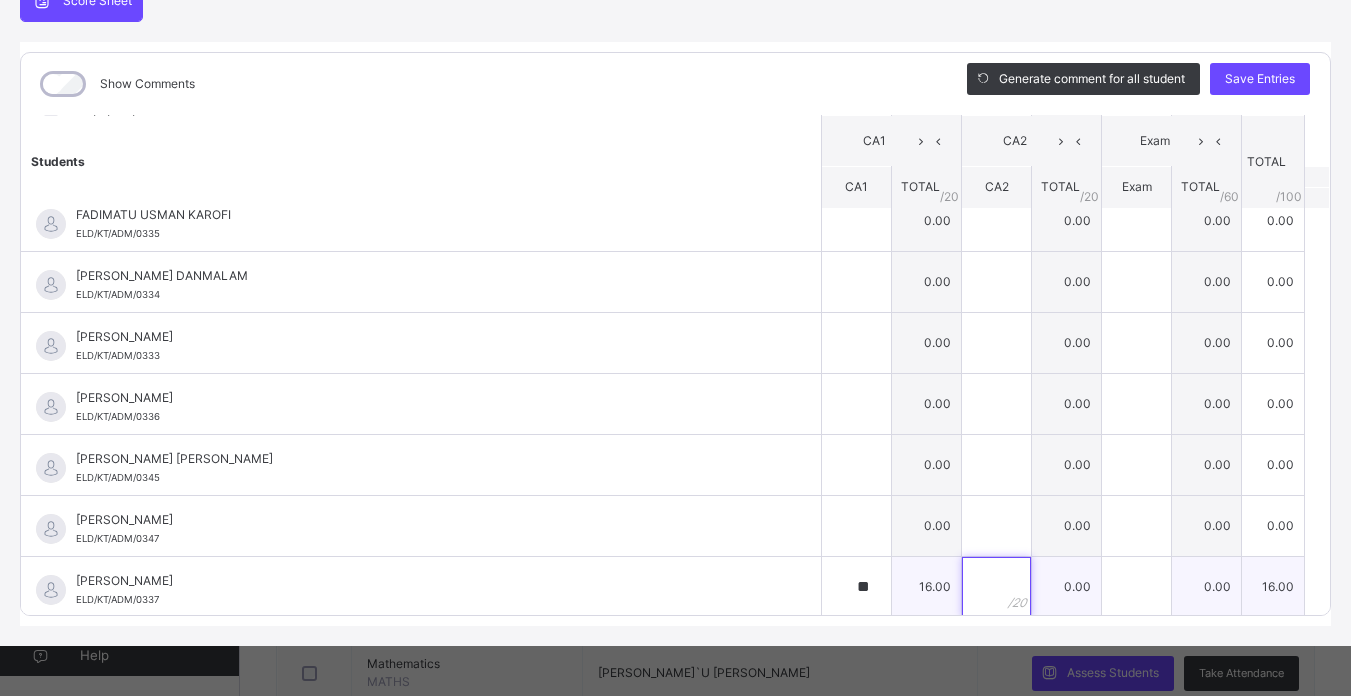 click at bounding box center [996, 587] 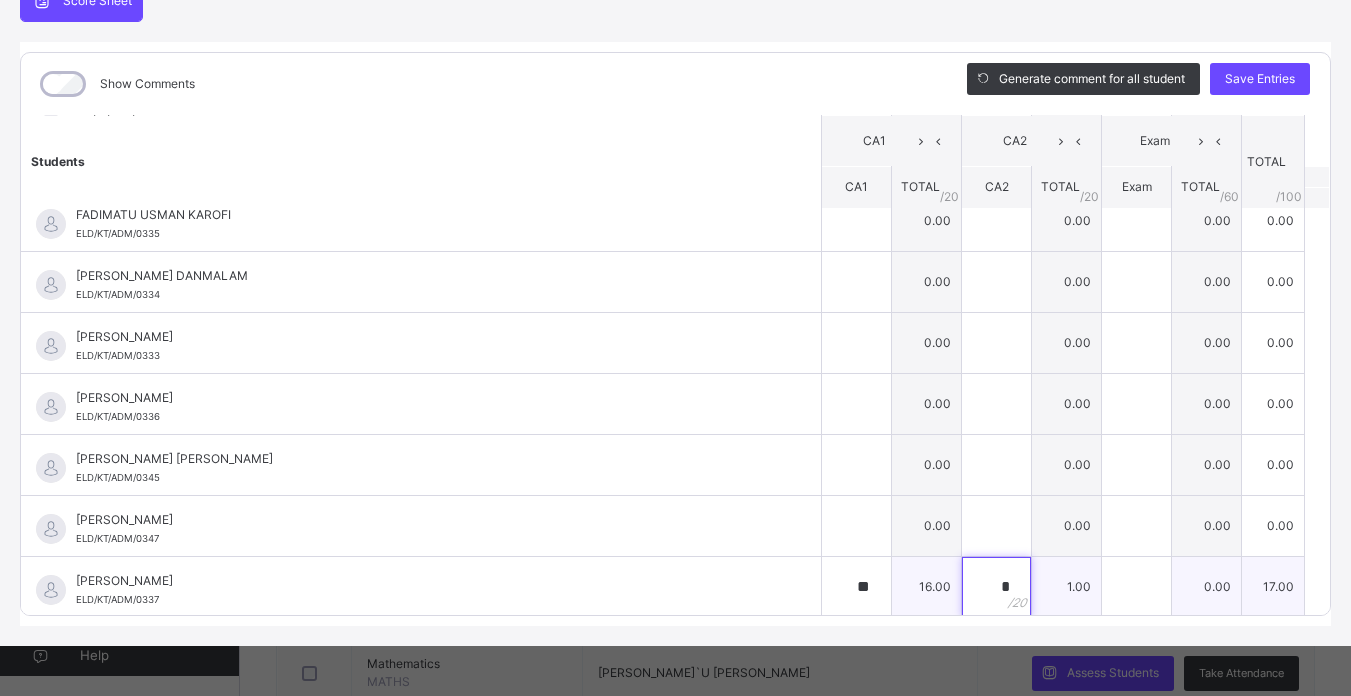 type on "**" 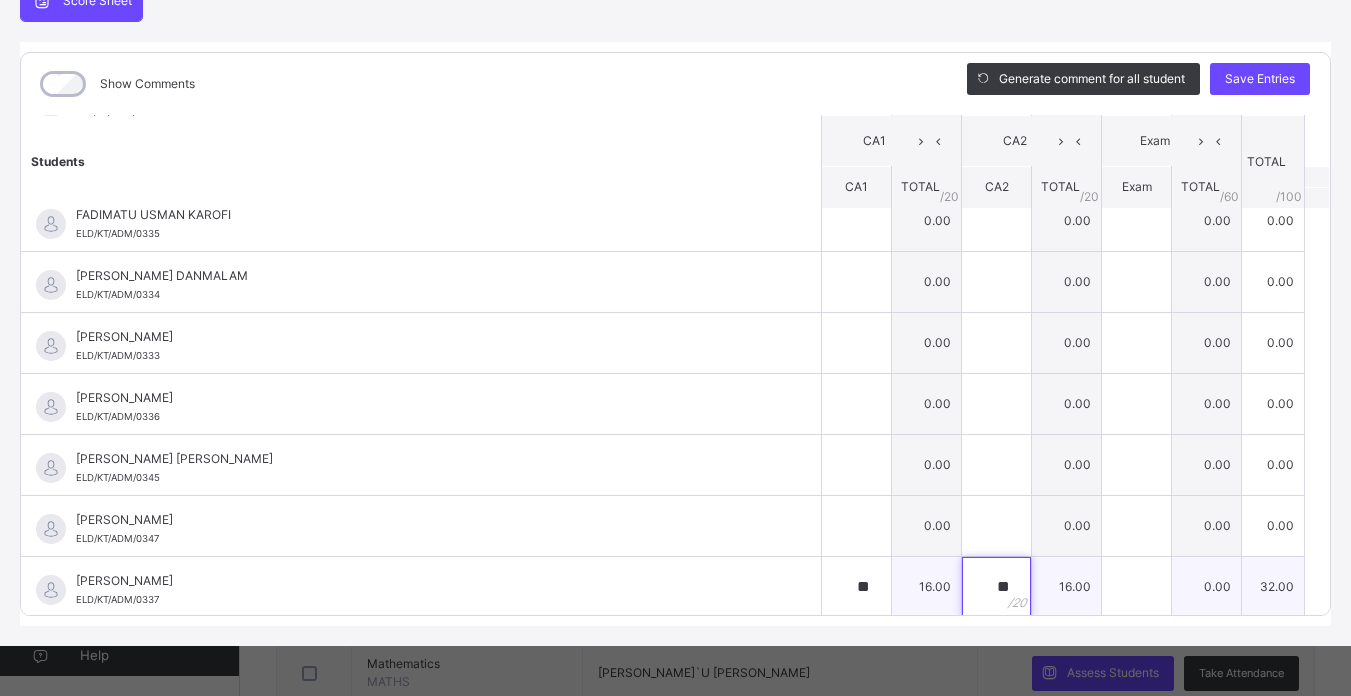 type on "**" 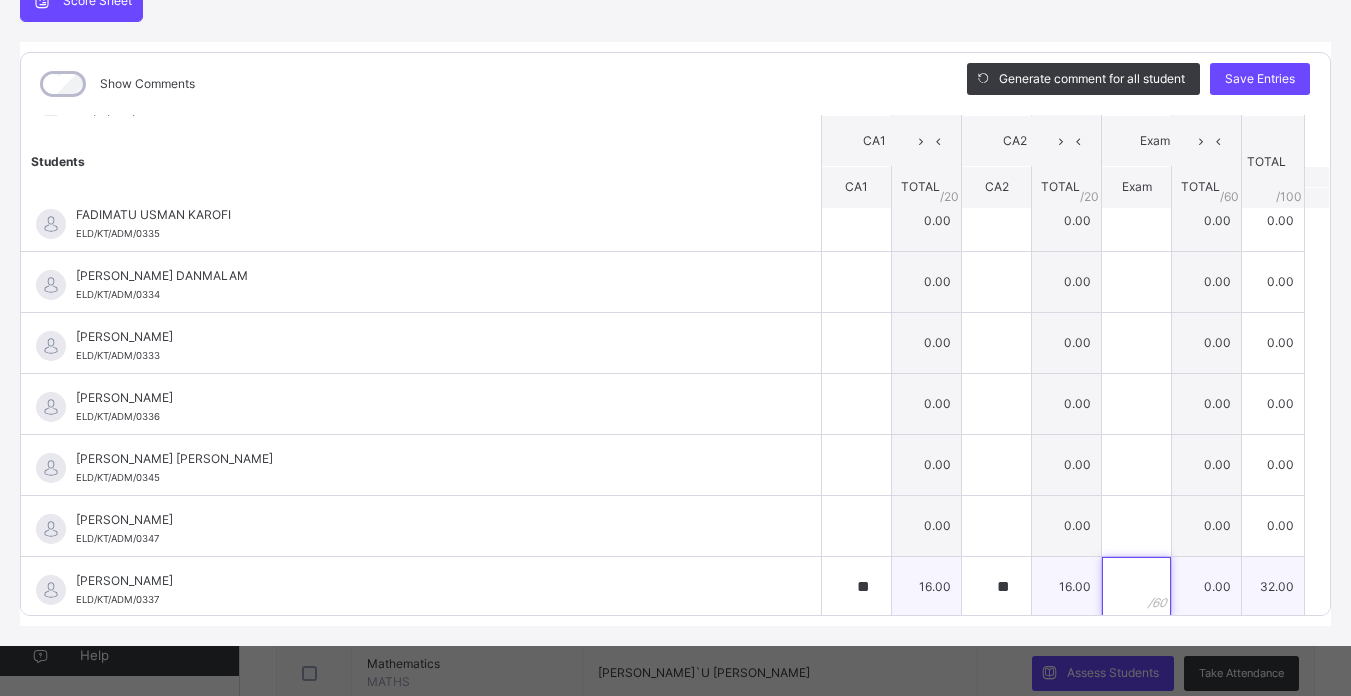 click at bounding box center (1136, 587) 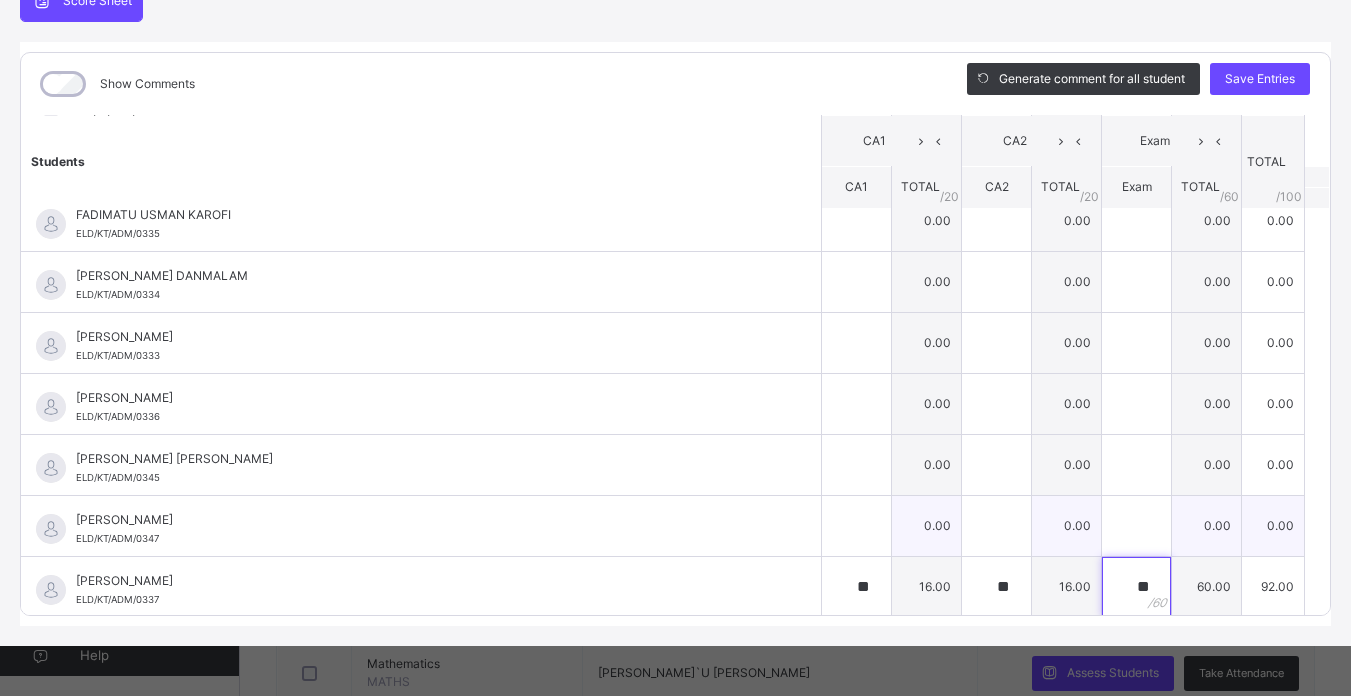 type on "**" 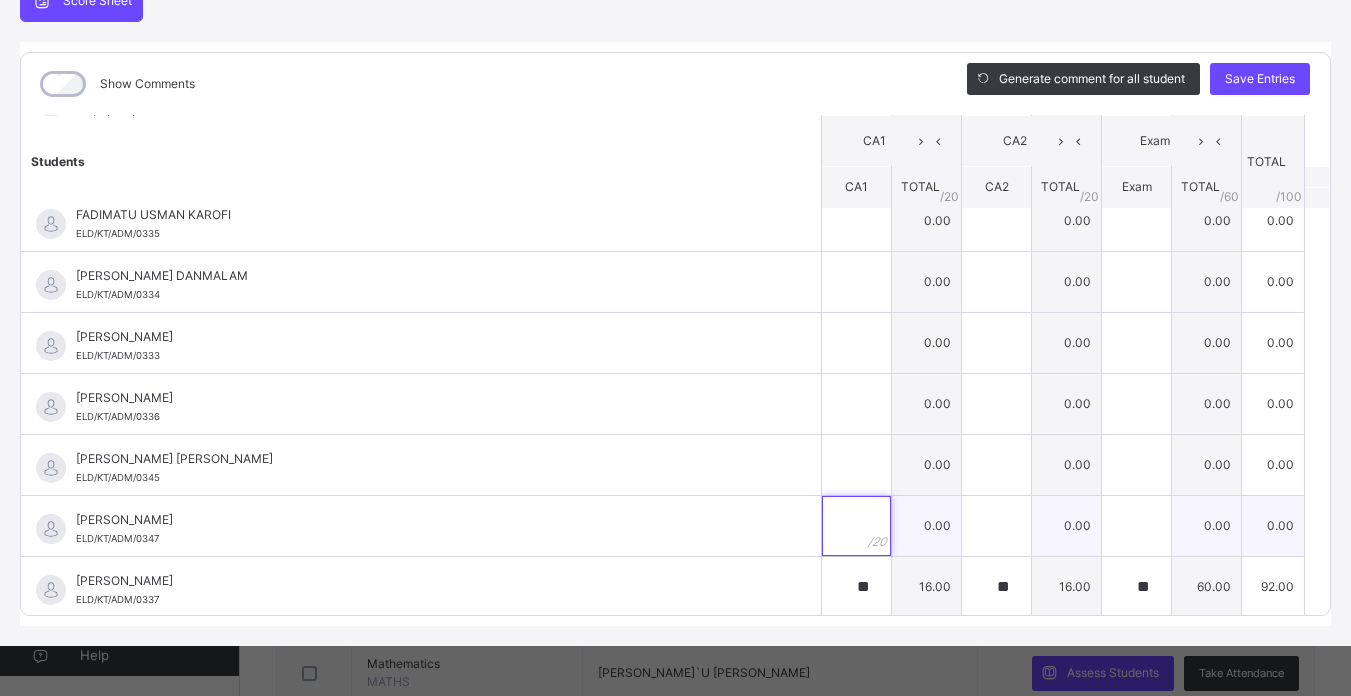click at bounding box center [856, 526] 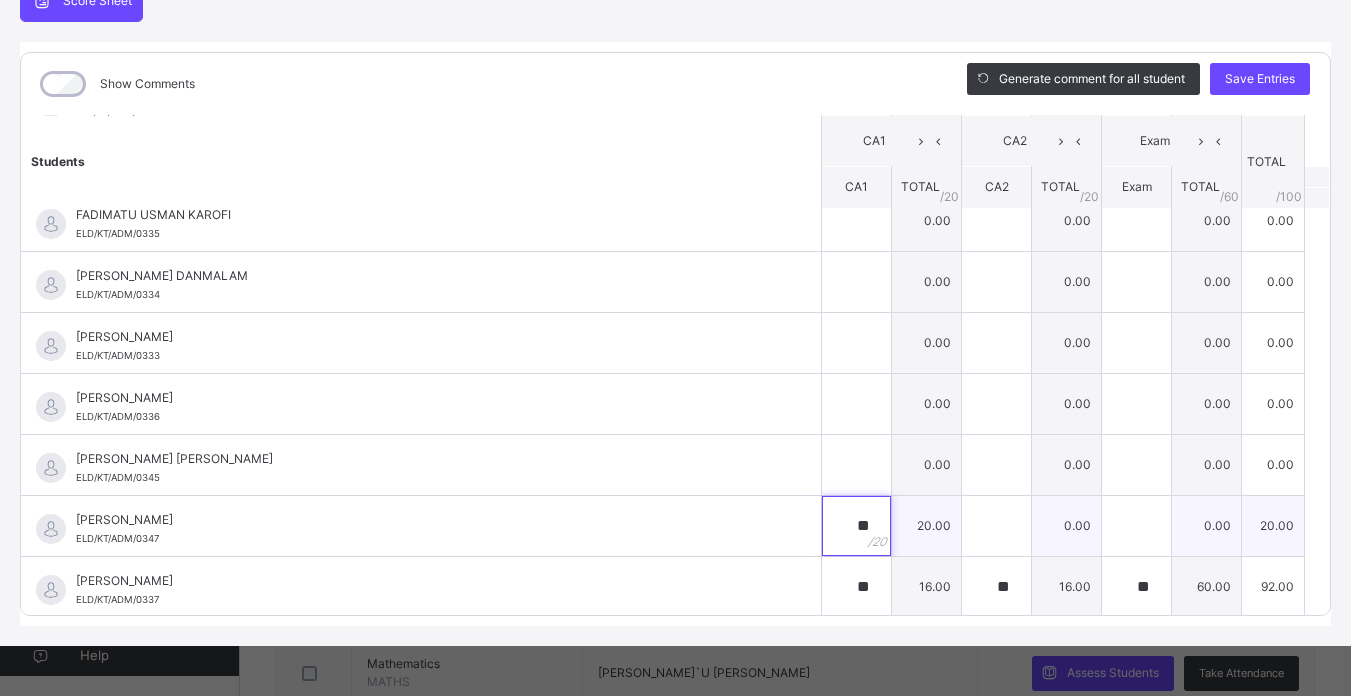 type on "**" 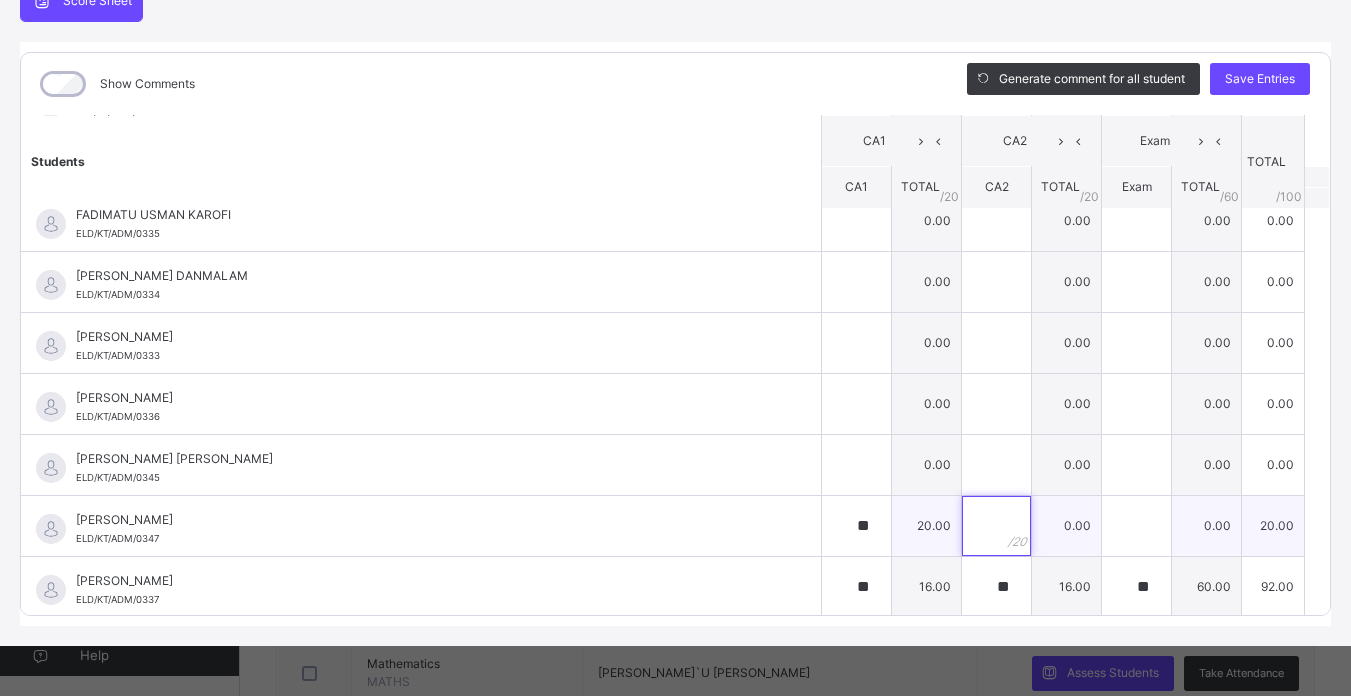 click at bounding box center [996, 526] 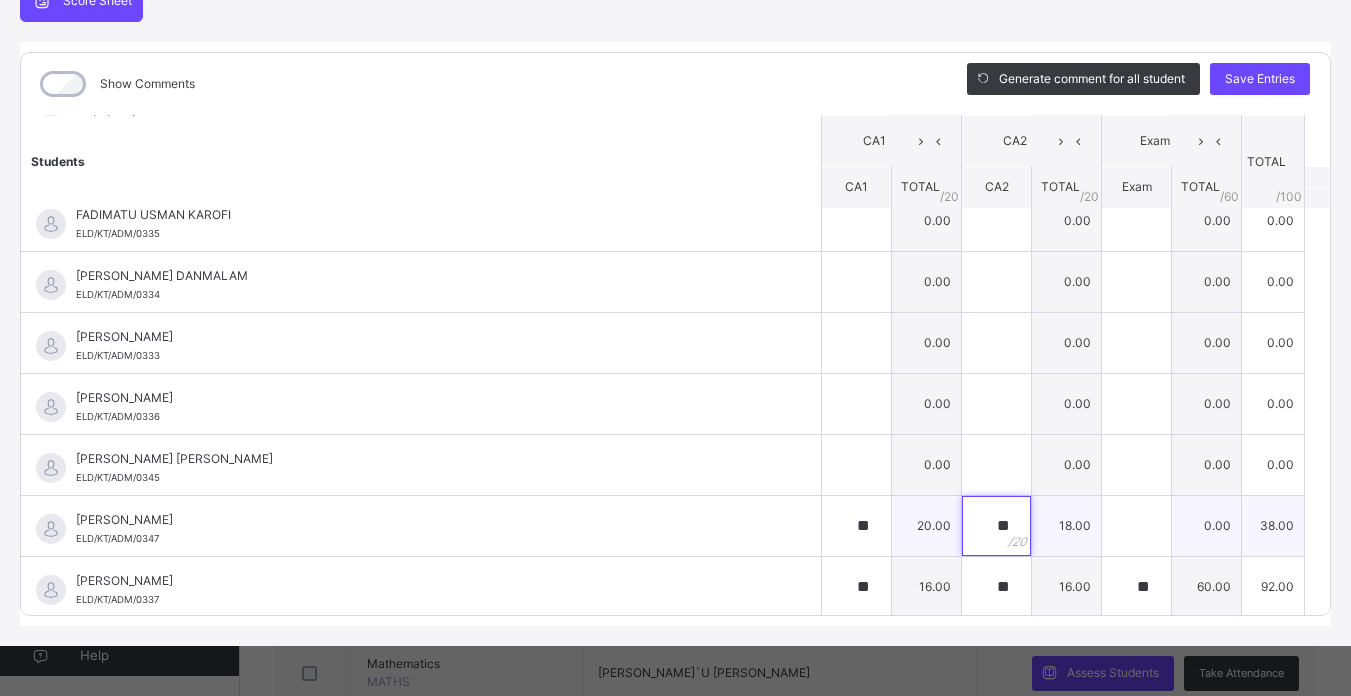 type on "**" 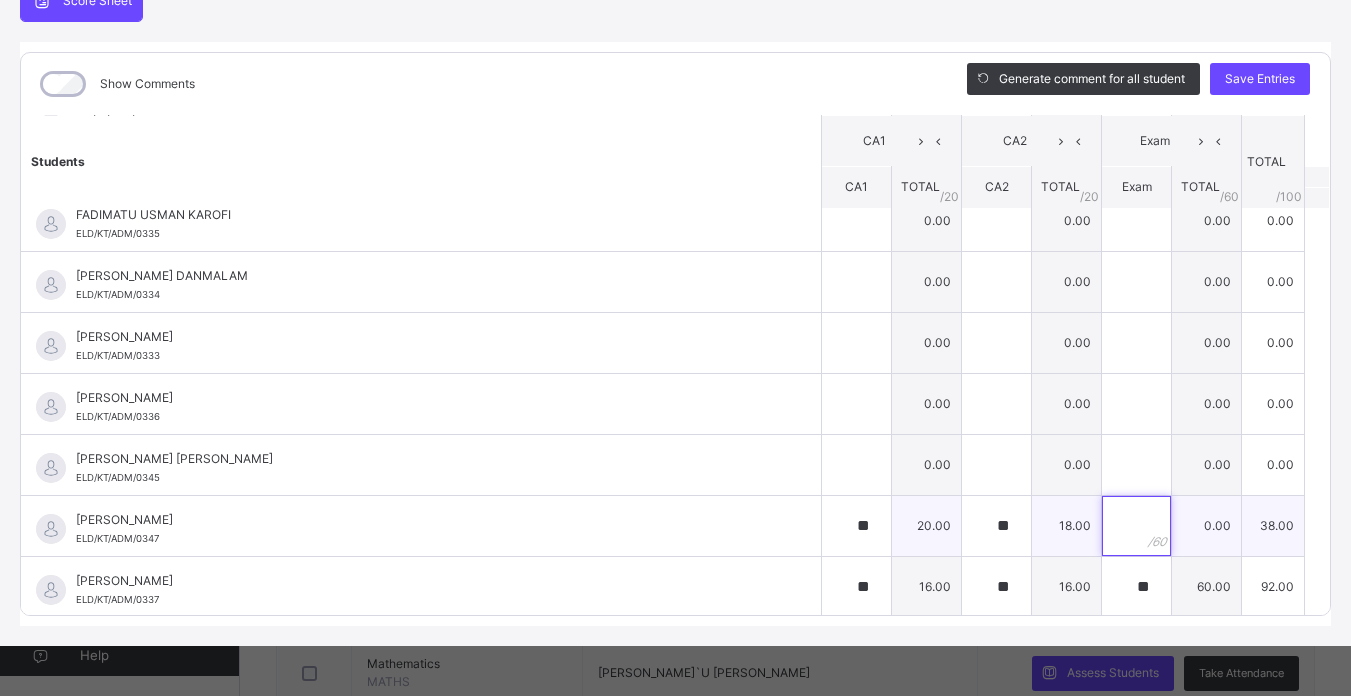 click at bounding box center (1136, 526) 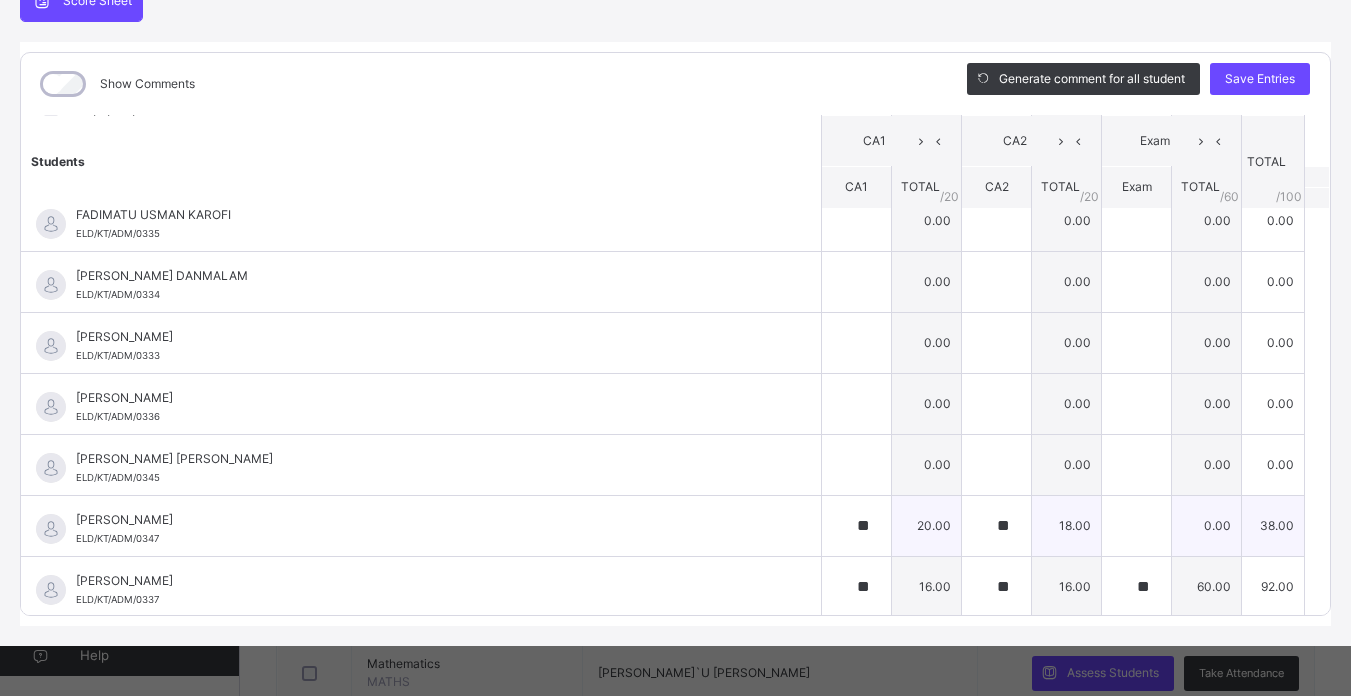 click at bounding box center (1136, 526) 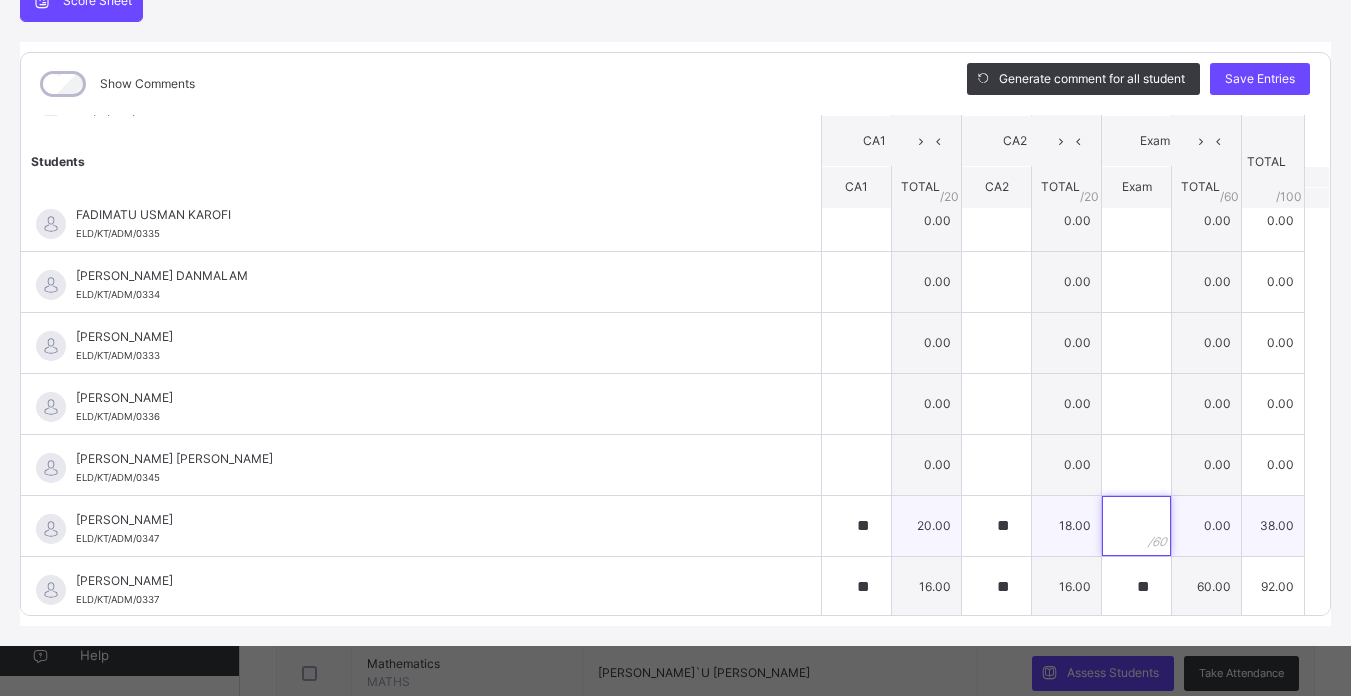 click at bounding box center (1136, 526) 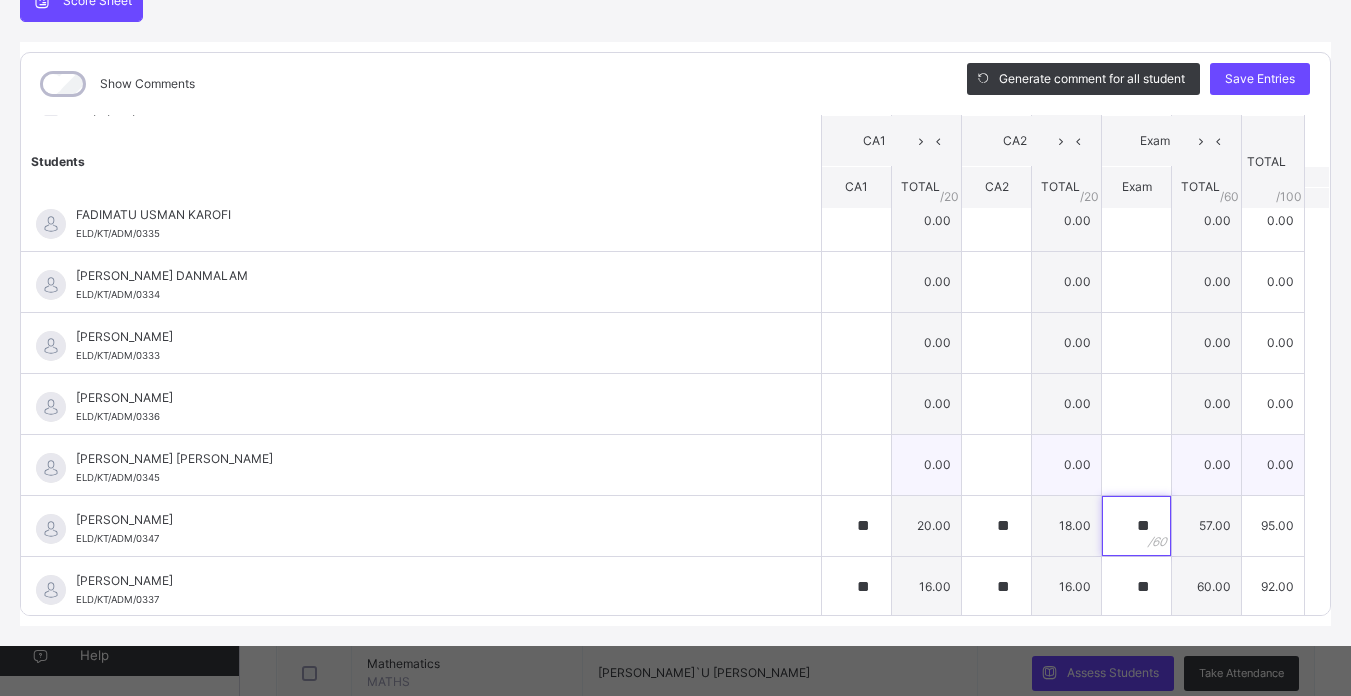type on "**" 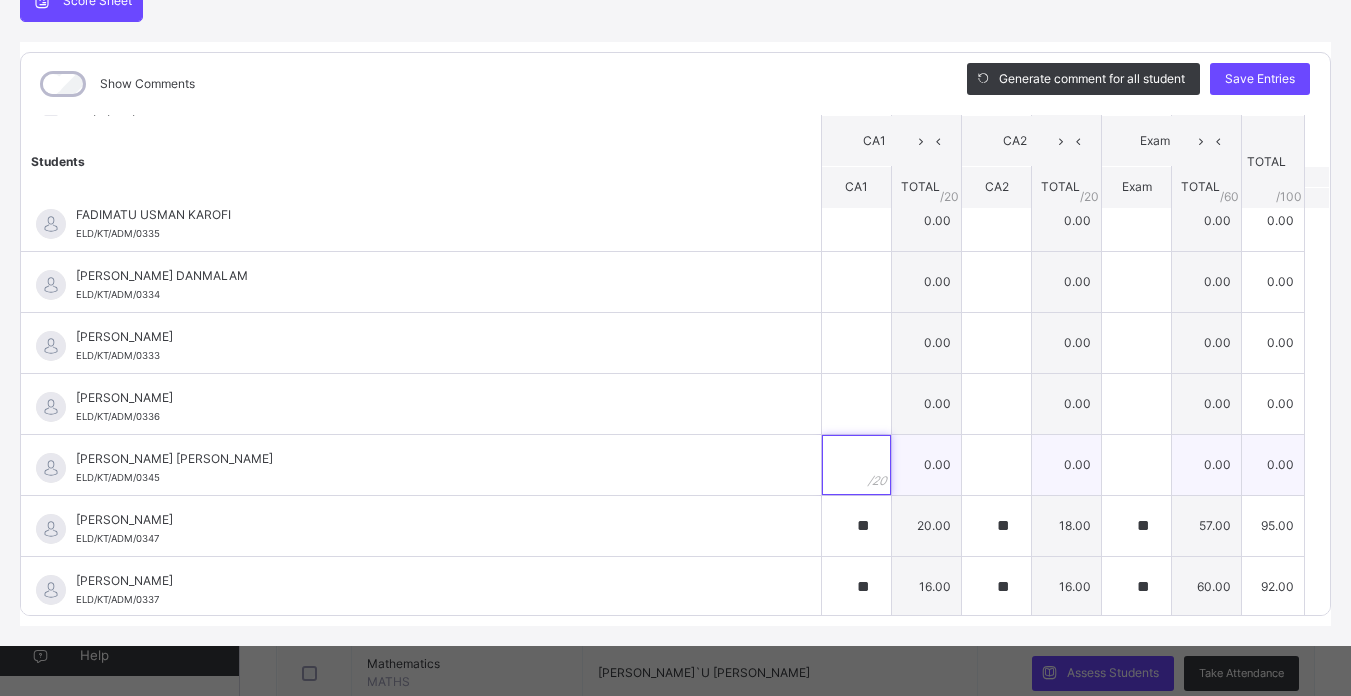 click at bounding box center (856, 465) 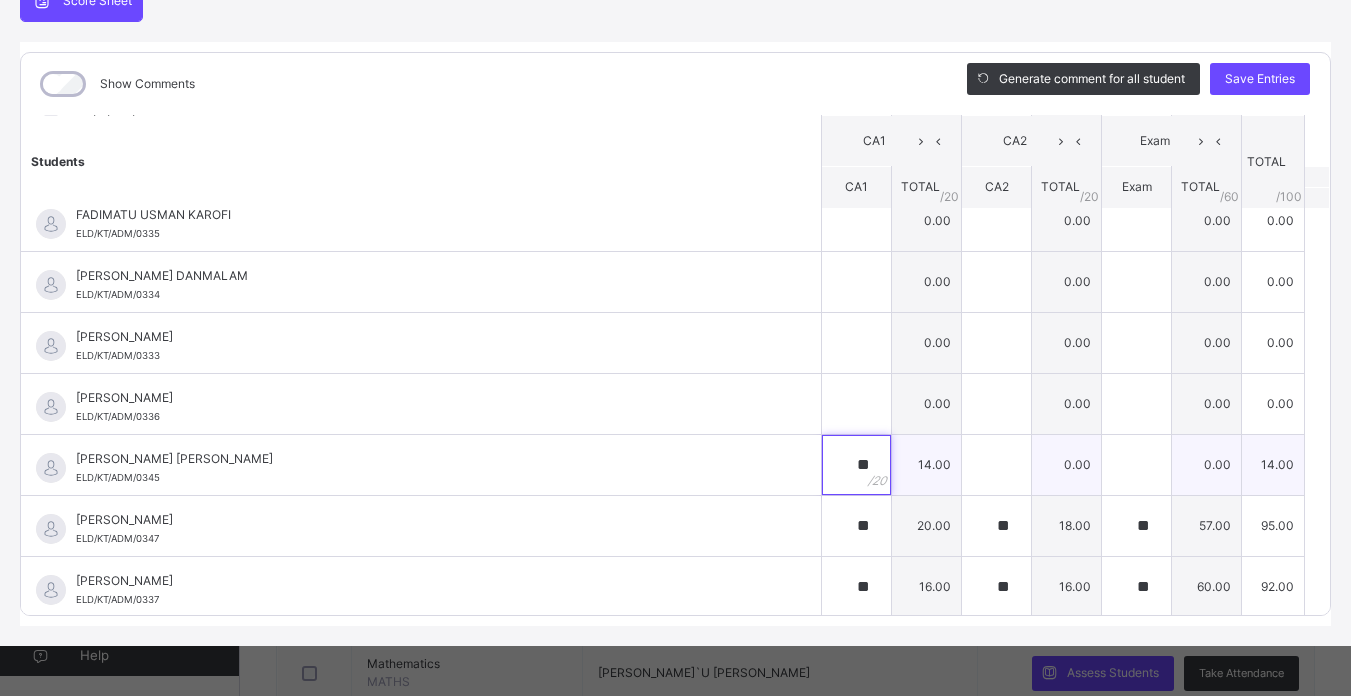 type on "**" 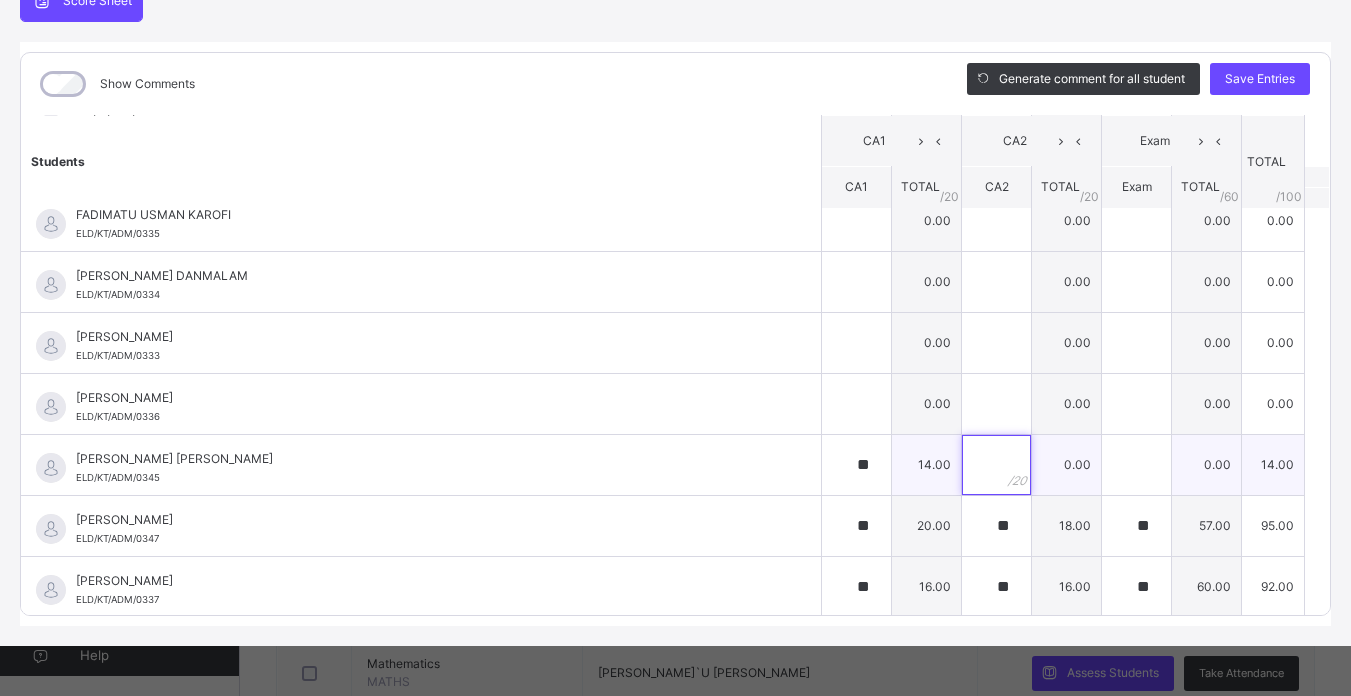 click at bounding box center (996, 465) 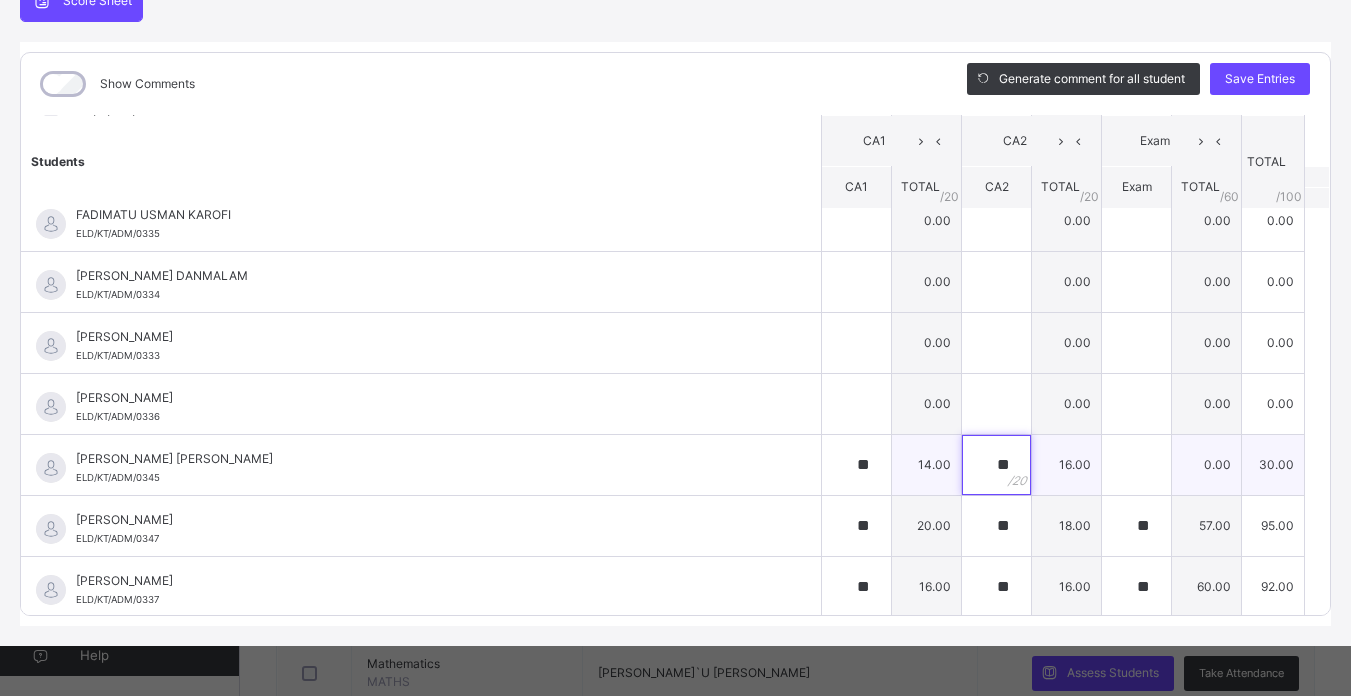 type on "**" 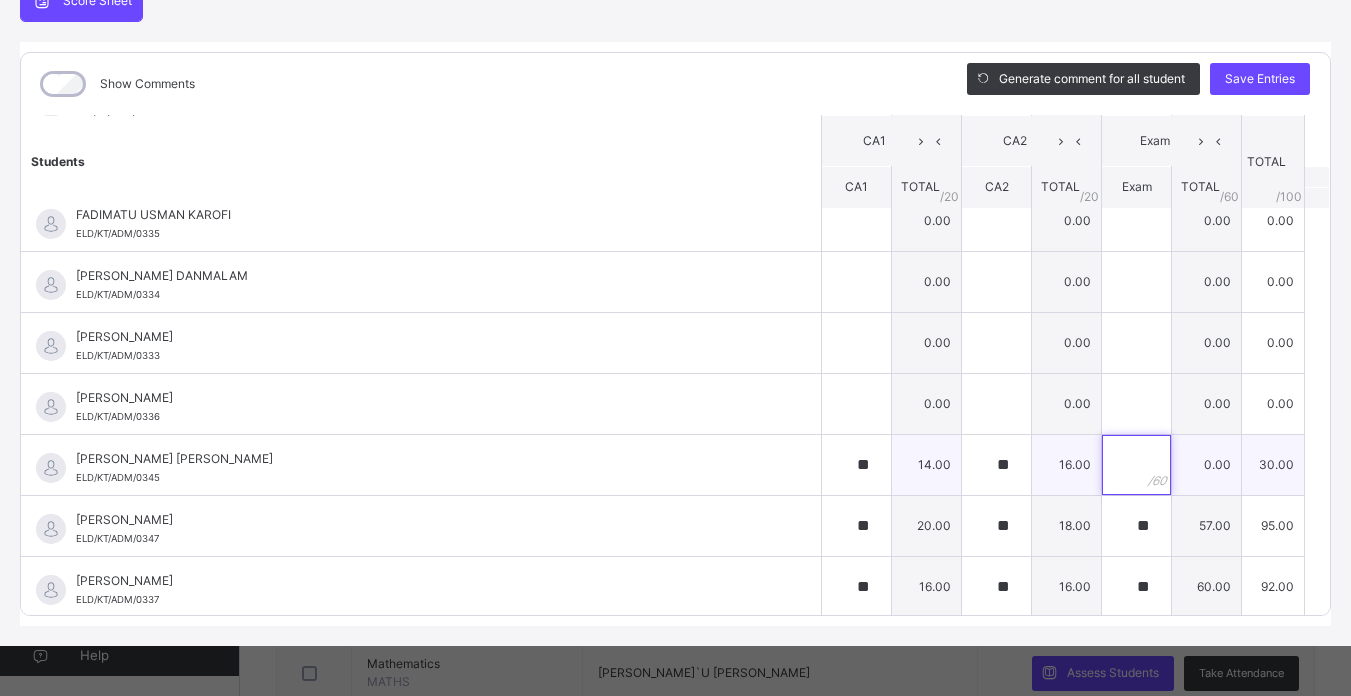click at bounding box center [1136, 465] 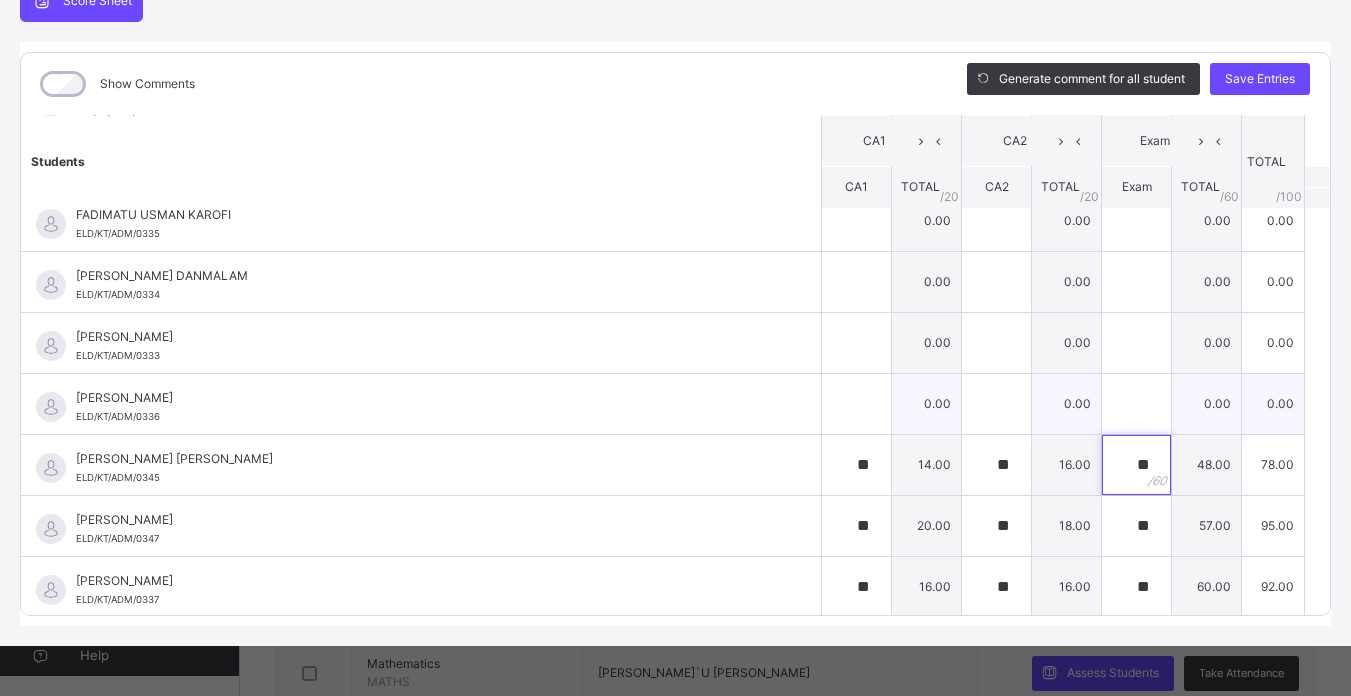 type on "**" 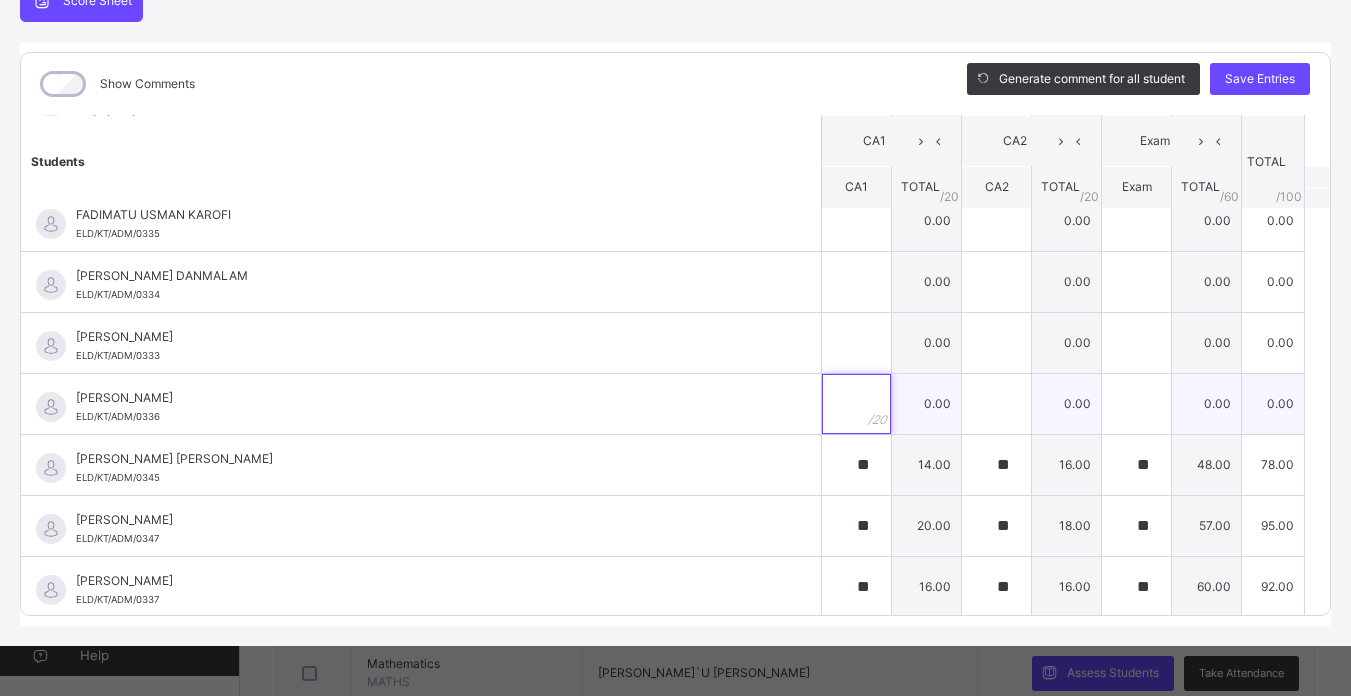 click at bounding box center (856, 404) 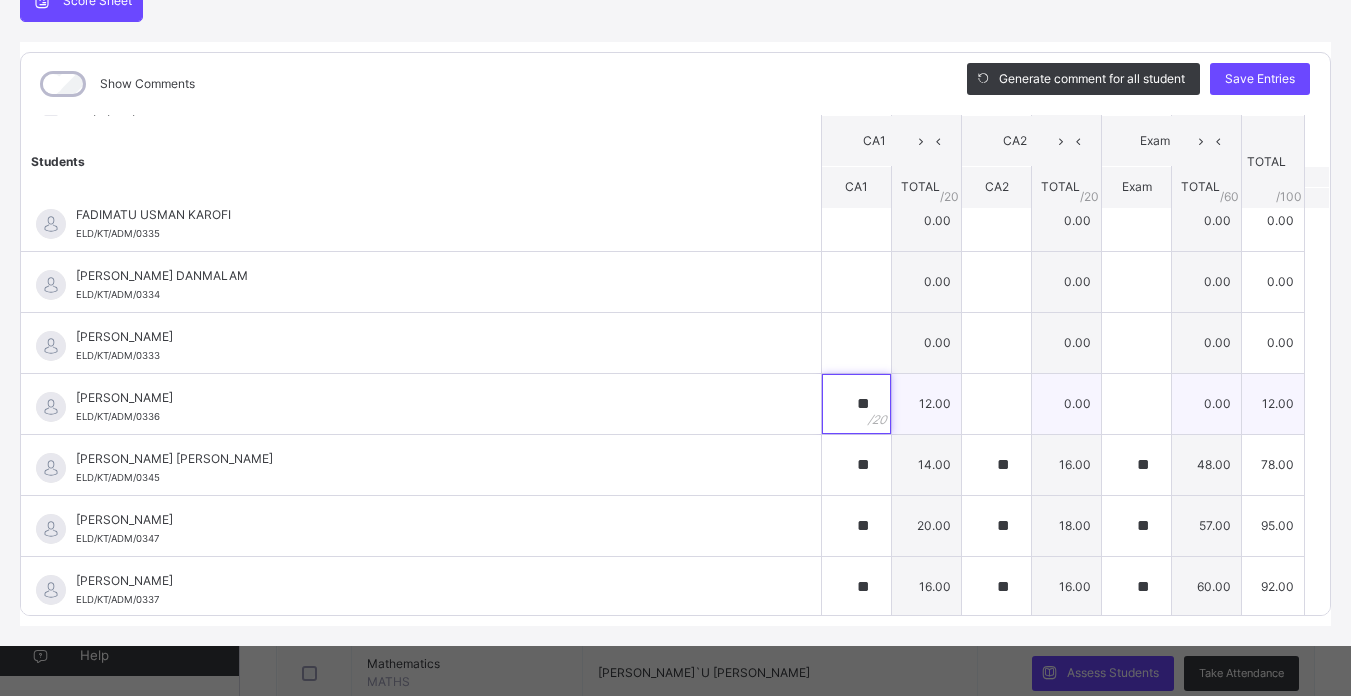 type on "**" 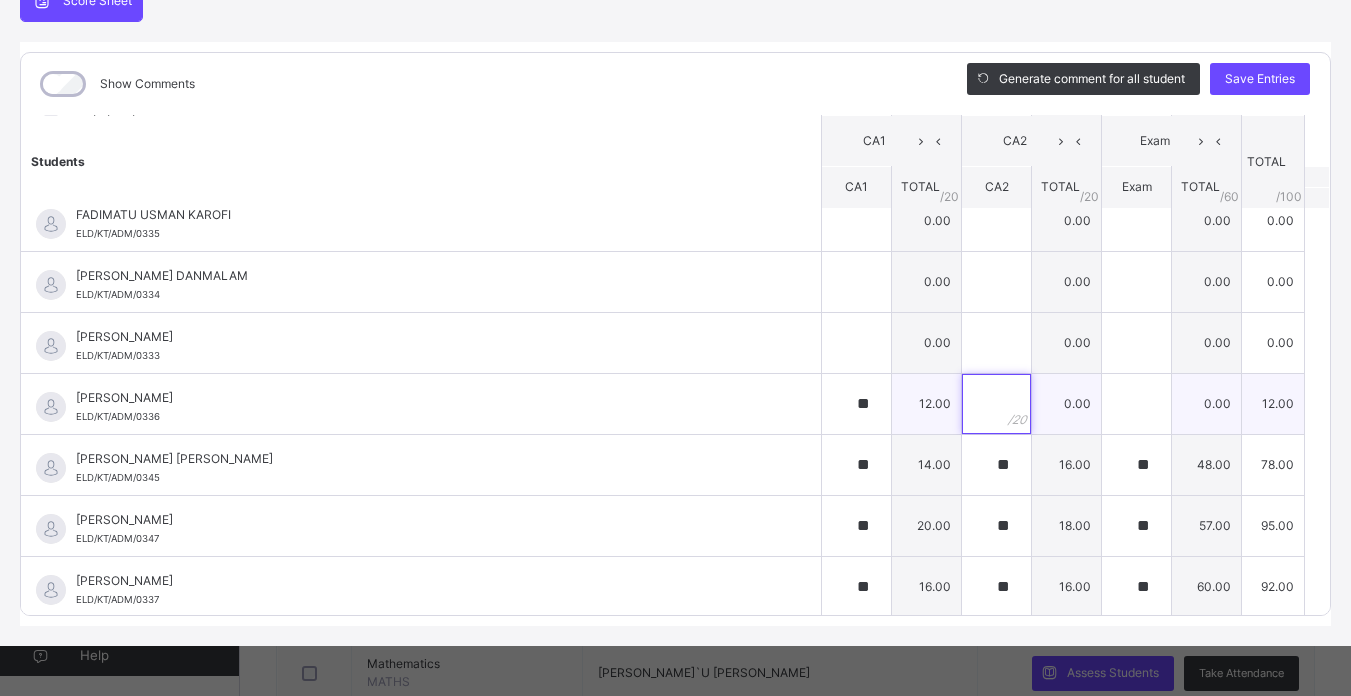 click at bounding box center (996, 404) 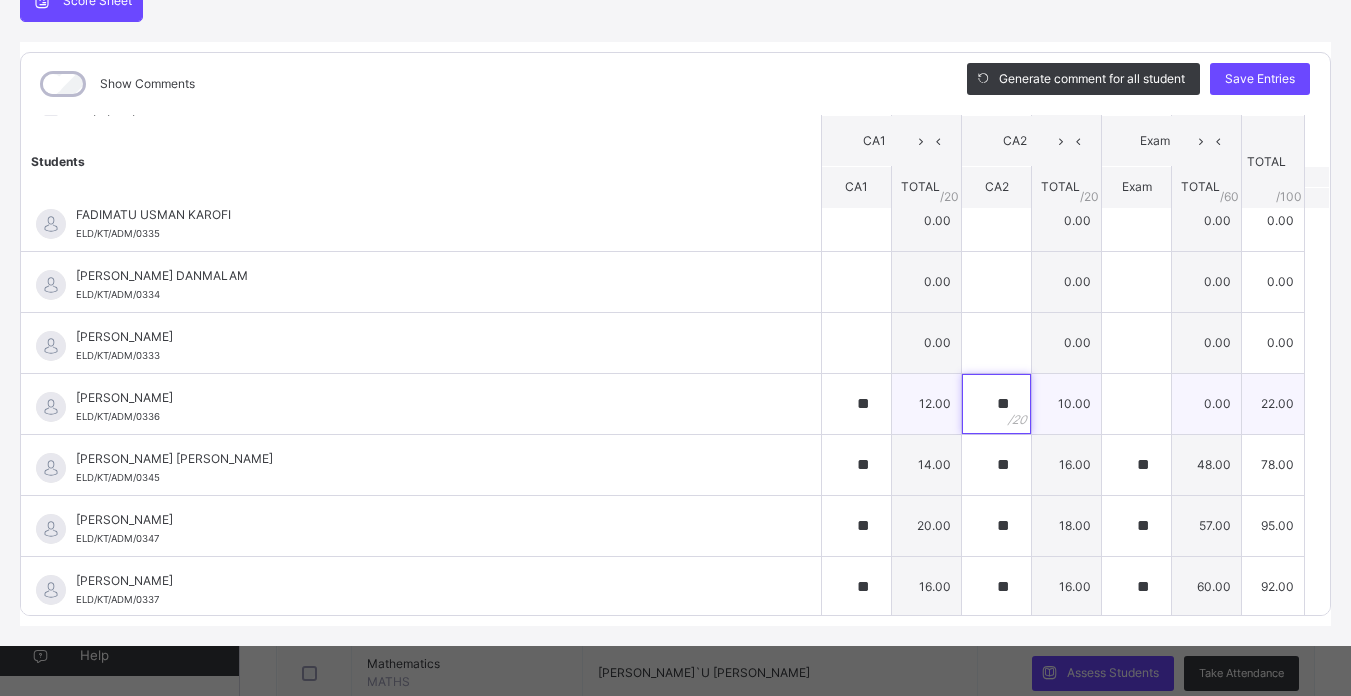 type on "**" 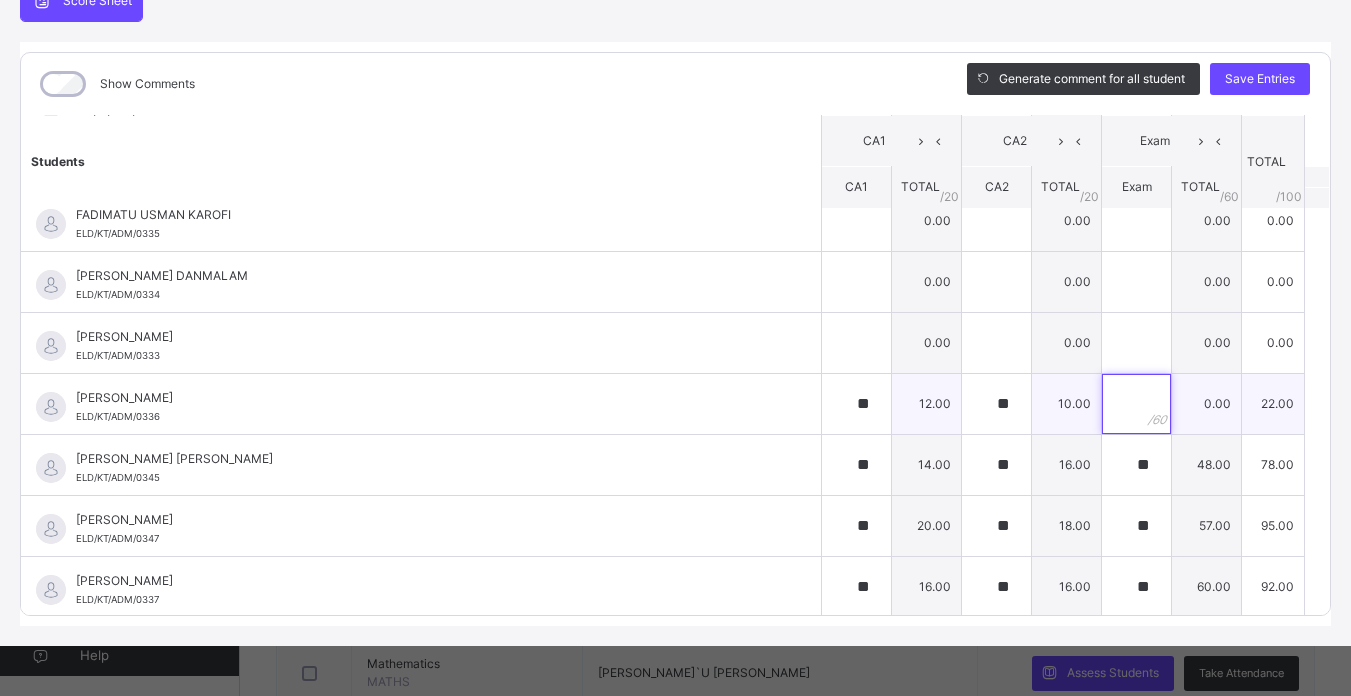 click at bounding box center [1136, 404] 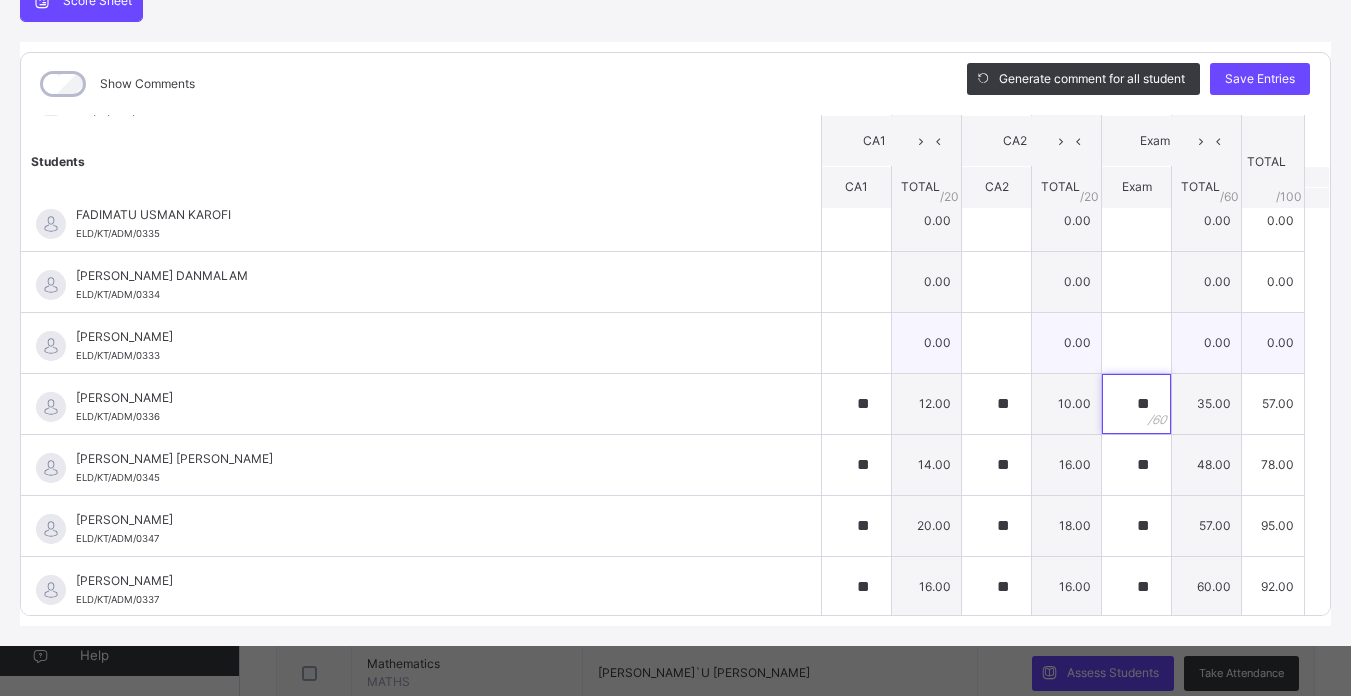 type on "**" 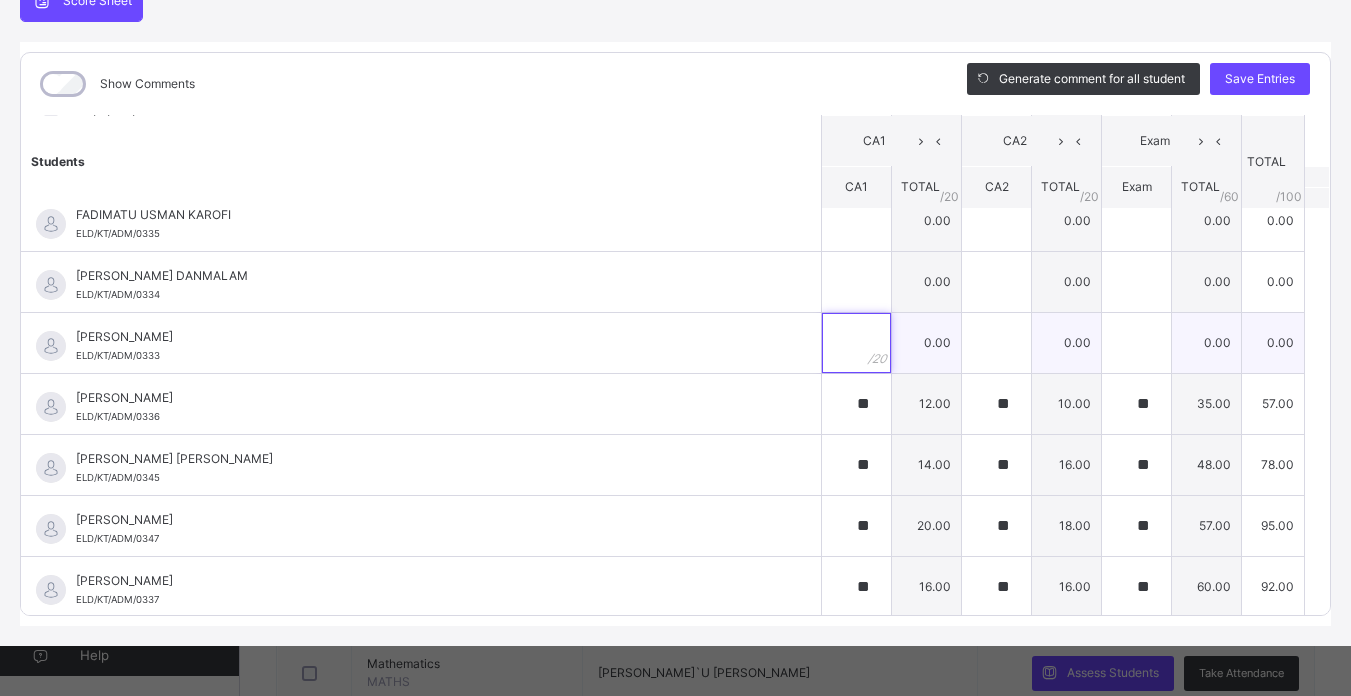 click at bounding box center [856, 343] 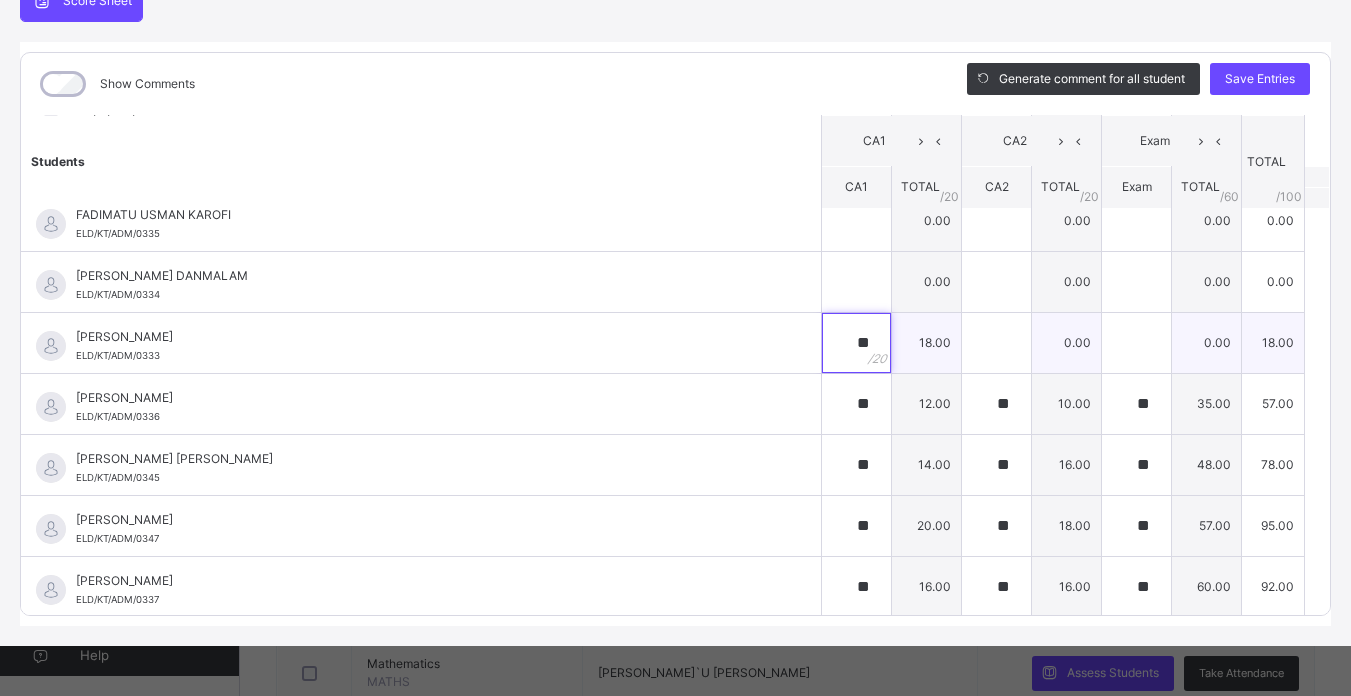type on "**" 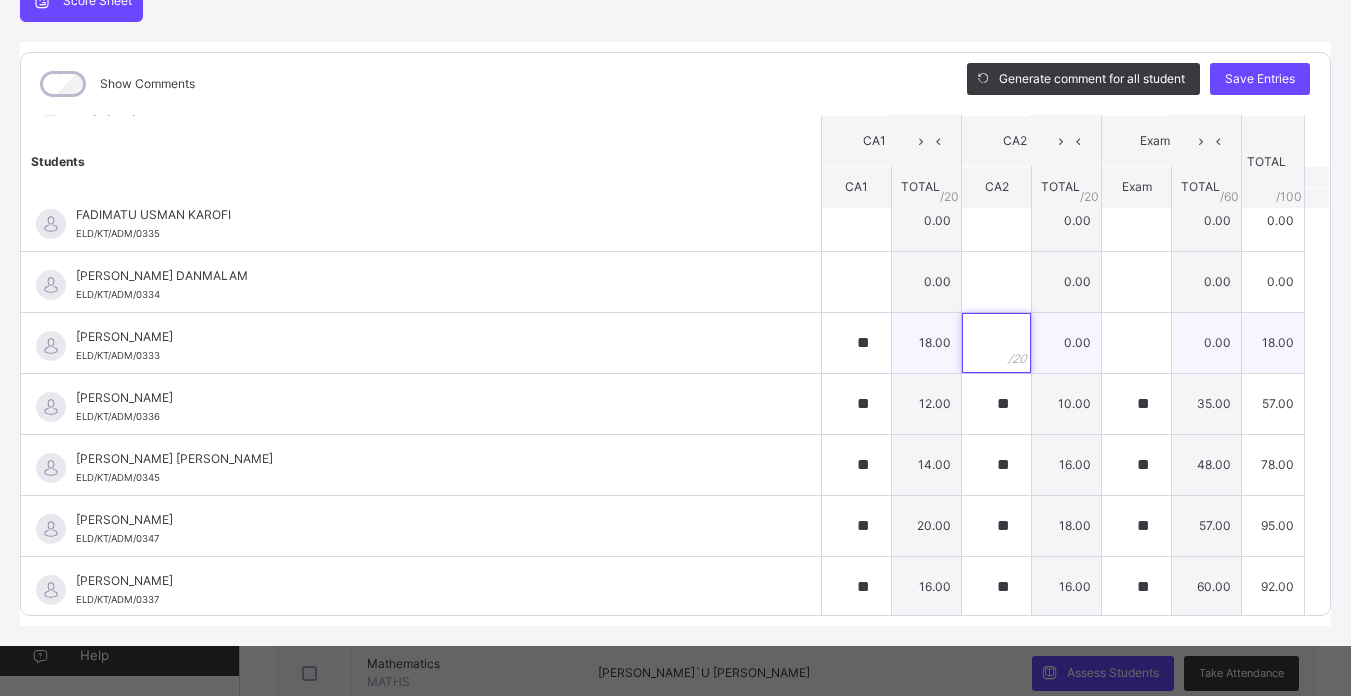 click at bounding box center [996, 343] 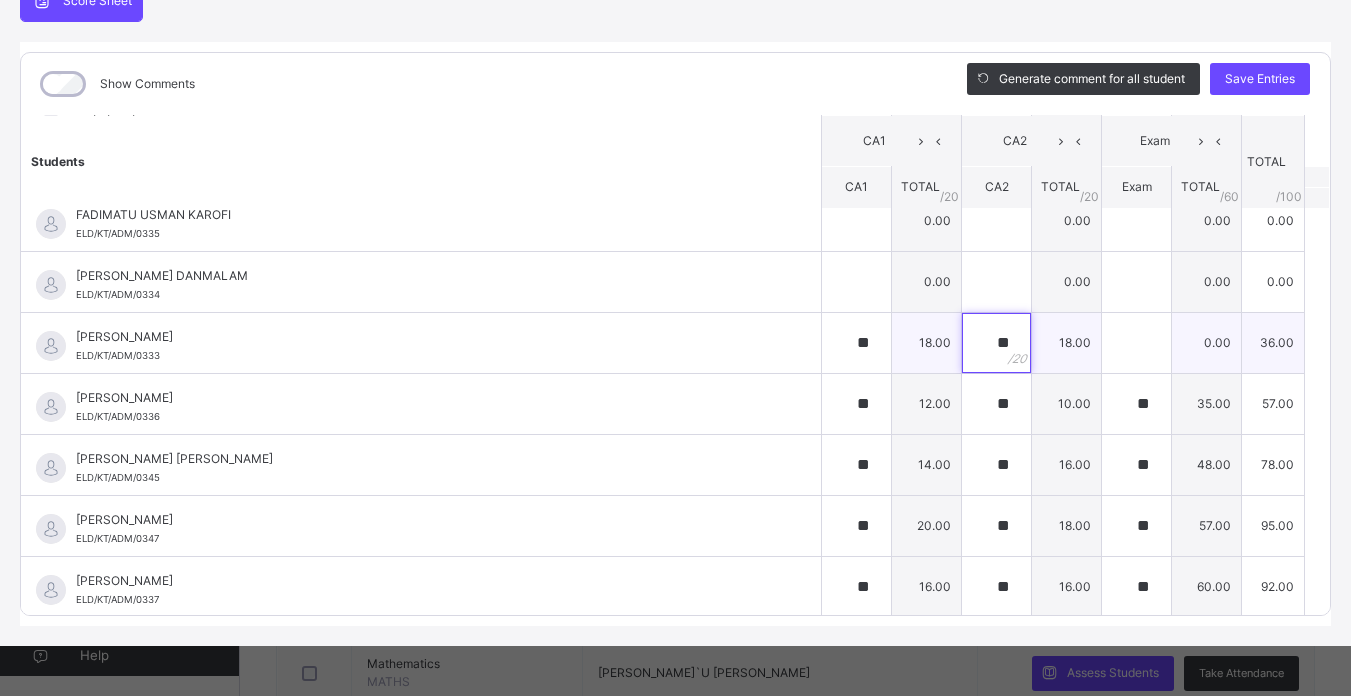 type on "**" 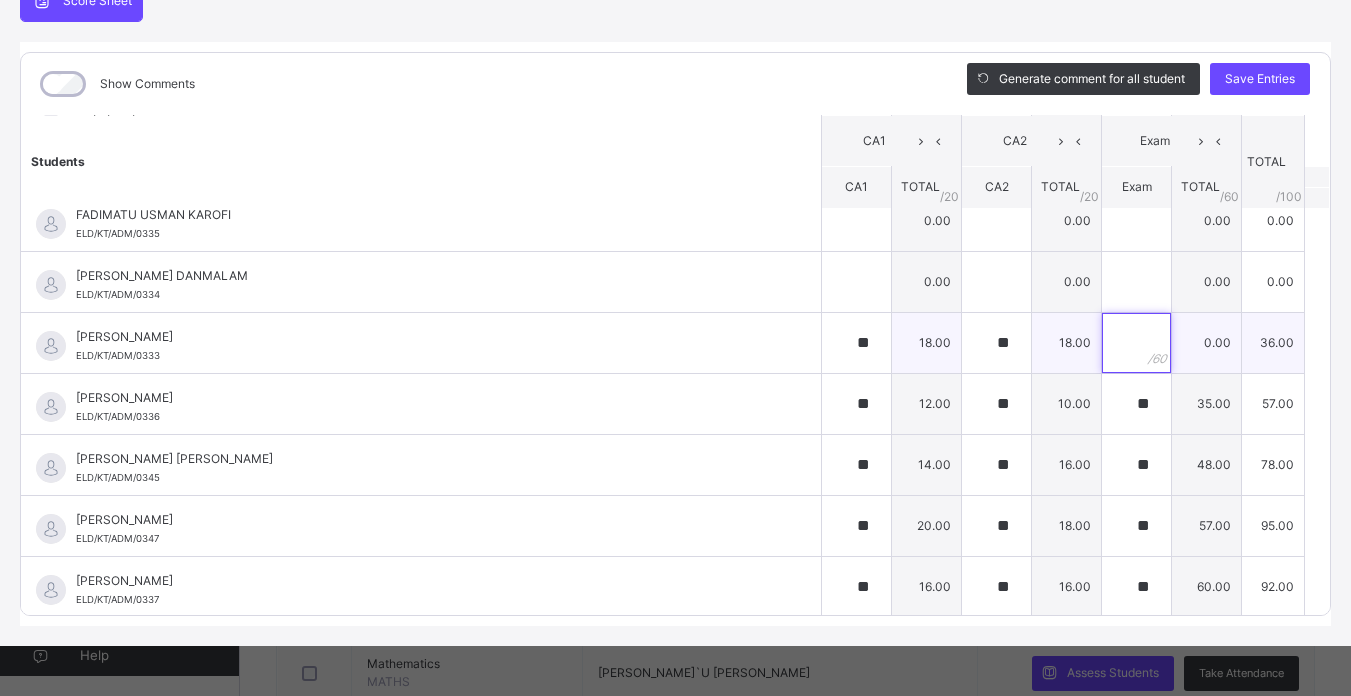 click at bounding box center [1136, 343] 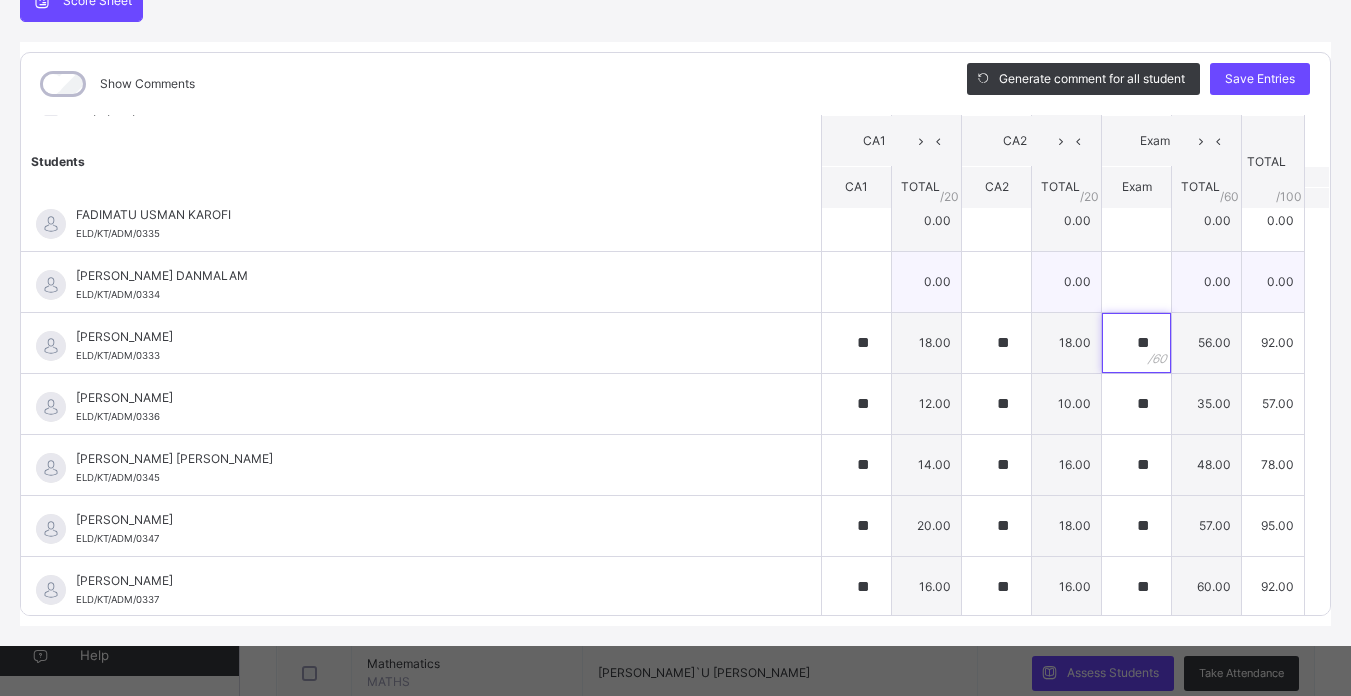 type on "**" 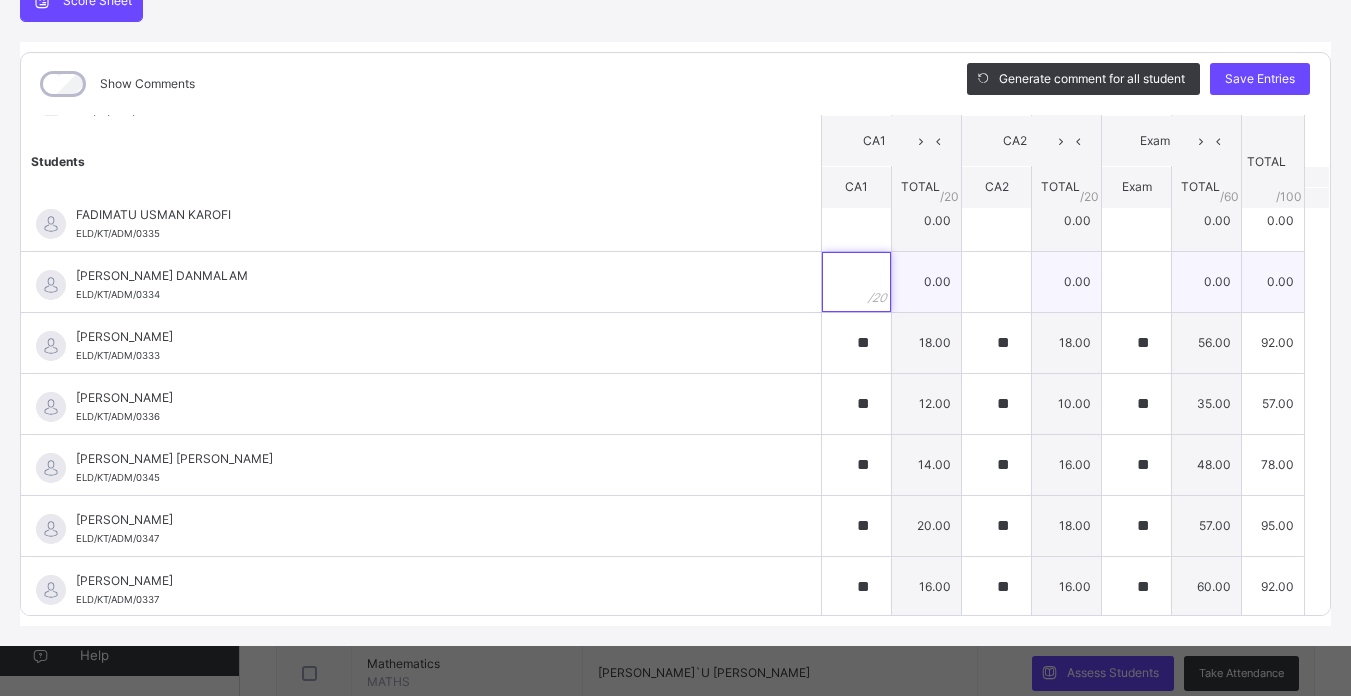 click at bounding box center [856, 282] 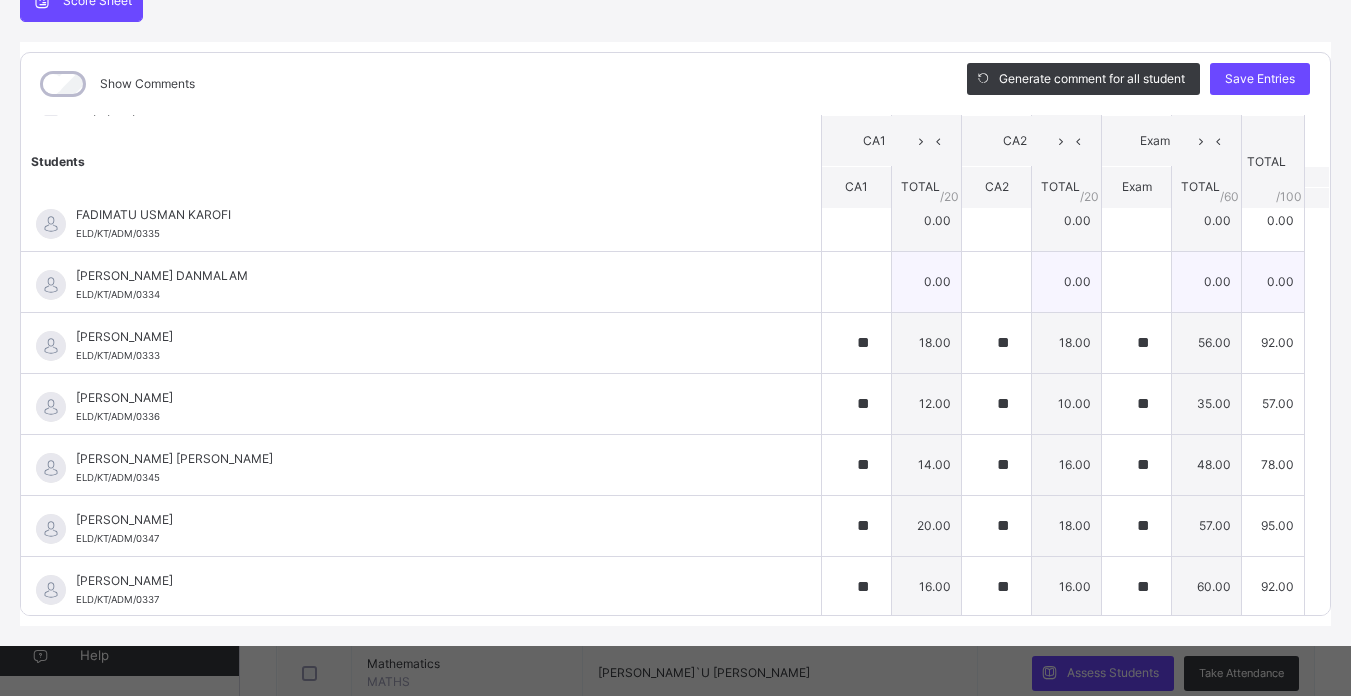 click at bounding box center (856, 282) 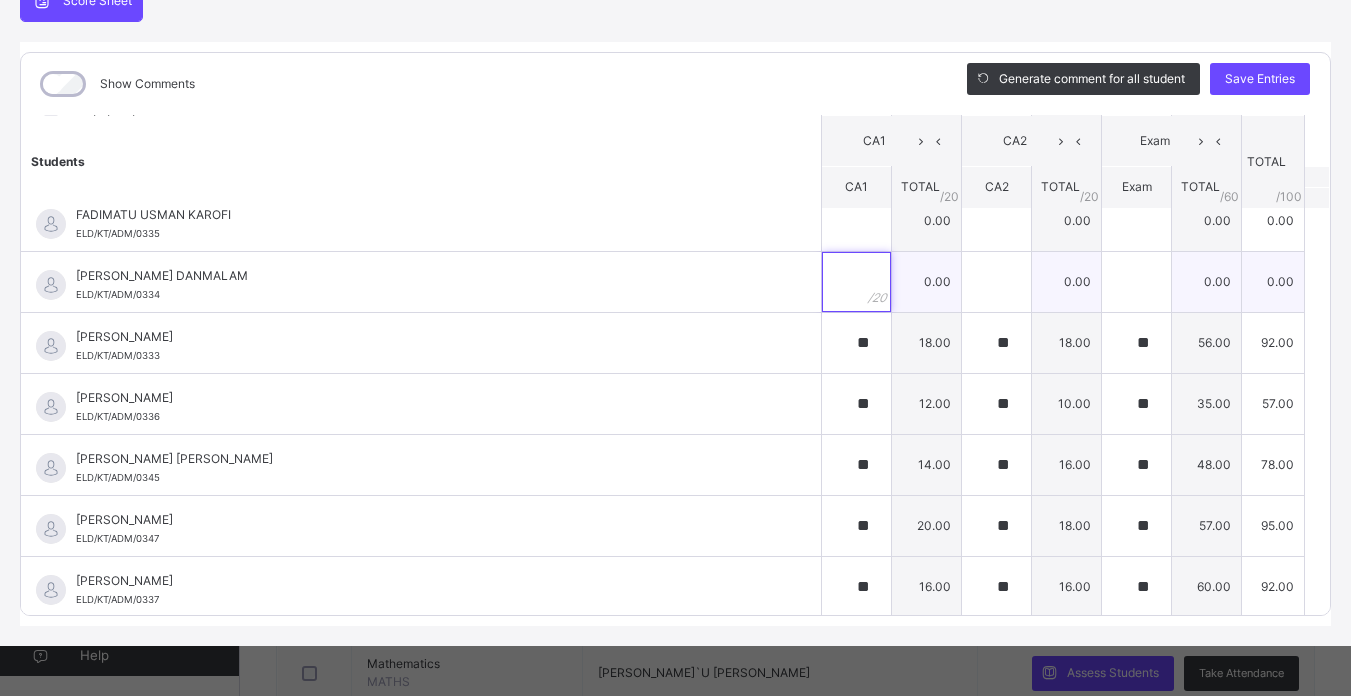 click at bounding box center [856, 282] 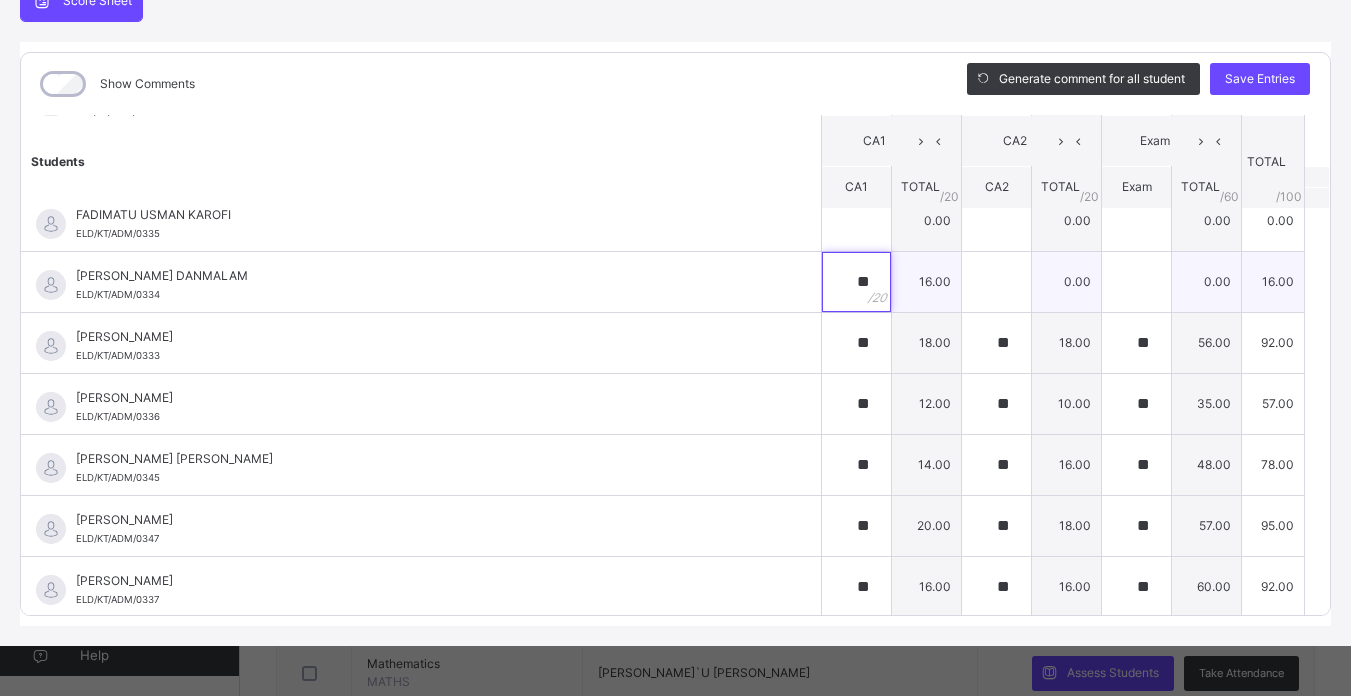 type on "**" 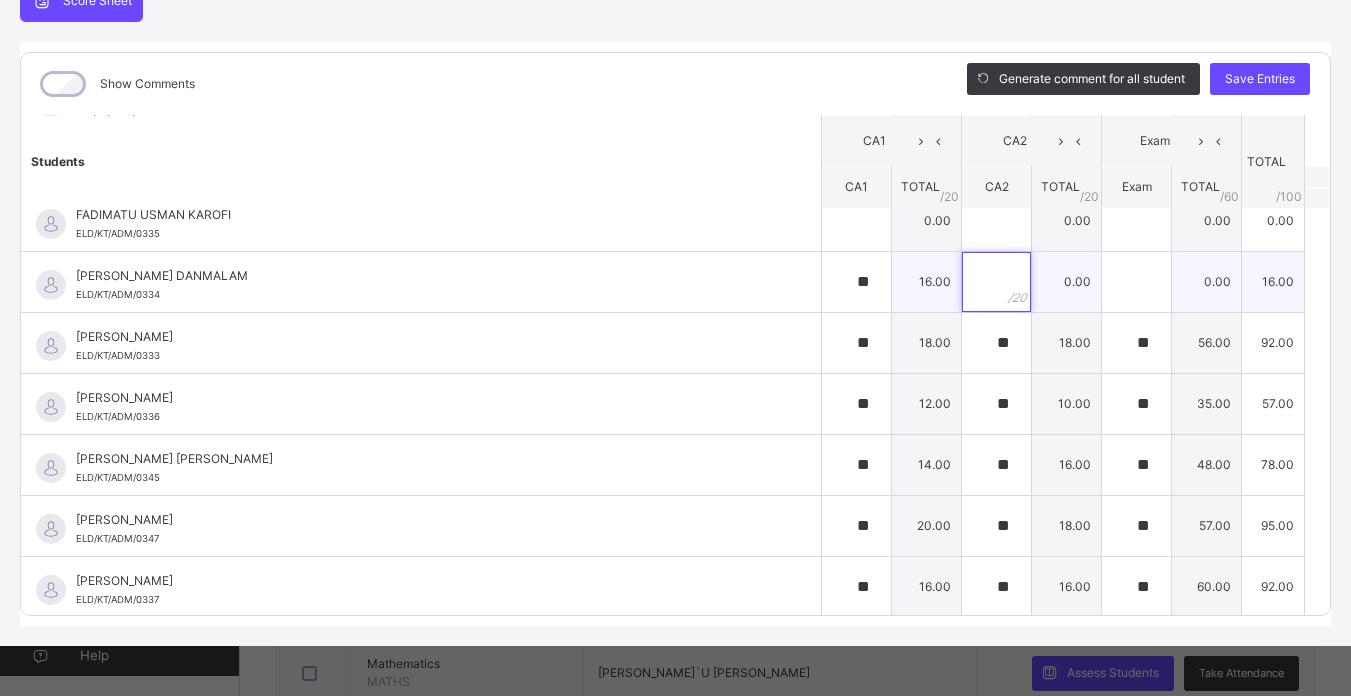 click at bounding box center (996, 282) 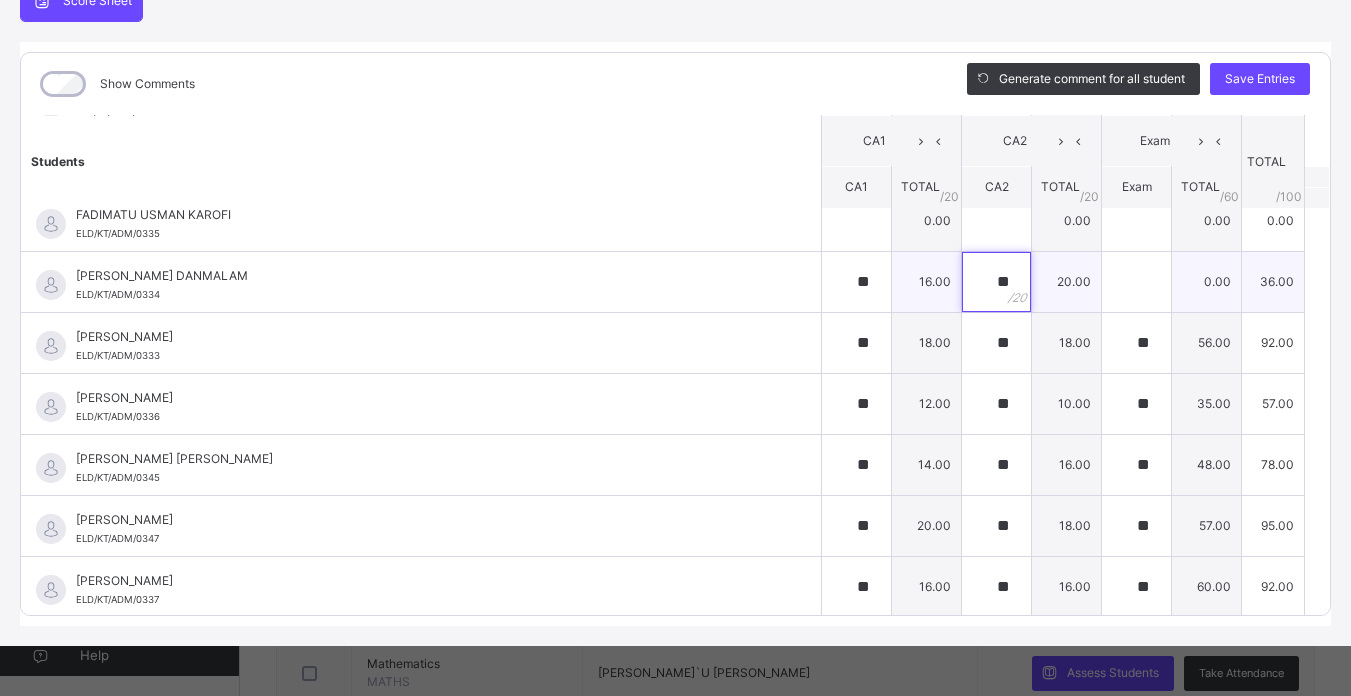type on "**" 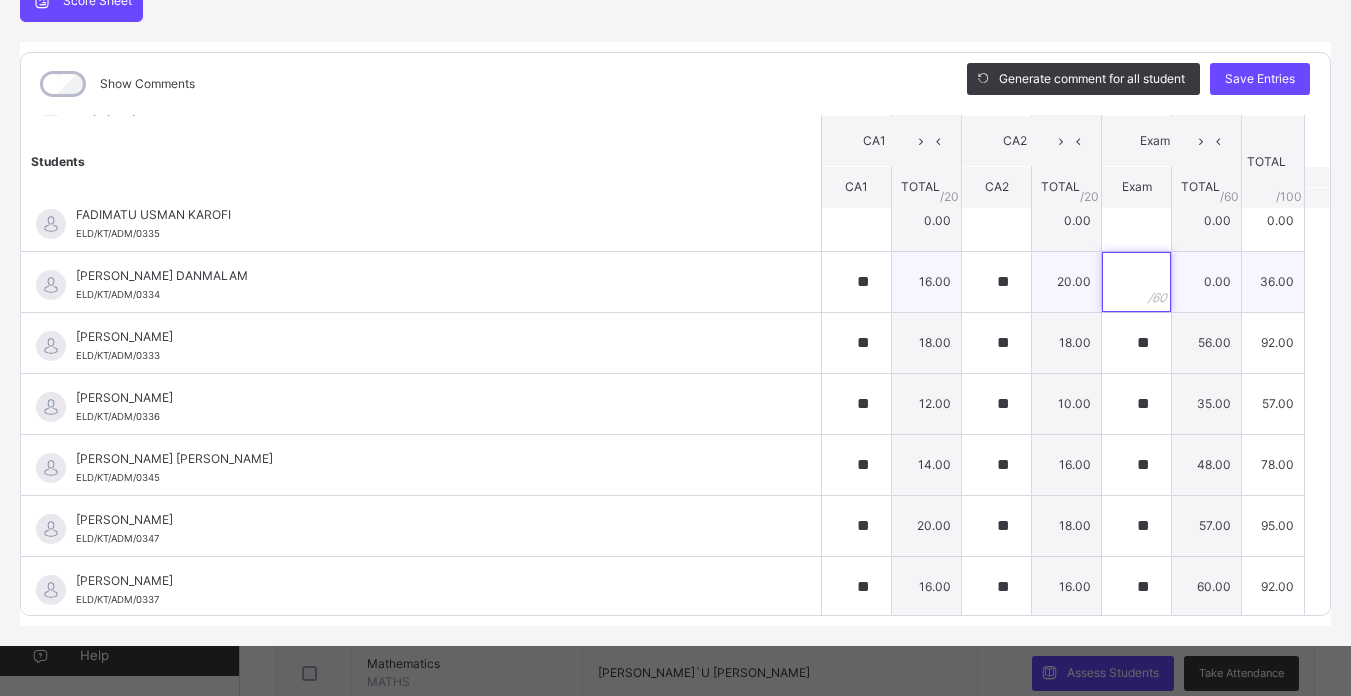 click at bounding box center [1136, 282] 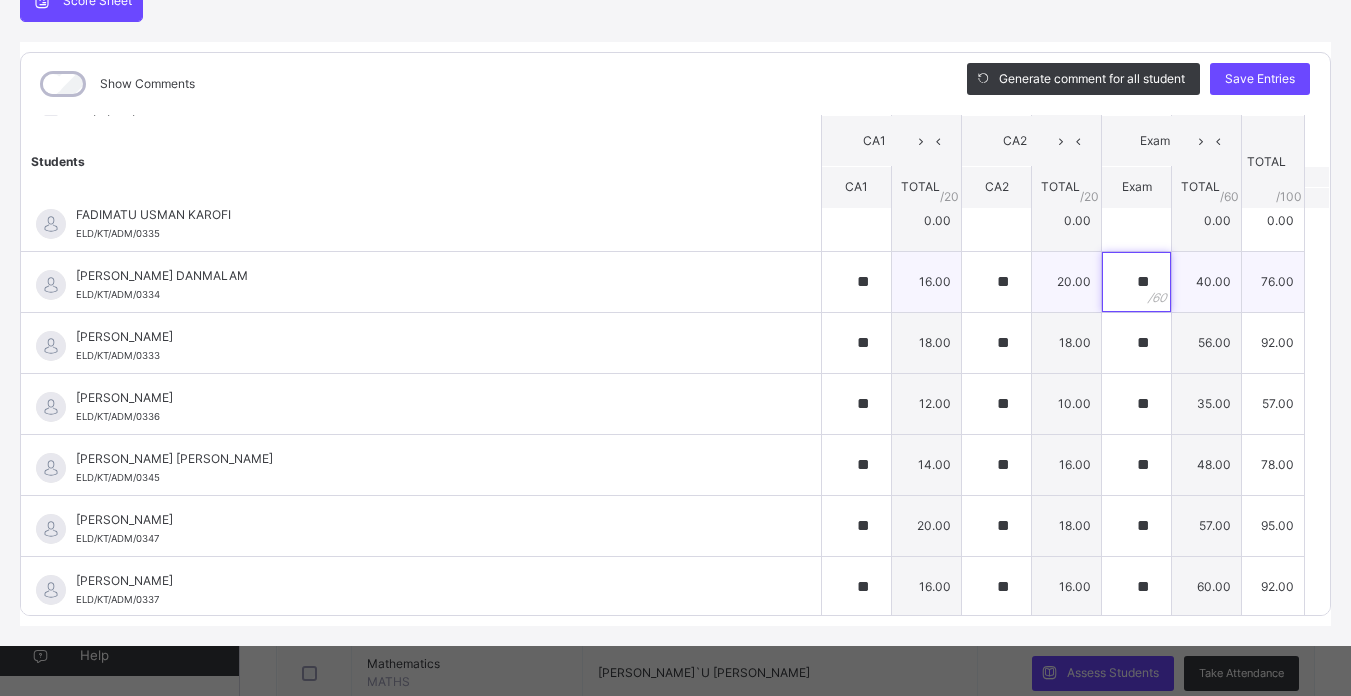 click on "**" at bounding box center [1136, 282] 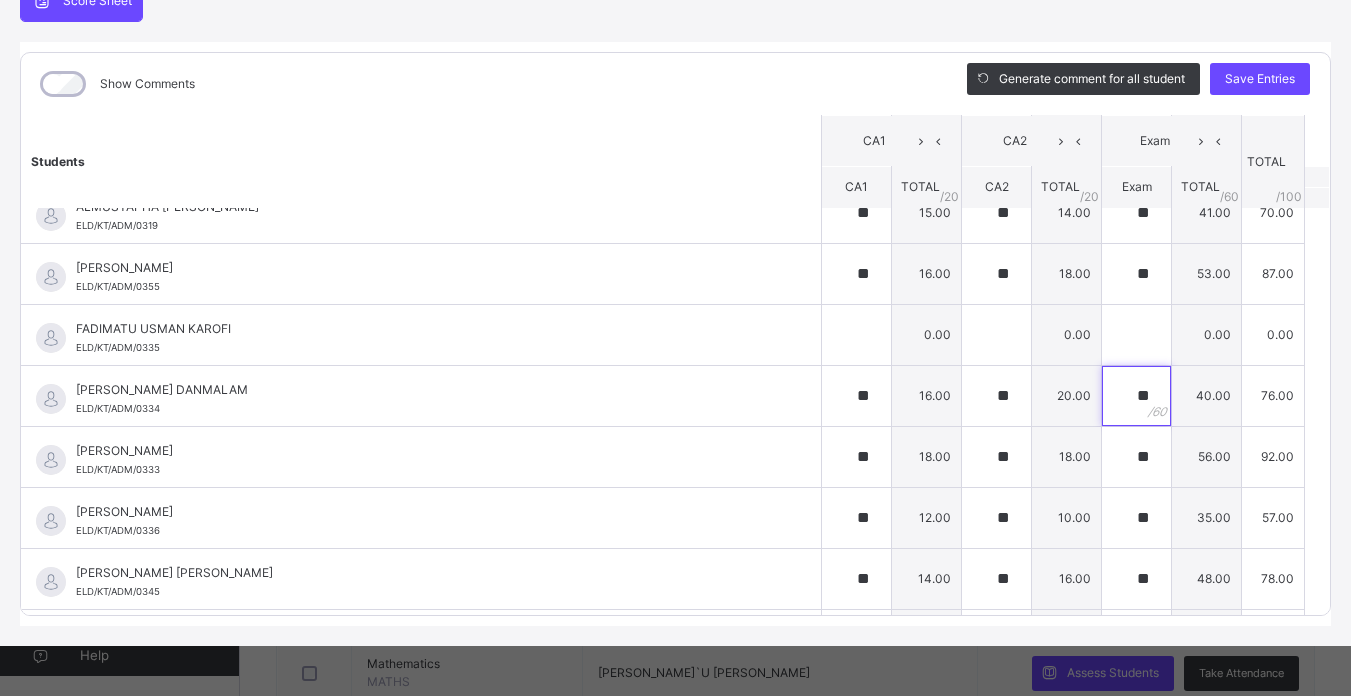 scroll, scrollTop: 590, scrollLeft: 0, axis: vertical 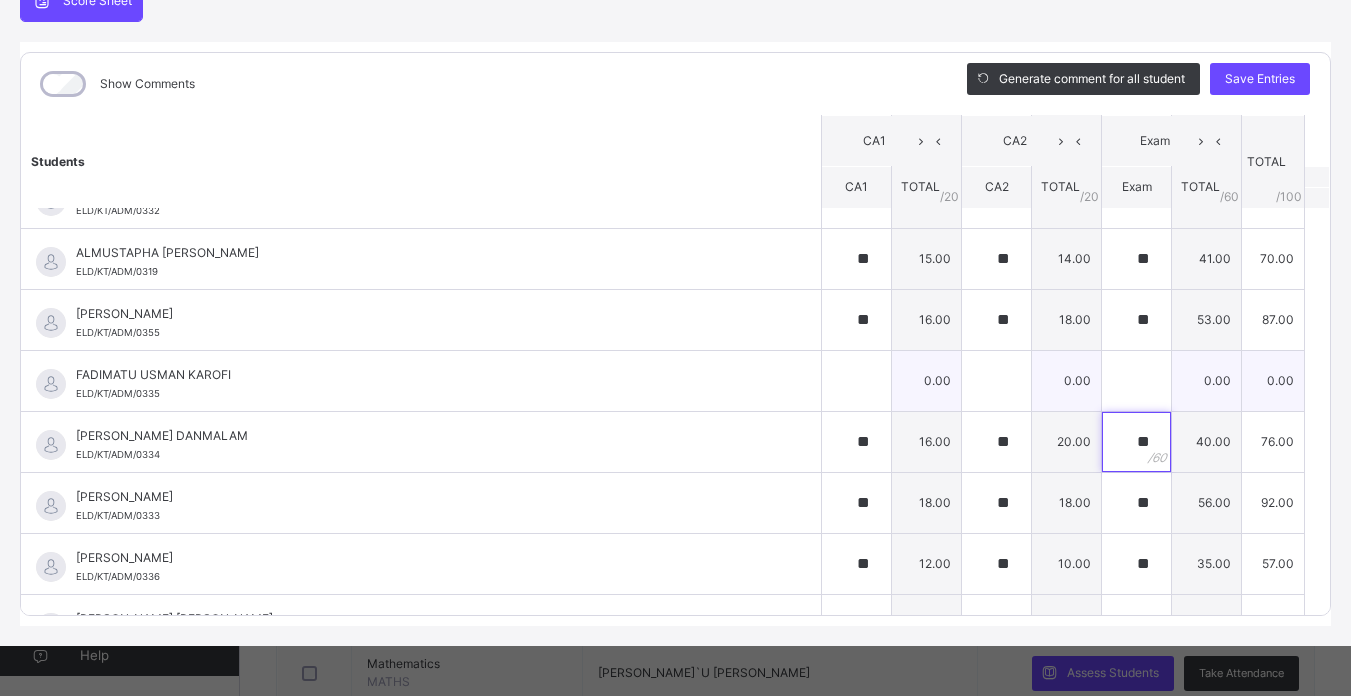 type on "**" 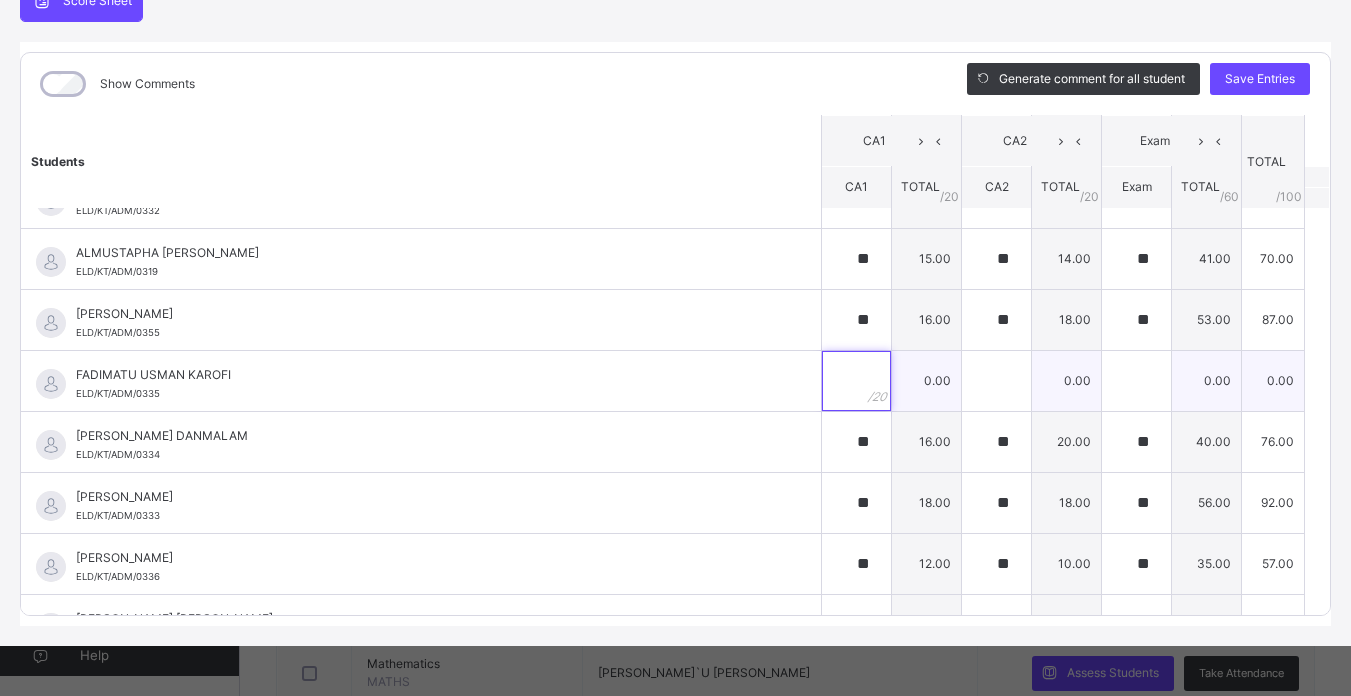 click at bounding box center (856, 381) 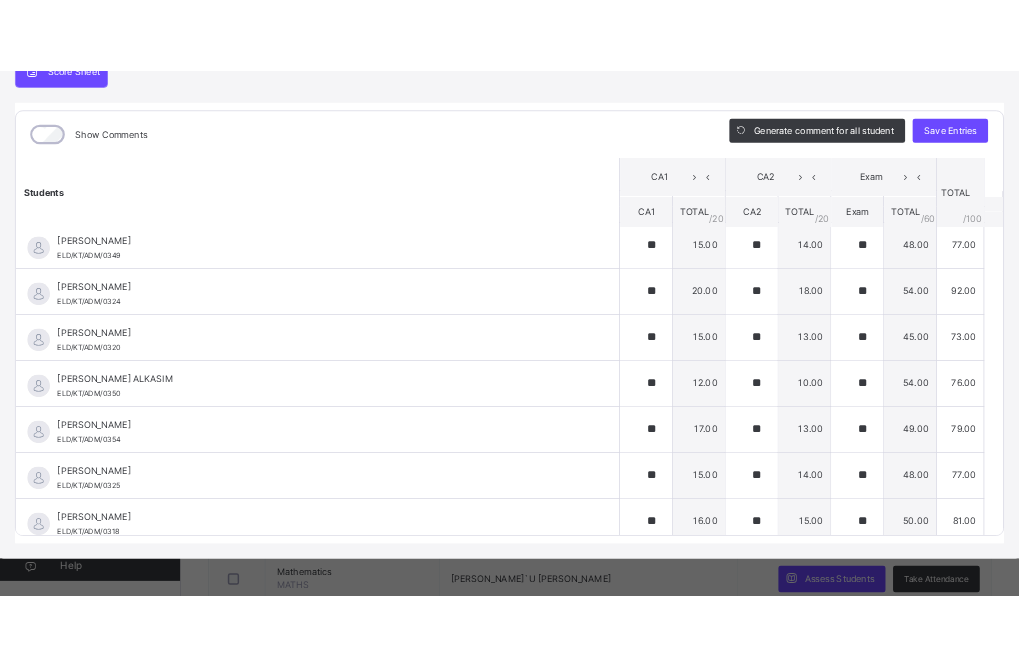 scroll, scrollTop: 0, scrollLeft: 0, axis: both 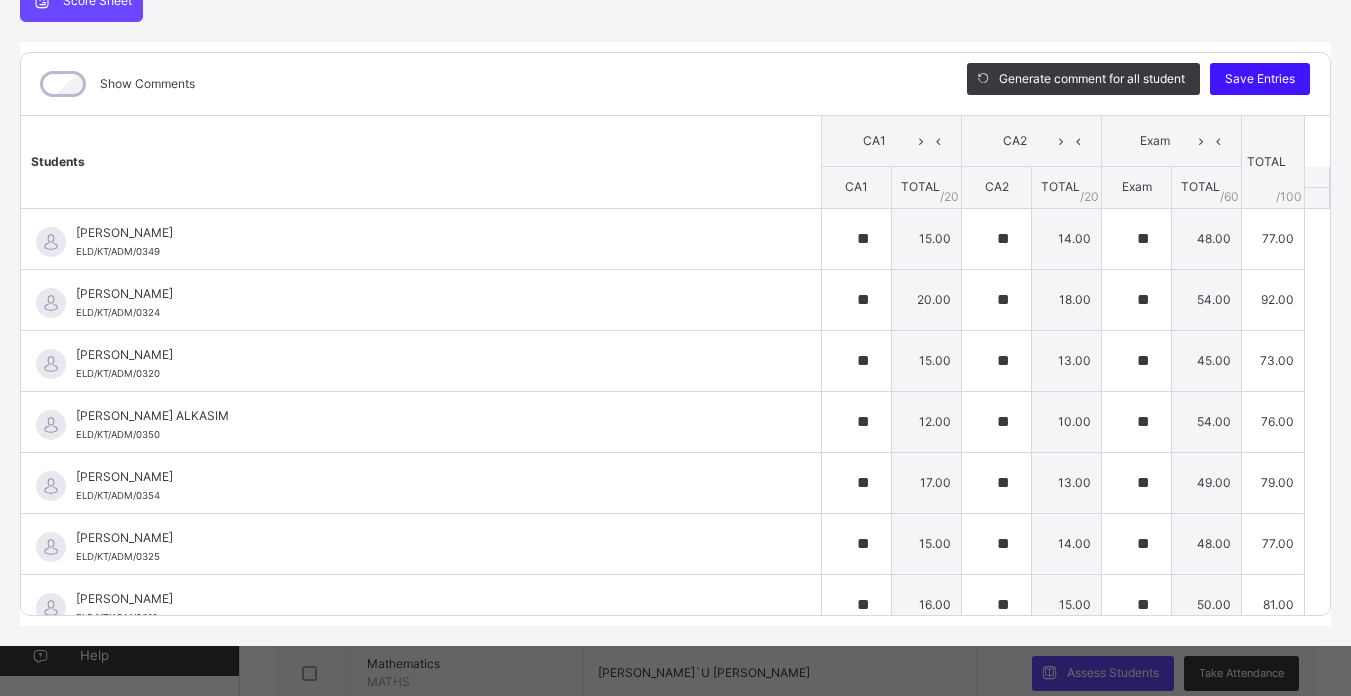 click on "Save Entries" at bounding box center (1260, 79) 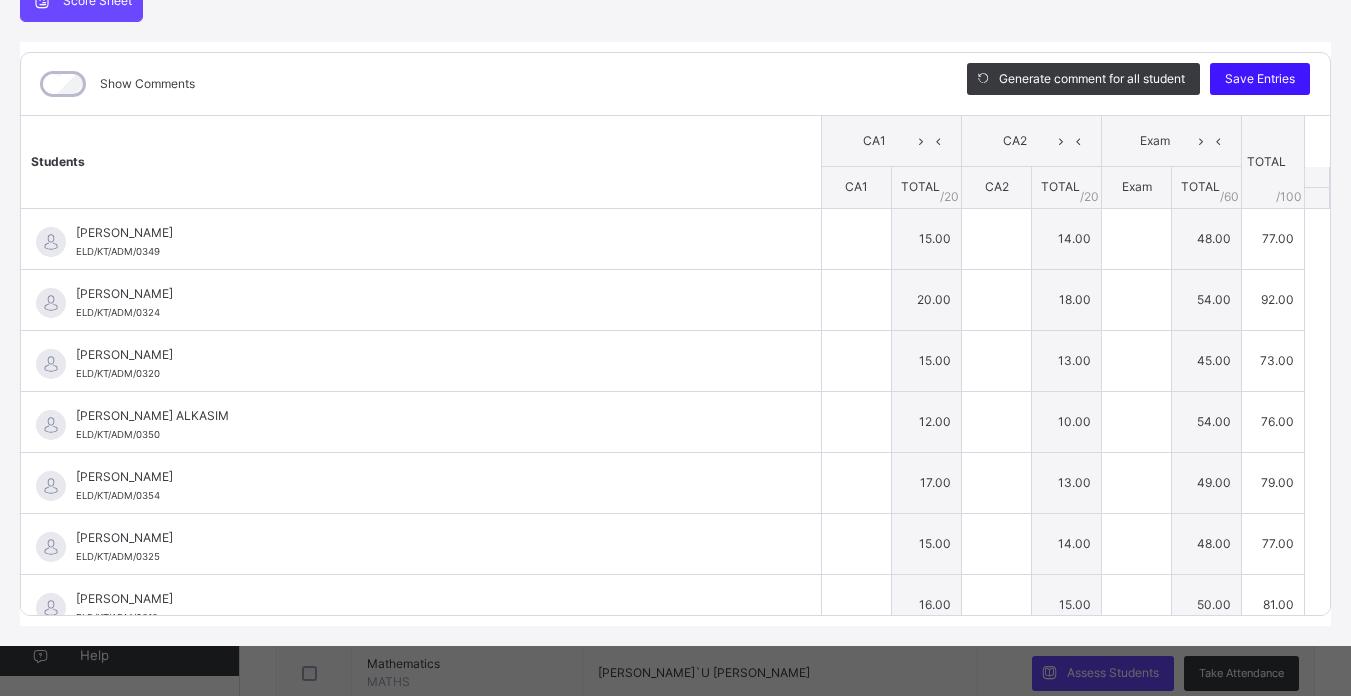 type on "**" 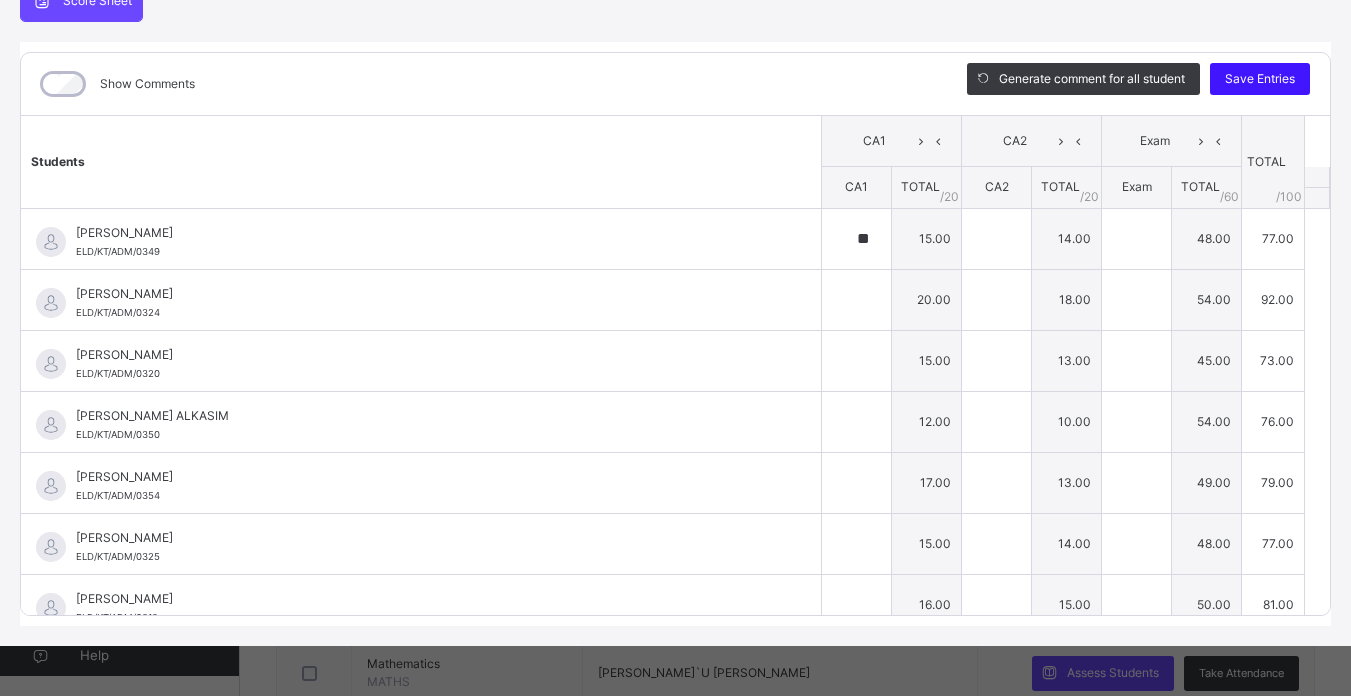 type on "**" 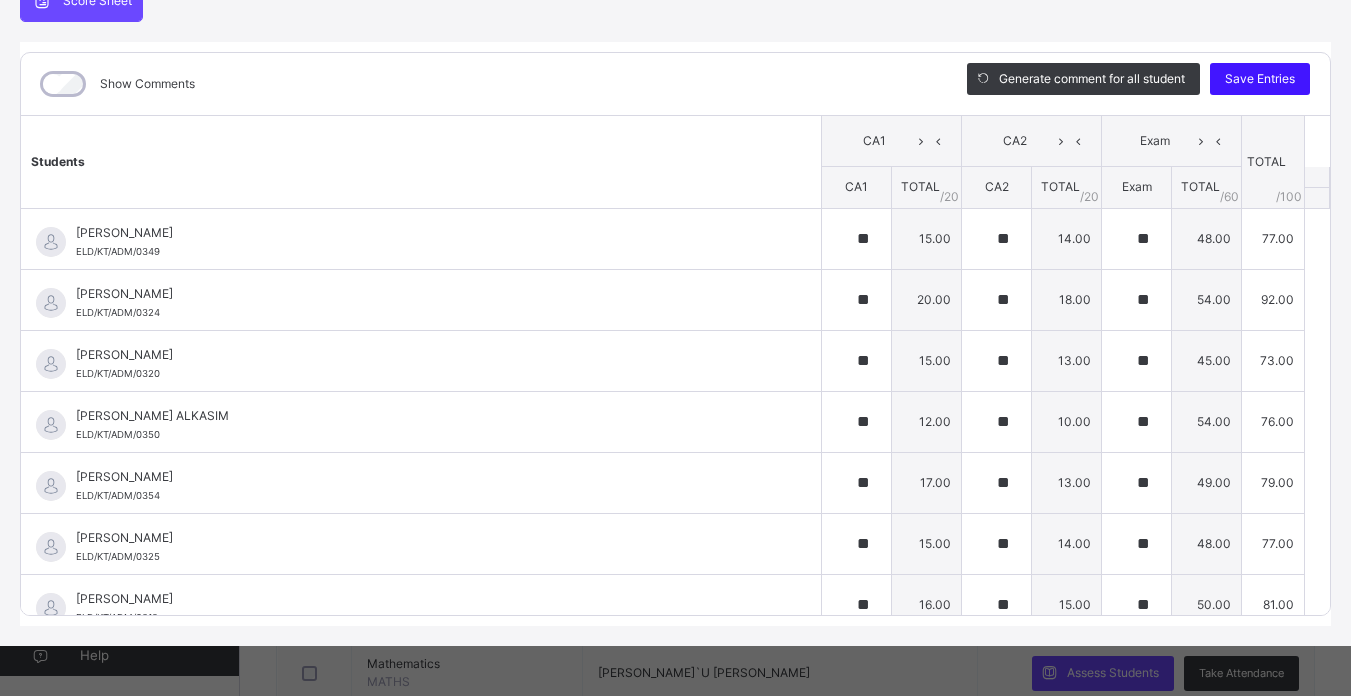 type on "**" 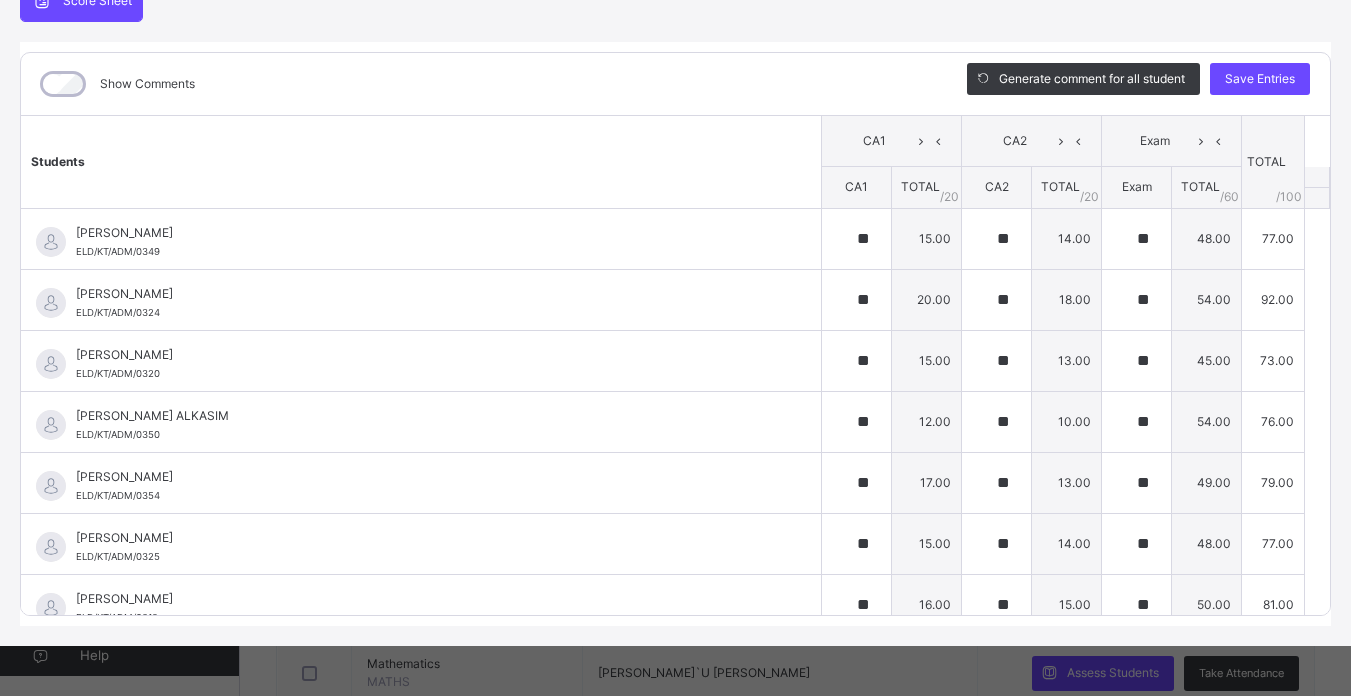 click on "Score Sheet Score Sheet Show Comments   Generate comment for all student   Save Entries Class Level:  Pry 1   A Subject:  Verbal Session:  2024/2025 Session Session:  Third Term Students CA1 CA2 Exam TOTAL /100 Comment CA1 TOTAL / 20 CA2 TOTAL / 20 Exam TOTAL / 60 [PERSON_NAME]  ELD/KT/ADM/0349 [PERSON_NAME]  ELD/KT/ADM/0349 ** 15.00 ** 14.00 ** 48.00 77.00 Generate comment 0 / 250   ×   Subject Teacher’s Comment Generate and see in full the comment developed by the AI with an option to regenerate the comment [PERSON_NAME] [PERSON_NAME]/KT/ADM/0349   Total 77.00  / 100.00 [PERSON_NAME] Bot   Regenerate     Use this comment   [PERSON_NAME] [PERSON_NAME]/KT/ADM/0324 [PERSON_NAME] [PERSON_NAME]/KT/ADM/0324 ** 20.00 ** 18.00 ** 54.00 92.00 Generate comment 0 / 250   ×   Subject Teacher’s Comment Generate and see in full the comment developed by the AI with an option to regenerate the comment JS [PERSON_NAME] [PERSON_NAME]/KT/ADM/0324   Total 92.00  / 100.00 [PERSON_NAME] Bot   Regenerate     Use this comment   0" at bounding box center [675, 303] 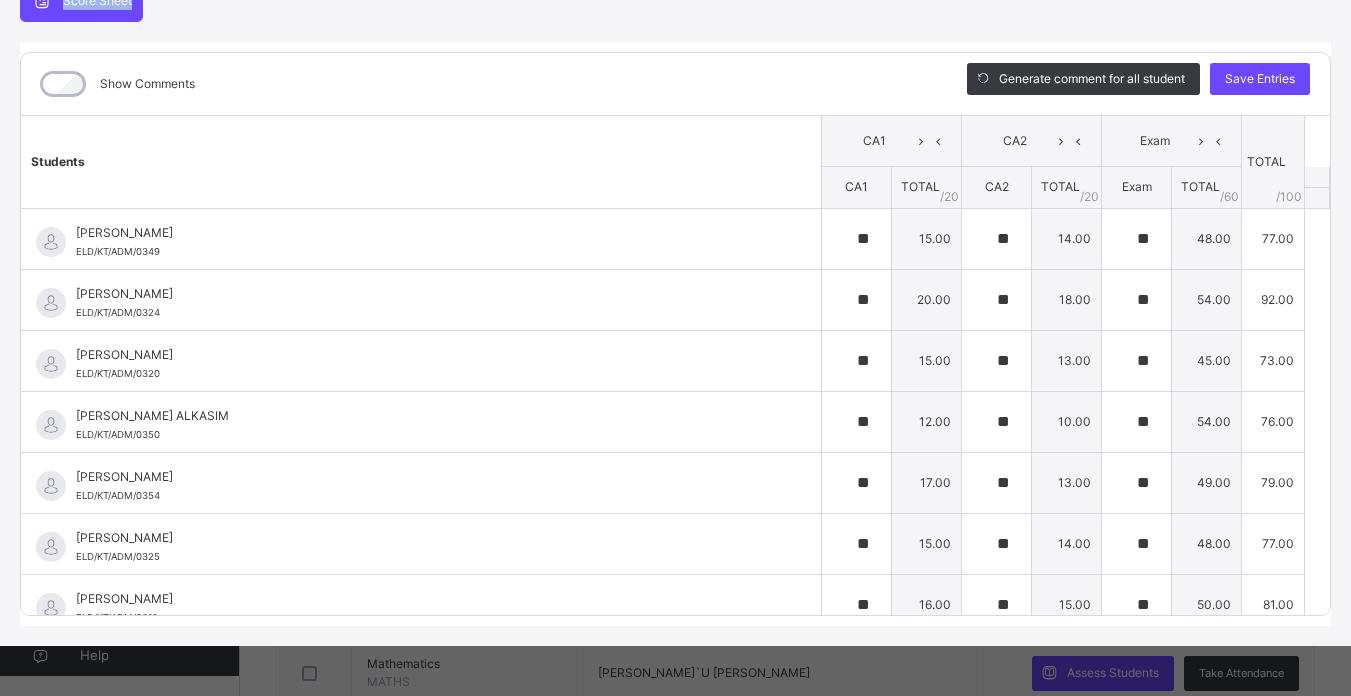 click on "Score Sheet Score Sheet Show Comments   Generate comment for all student   Save Entries Class Level:  Pry 1   A Subject:  Verbal Session:  2024/2025 Session Session:  Third Term Students CA1 CA2 Exam TOTAL /100 Comment CA1 TOTAL / 20 CA2 TOTAL / 20 Exam TOTAL / 60 [PERSON_NAME]  ELD/KT/ADM/0349 [PERSON_NAME]  ELD/KT/ADM/0349 ** 15.00 ** 14.00 ** 48.00 77.00 Generate comment 0 / 250   ×   Subject Teacher’s Comment Generate and see in full the comment developed by the AI with an option to regenerate the comment [PERSON_NAME] [PERSON_NAME]/KT/ADM/0349   Total 77.00  / 100.00 [PERSON_NAME] Bot   Regenerate     Use this comment   [PERSON_NAME] [PERSON_NAME]/KT/ADM/0324 [PERSON_NAME] [PERSON_NAME]/KT/ADM/0324 ** 20.00 ** 18.00 ** 54.00 92.00 Generate comment 0 / 250   ×   Subject Teacher’s Comment Generate and see in full the comment developed by the AI with an option to regenerate the comment JS [PERSON_NAME] [PERSON_NAME]/KT/ADM/0324   Total 92.00  / 100.00 [PERSON_NAME] Bot   Regenerate     Use this comment   0" at bounding box center [675, 303] 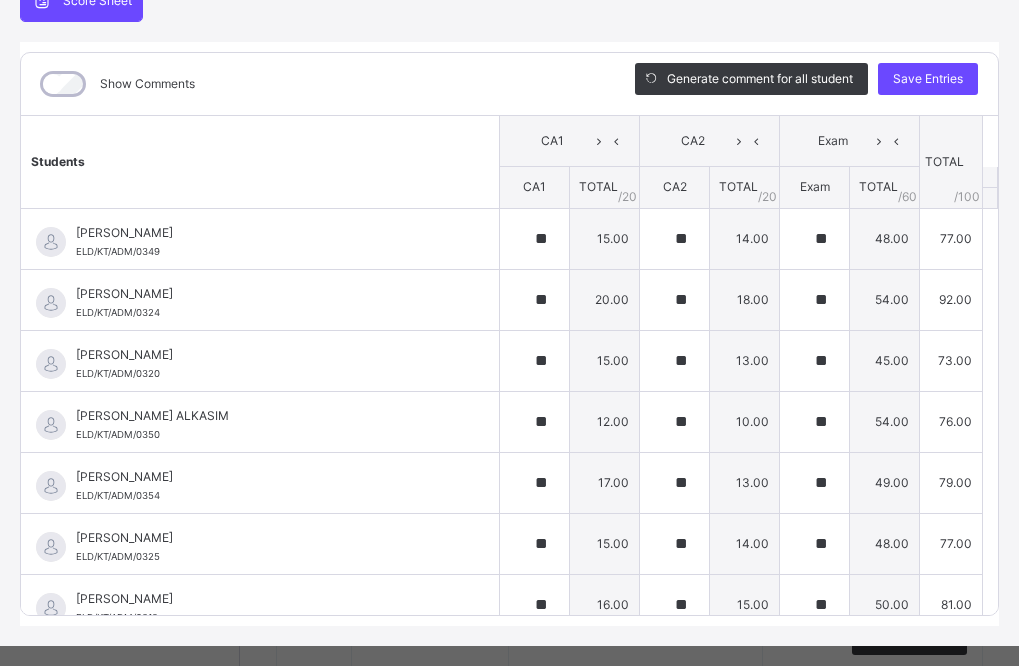 click on "Show Comments" at bounding box center [313, 84] 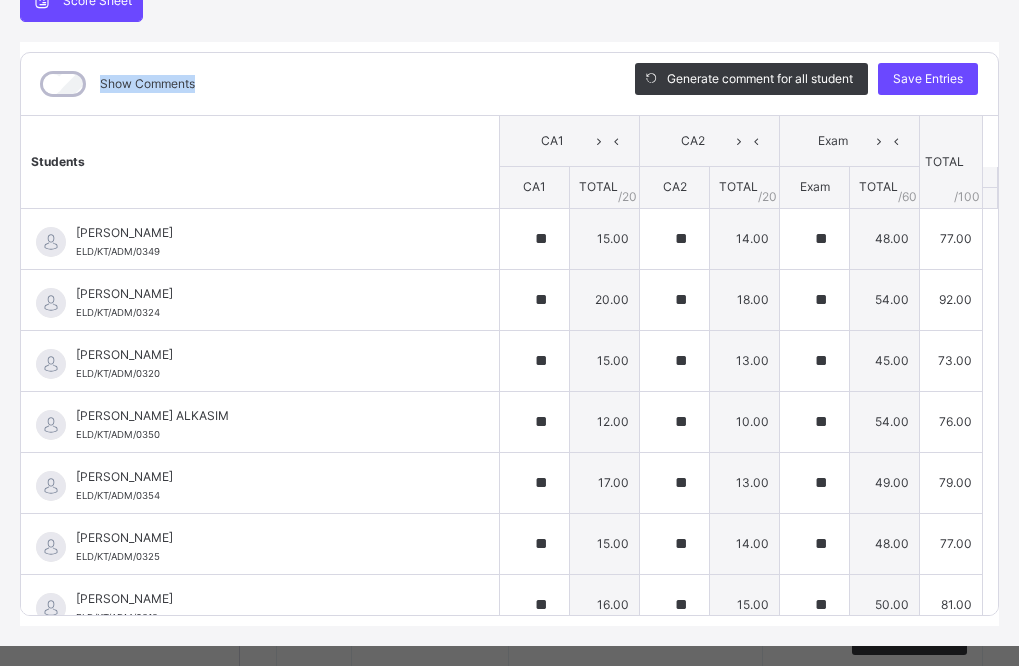 click on "Show Comments" at bounding box center (313, 84) 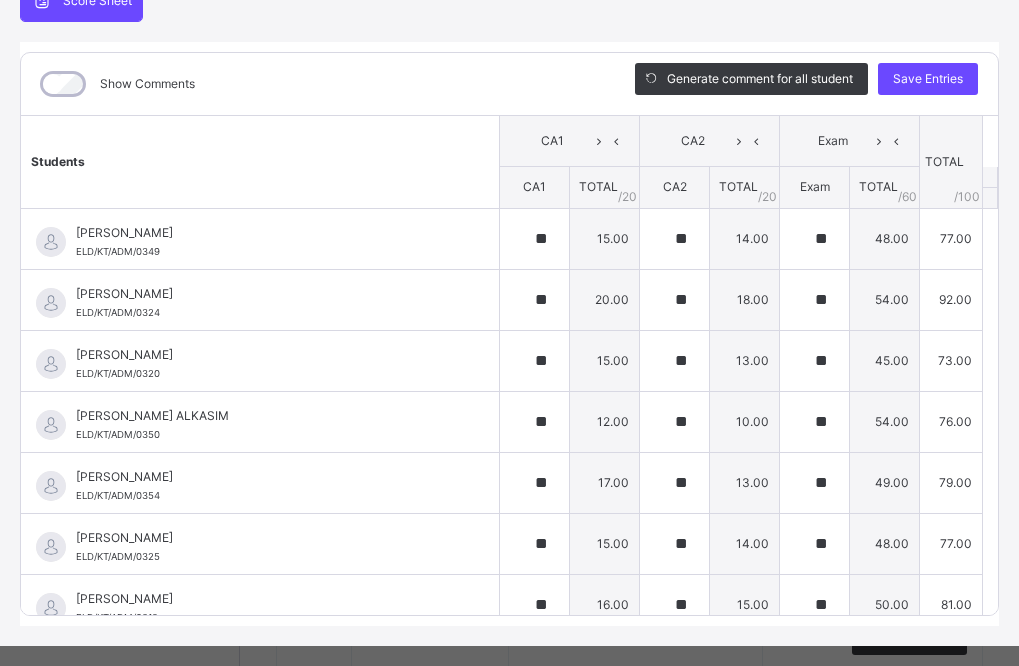 click at bounding box center (47, 1) 